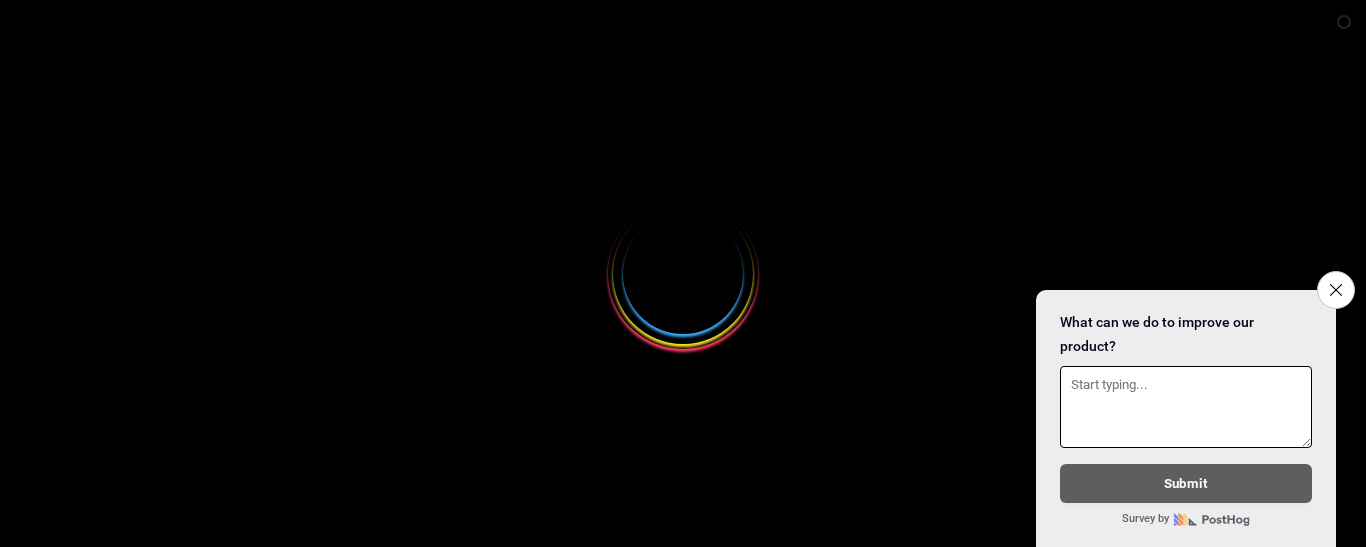 scroll, scrollTop: 0, scrollLeft: 0, axis: both 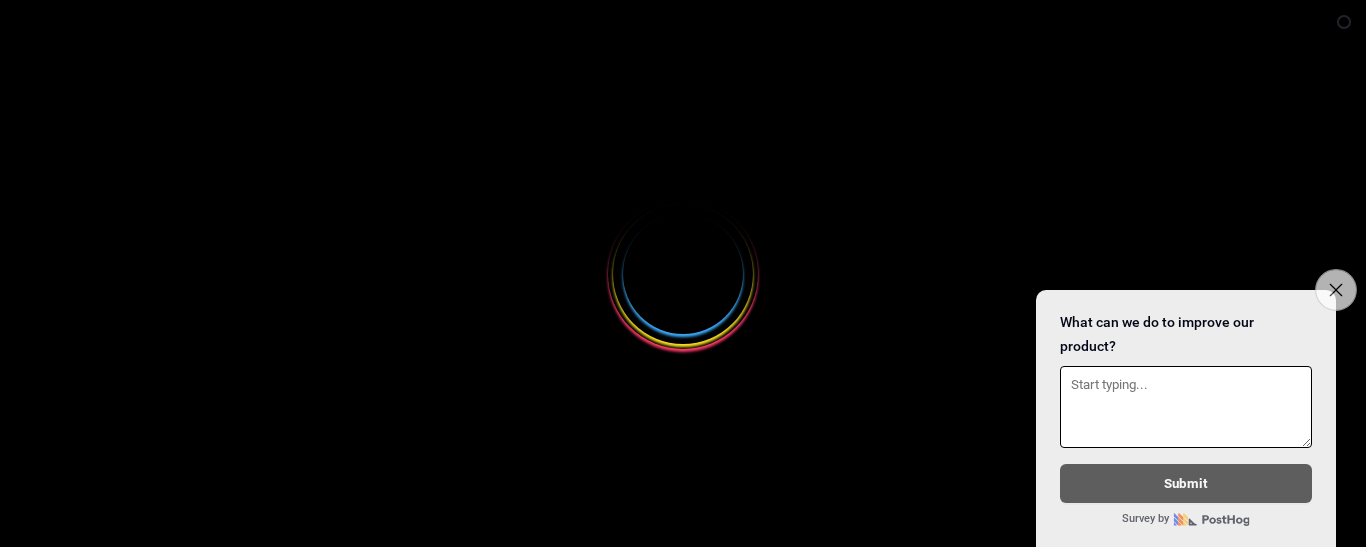 select 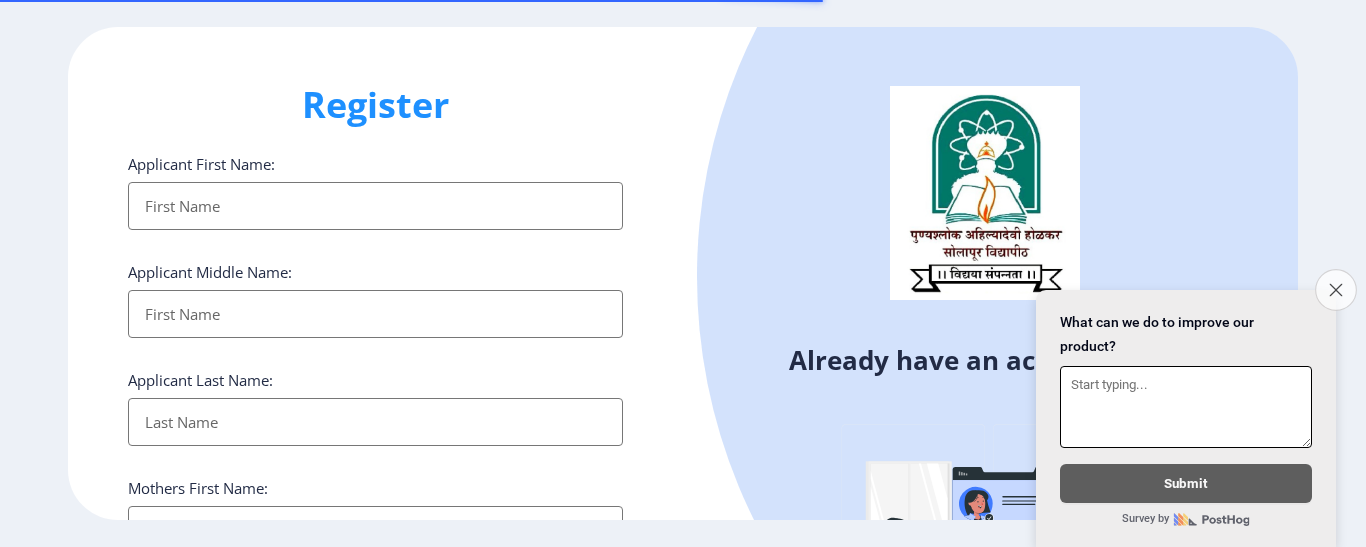 click on "Close survey" 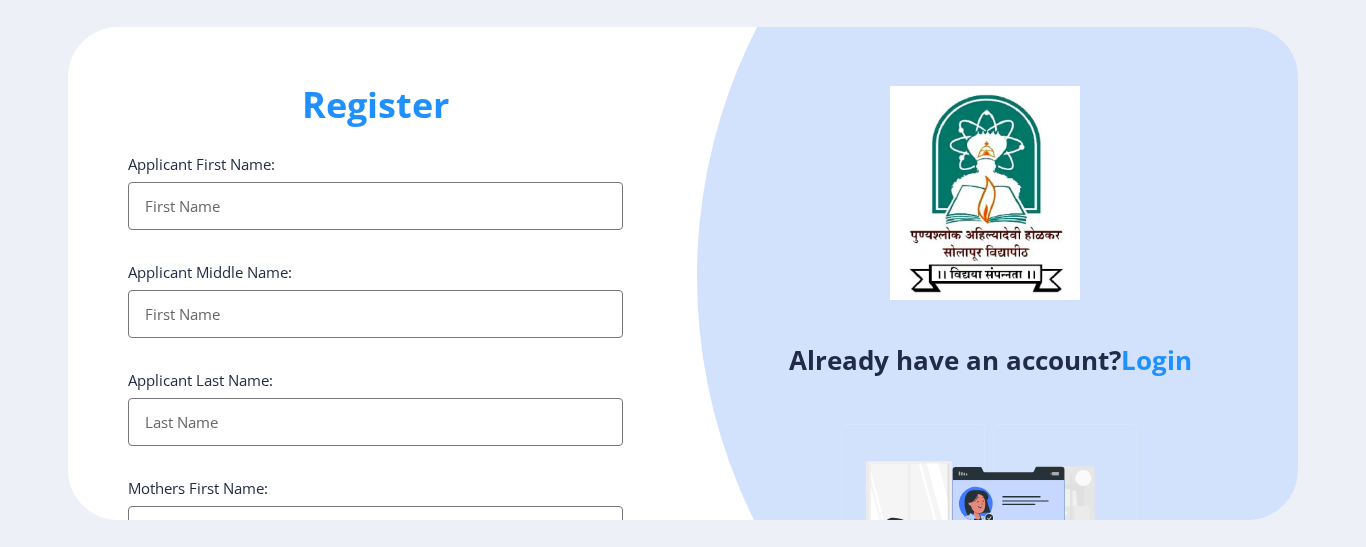 click on "Applicant First Name:" at bounding box center (375, 206) 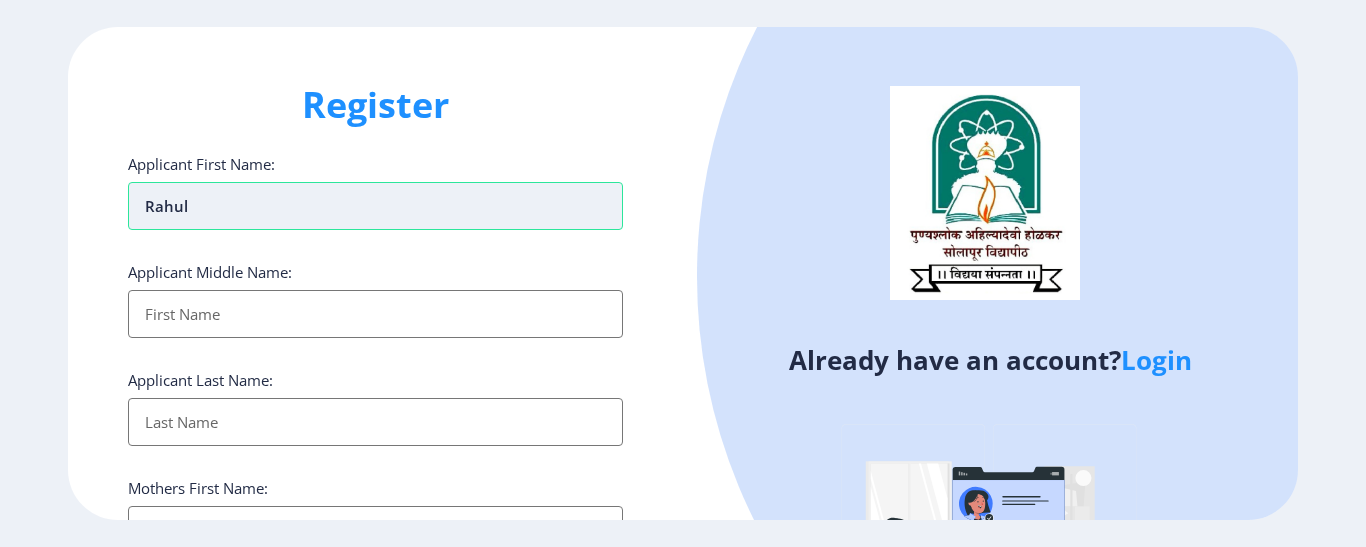 type on "Rahul" 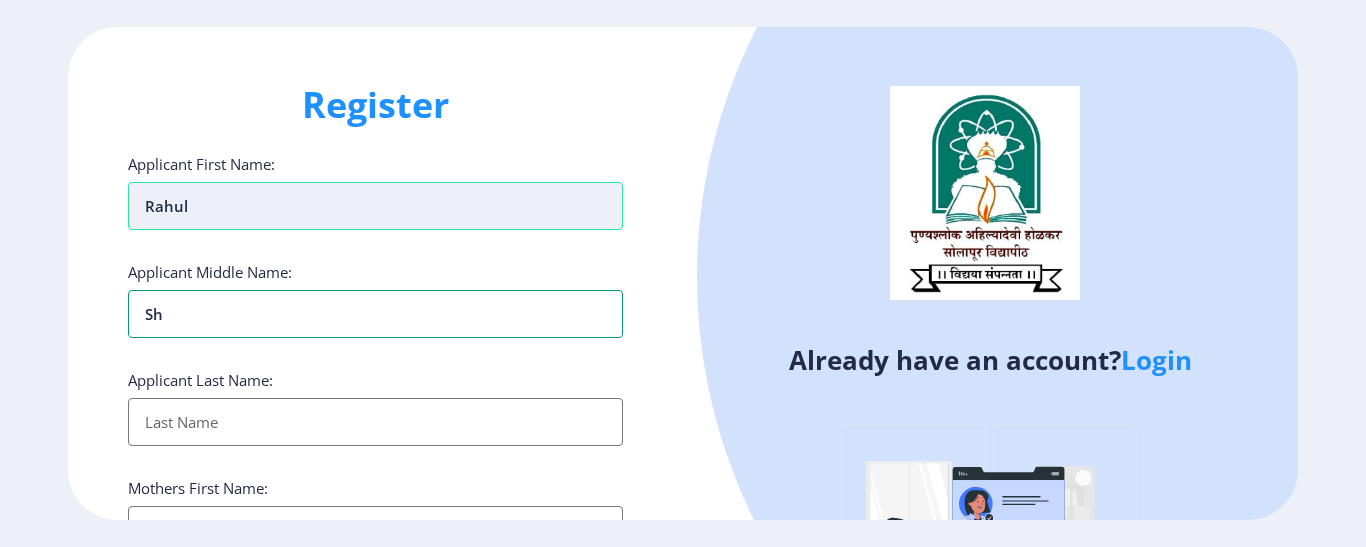 type on "S" 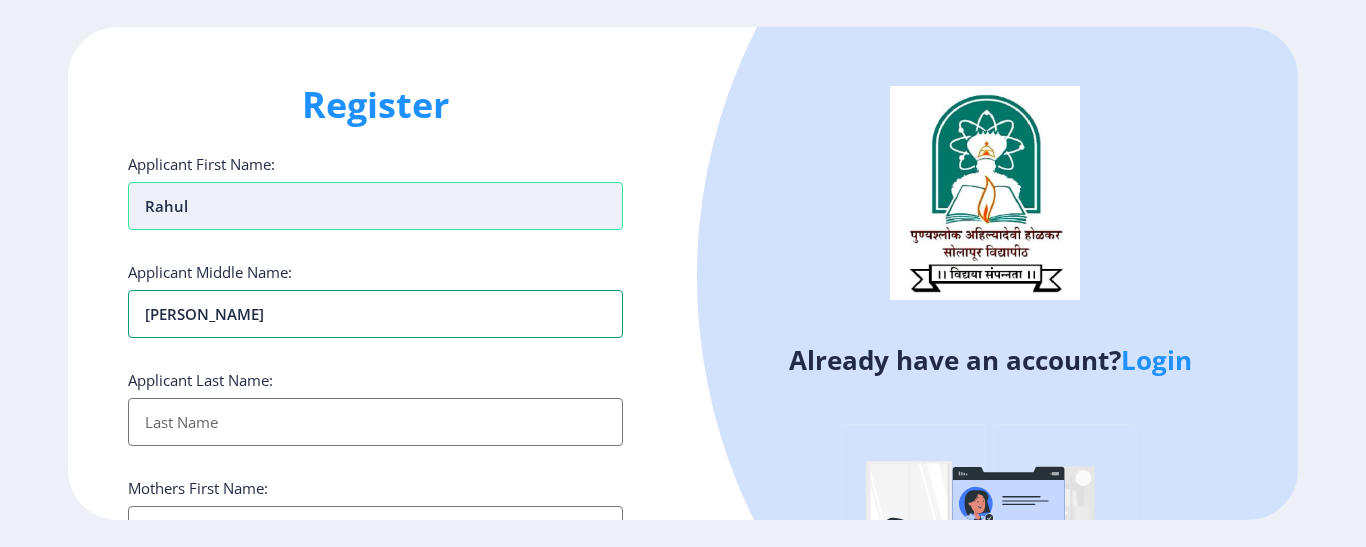 type on "Madhukar" 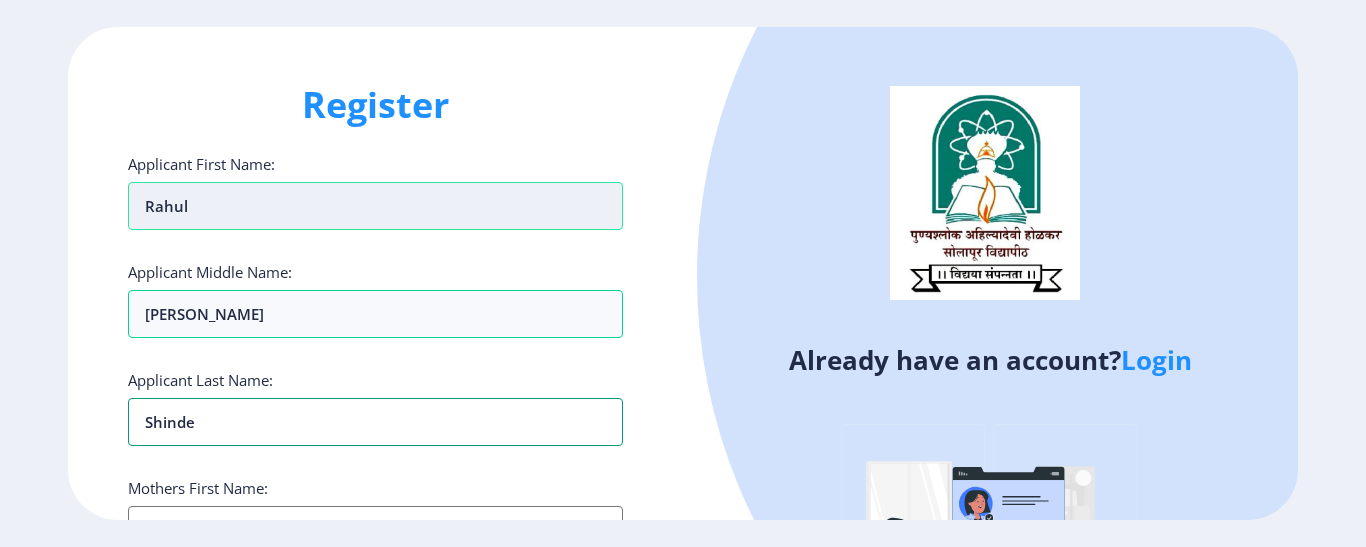 type on "Shinde" 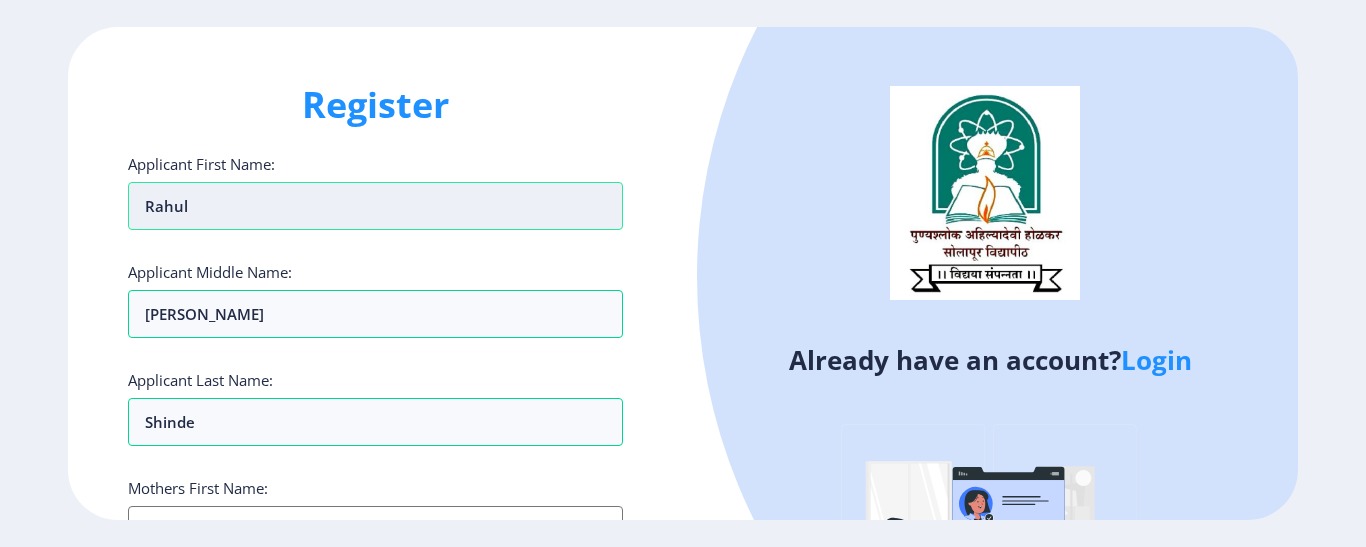 scroll, scrollTop: 34, scrollLeft: 0, axis: vertical 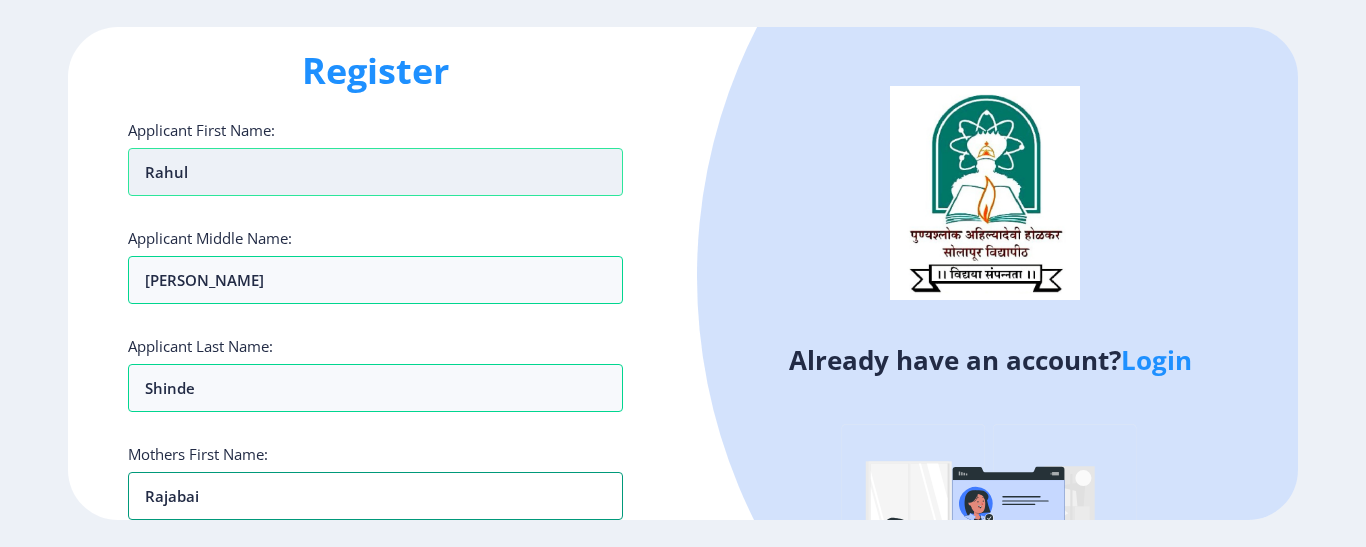 type on "Rajabai" 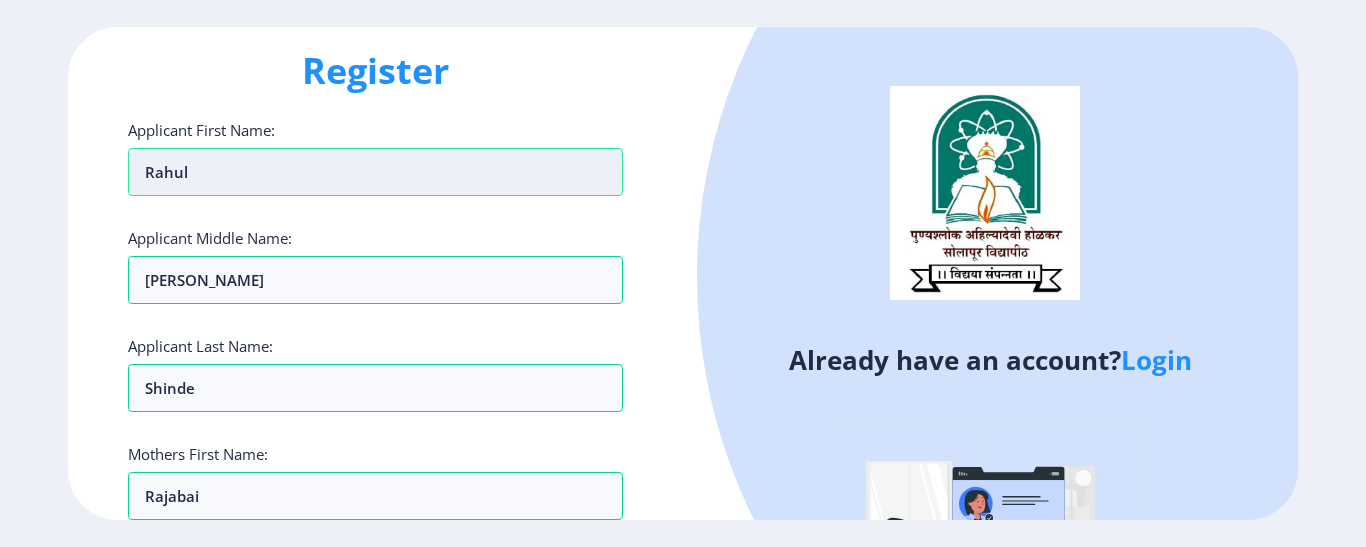 scroll, scrollTop: 384, scrollLeft: 0, axis: vertical 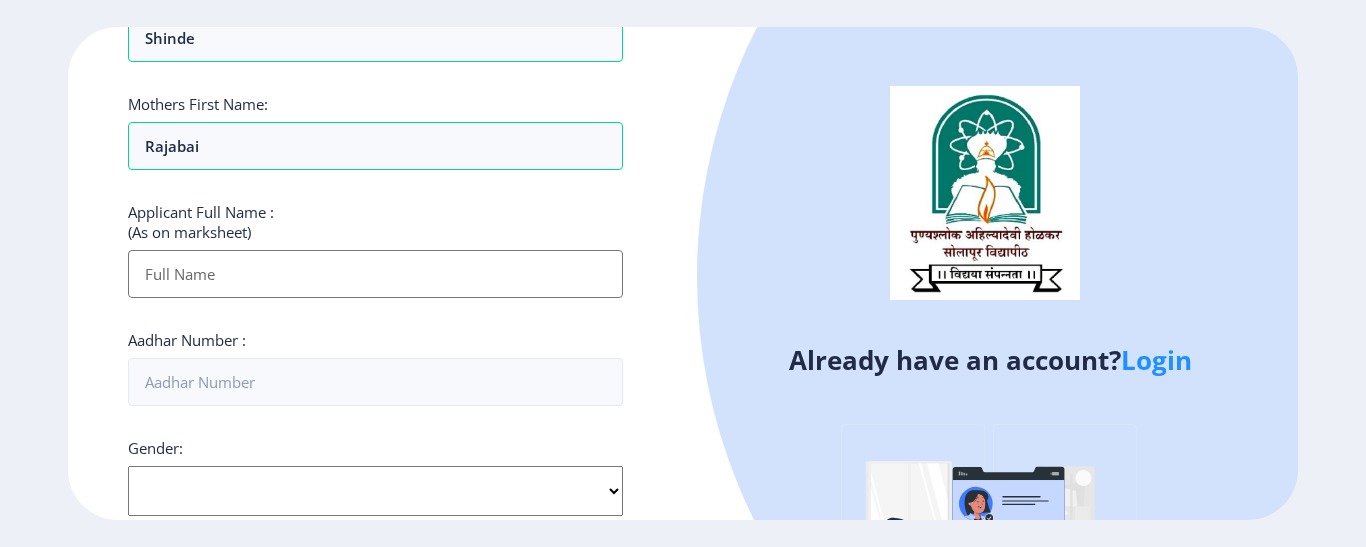 click on "Select Gender Male Female Other" 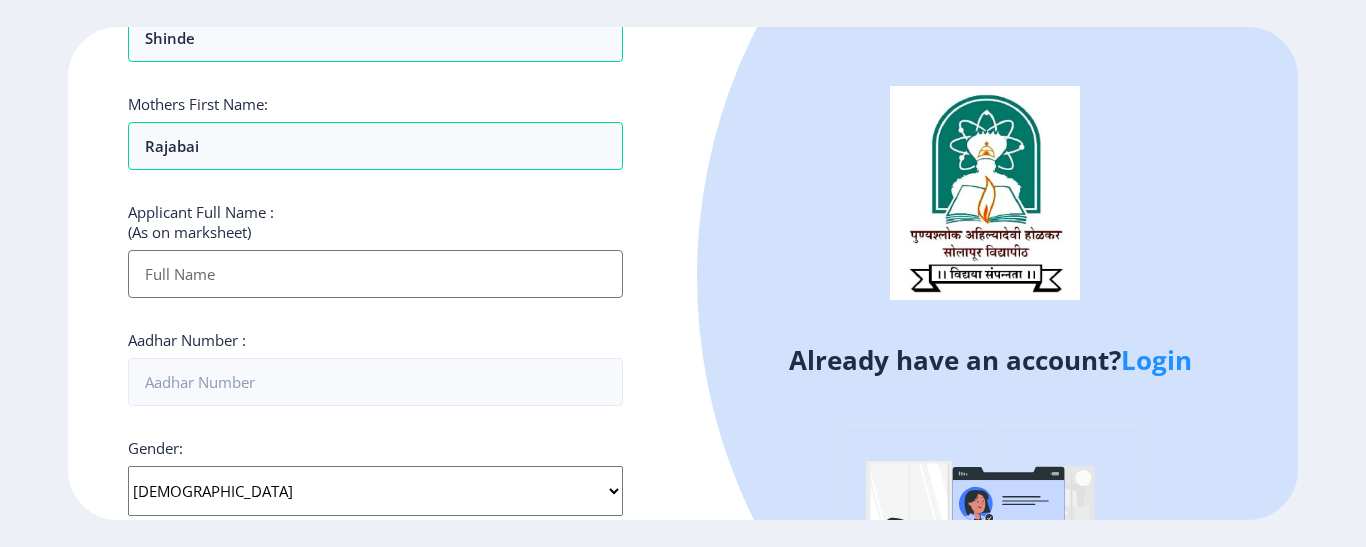 click on "Select Gender Male Female Other" 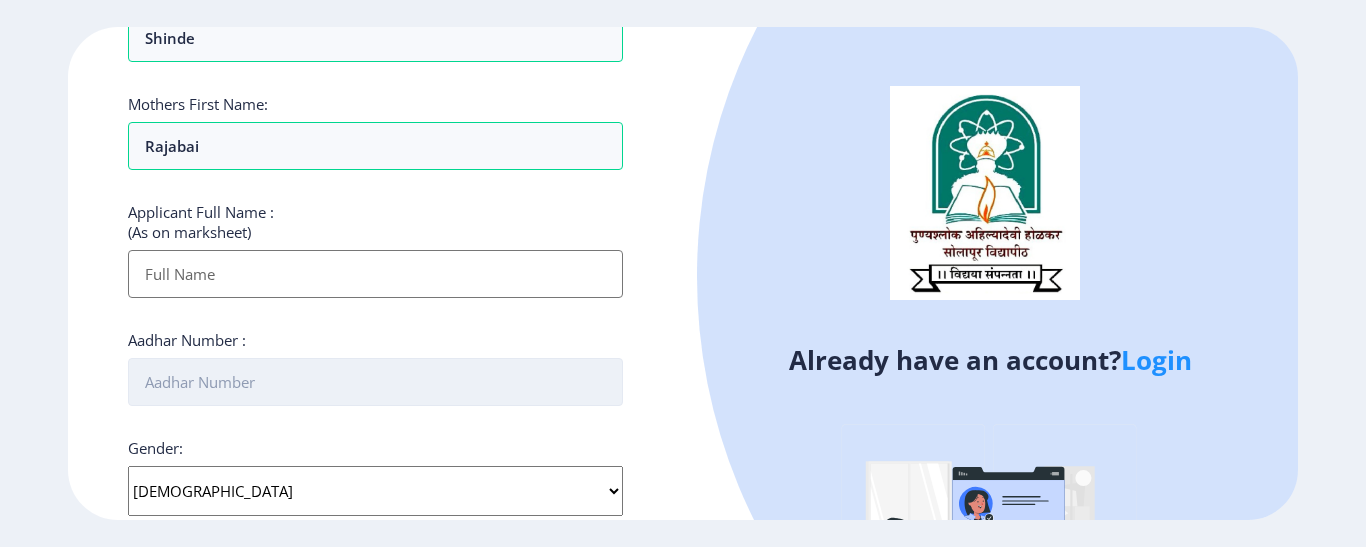 click on "Aadhar Number :" at bounding box center (375, 382) 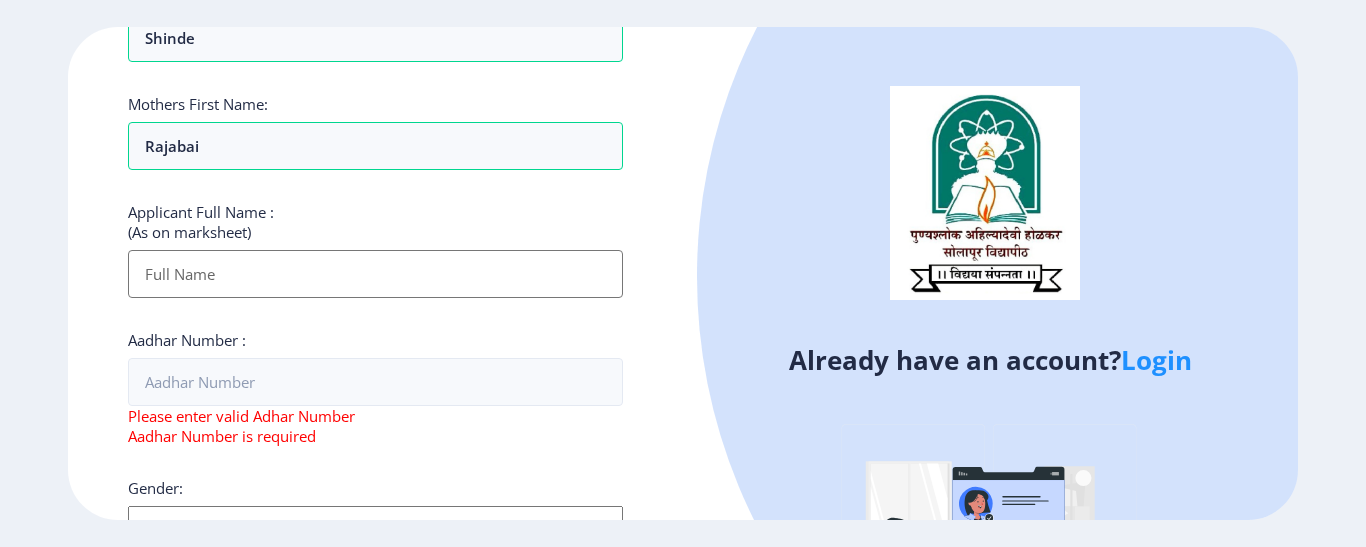 click on "Applicant First Name:" at bounding box center [375, 274] 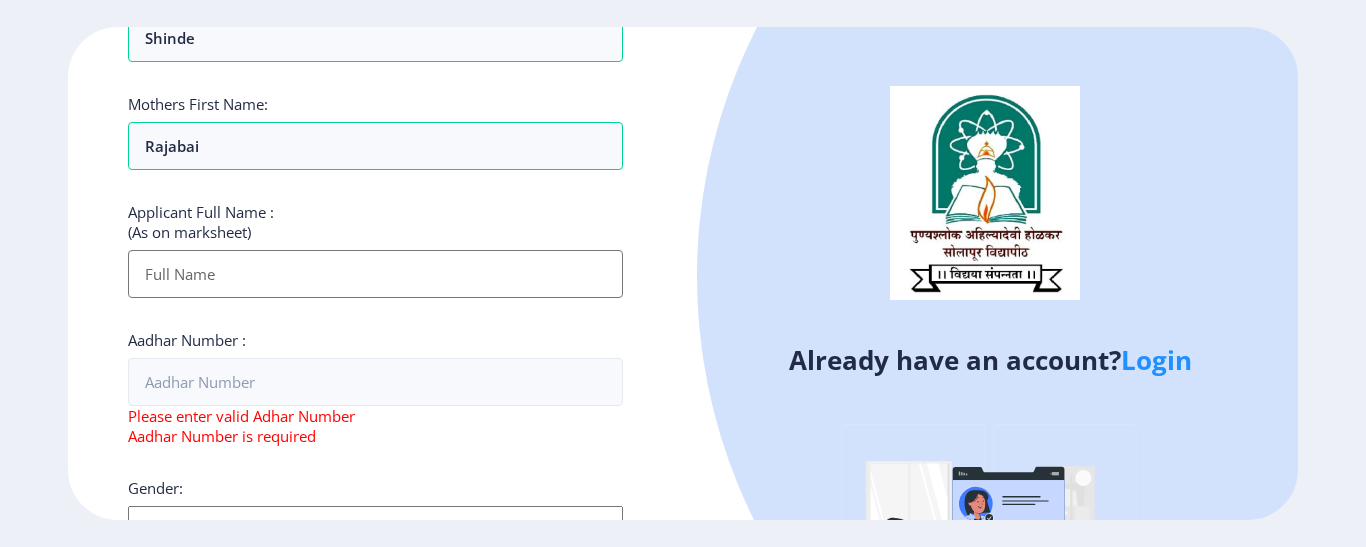 click on "Applicant First Name:" at bounding box center (375, 274) 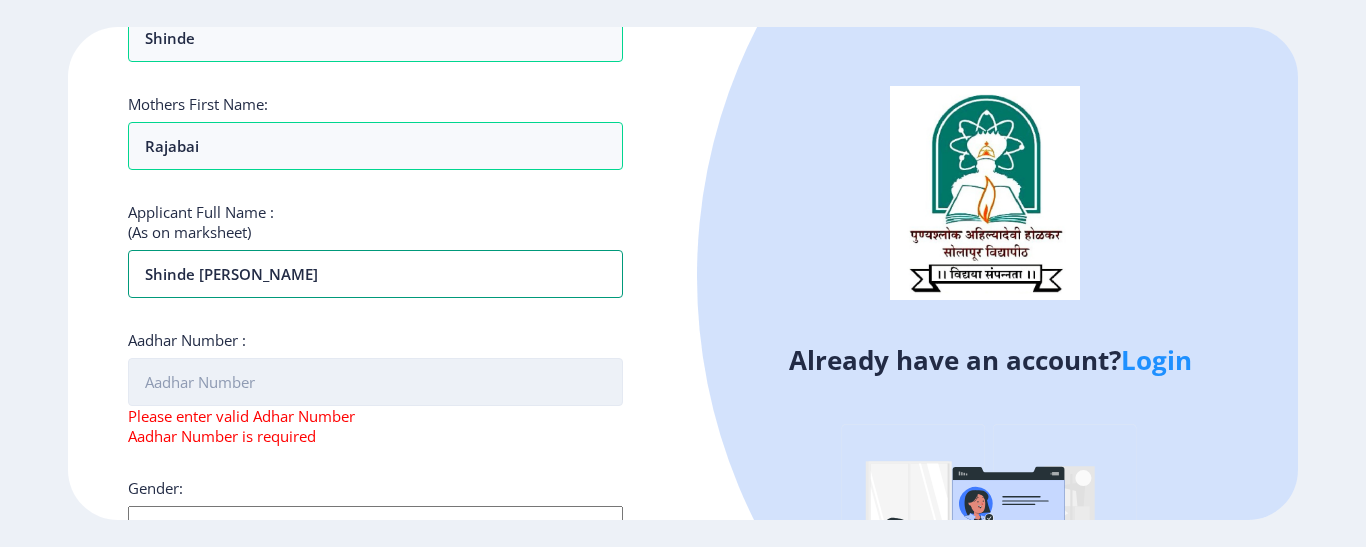 type on "Shinde Rahul Madhukar" 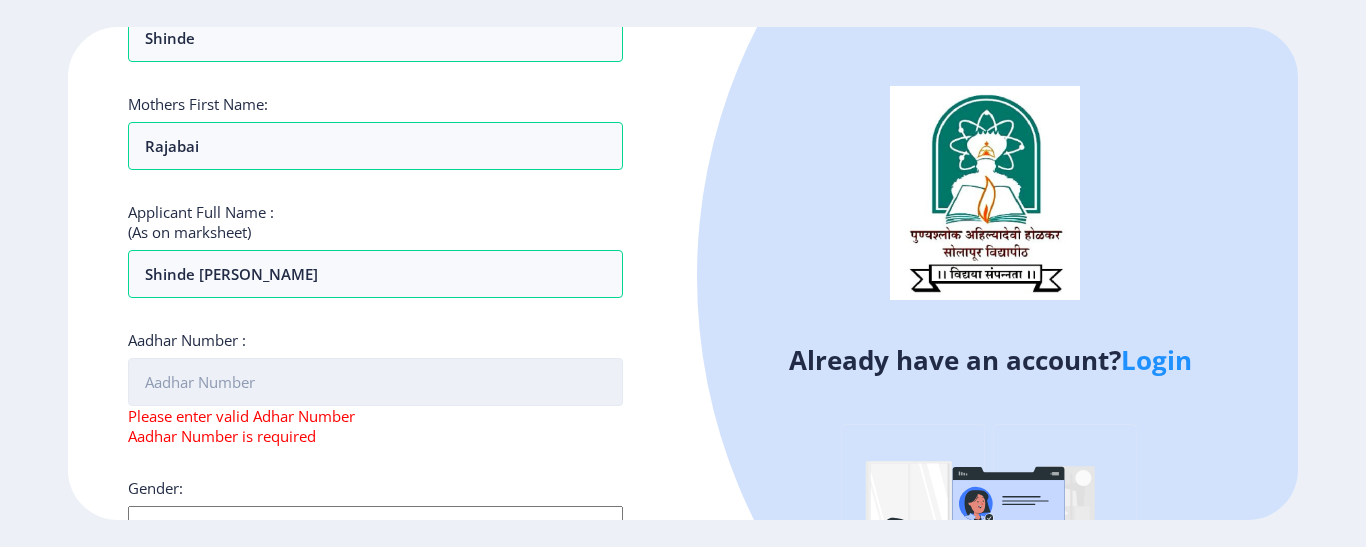 click on "Aadhar Number :" at bounding box center (375, 382) 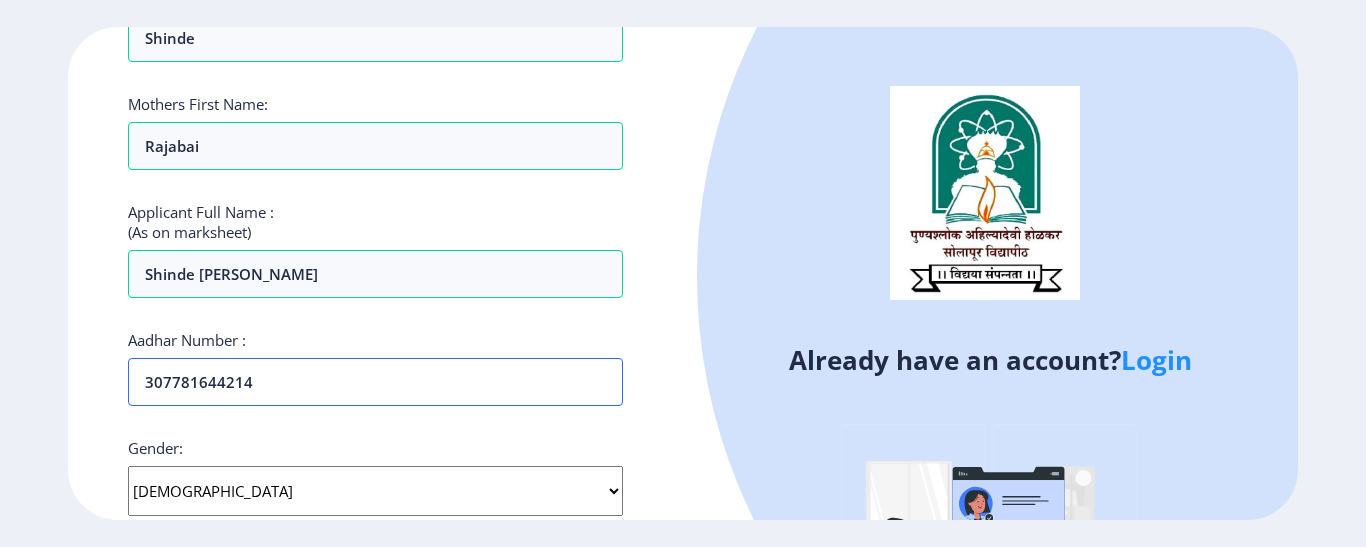 type on "307781644214" 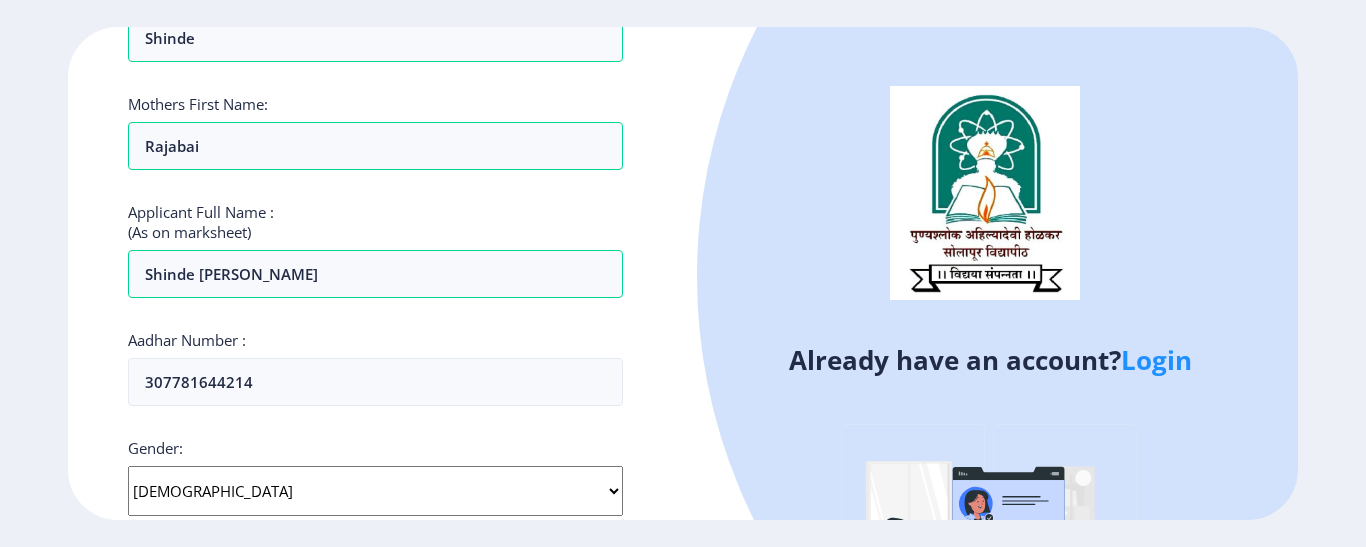 click on "Register Applicant First Name: Rahul Applicant Middle Name: Madhukar Applicant Last Name: Shinde Mothers First Name: Rajabai Applicant Full Name : (As on marksheet) Shinde Rahul Madhukar Aadhar Number :  307781644214 Gender: Select Gender Male Female Other  Country Code and Mobile number  *  +91 India (भारत) +91 Afghanistan (‫افغانستان‬‎) +93 Albania (Shqipëri) +355 Algeria (‫الجزائر‬‎) +213 American Samoa +1 Andorra +376 Angola +244 Anguilla +1 Antigua and Barbuda +1 Argentina +54 Armenia (Հայաստան) +374 Aruba +297 Australia +61 Austria (Österreich) +43 Azerbaijan (Azərbaycan) +994 Bahamas +1 Bahrain (‫البحرين‬‎) +973 Bangladesh (বাংলাদেশ) +880 Barbados +1 Belarus (Беларусь) +375 Belgium (België) +32 Belize +501 Benin (Bénin) +229 Bermuda +1 Bhutan (འབྲུག) +975 Bolivia +591 Bosnia and Herzegovina (Босна и Херцеговина) +387 Botswana +267 Brazil (Brasil) +55 British Indian Ocean Territory +246 +1 +1" 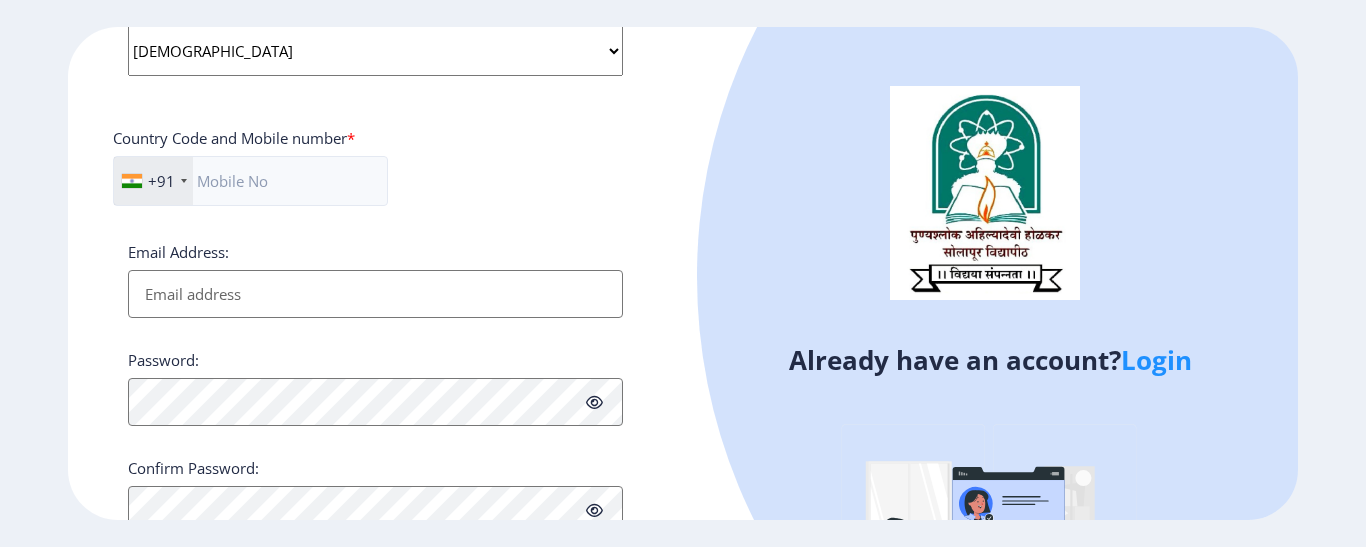 scroll, scrollTop: 864, scrollLeft: 0, axis: vertical 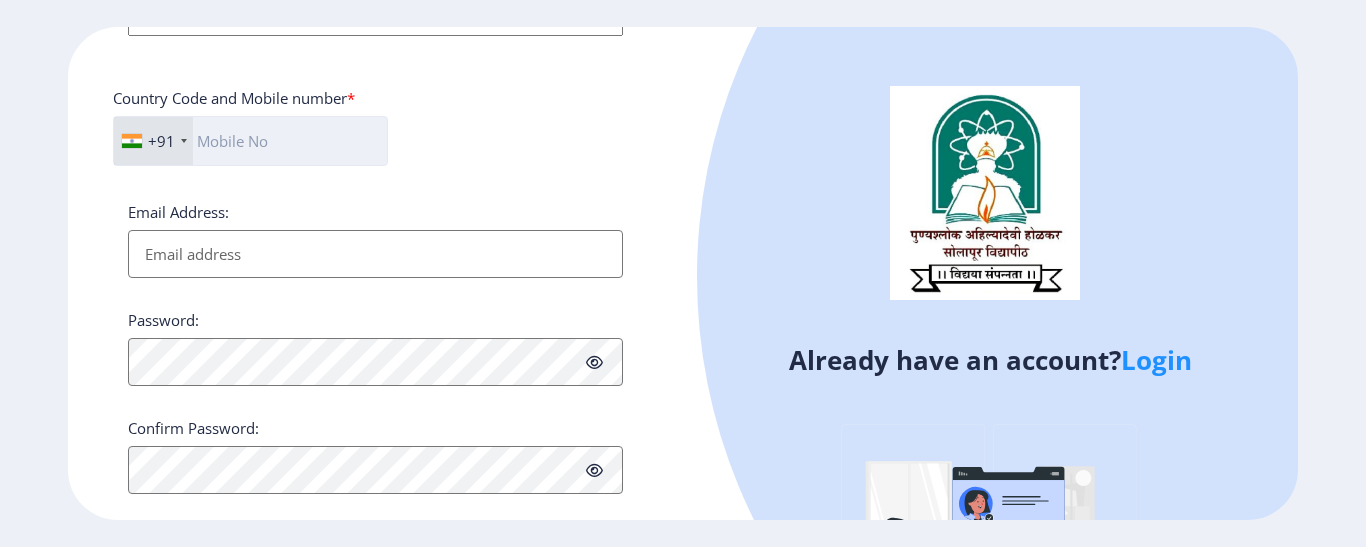 click 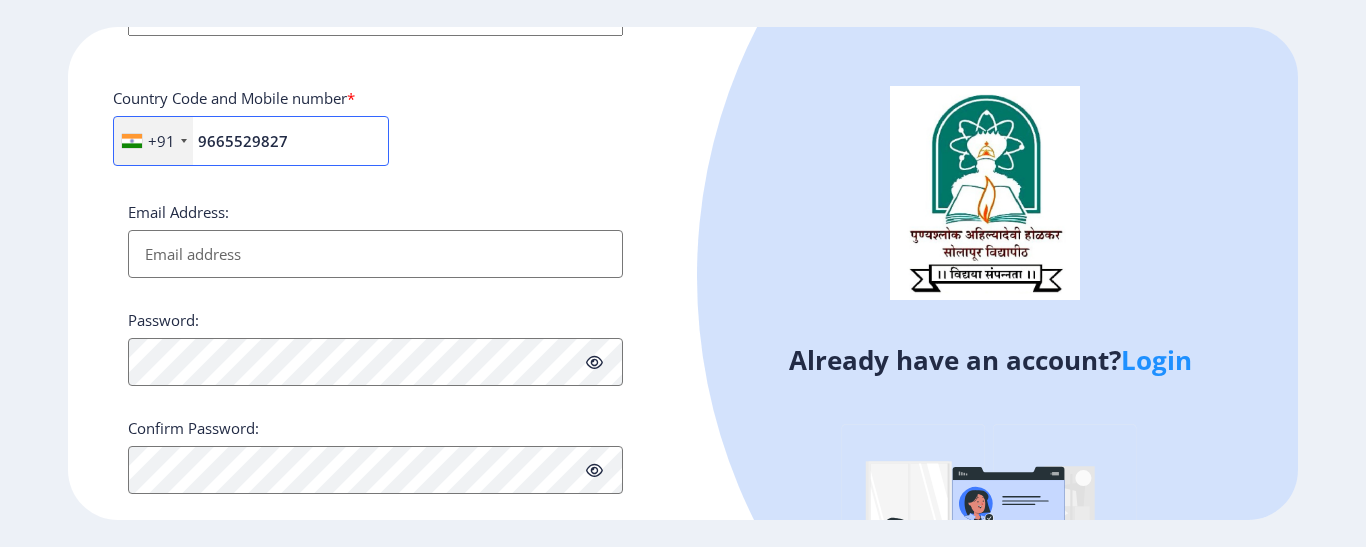 type on "9665529827" 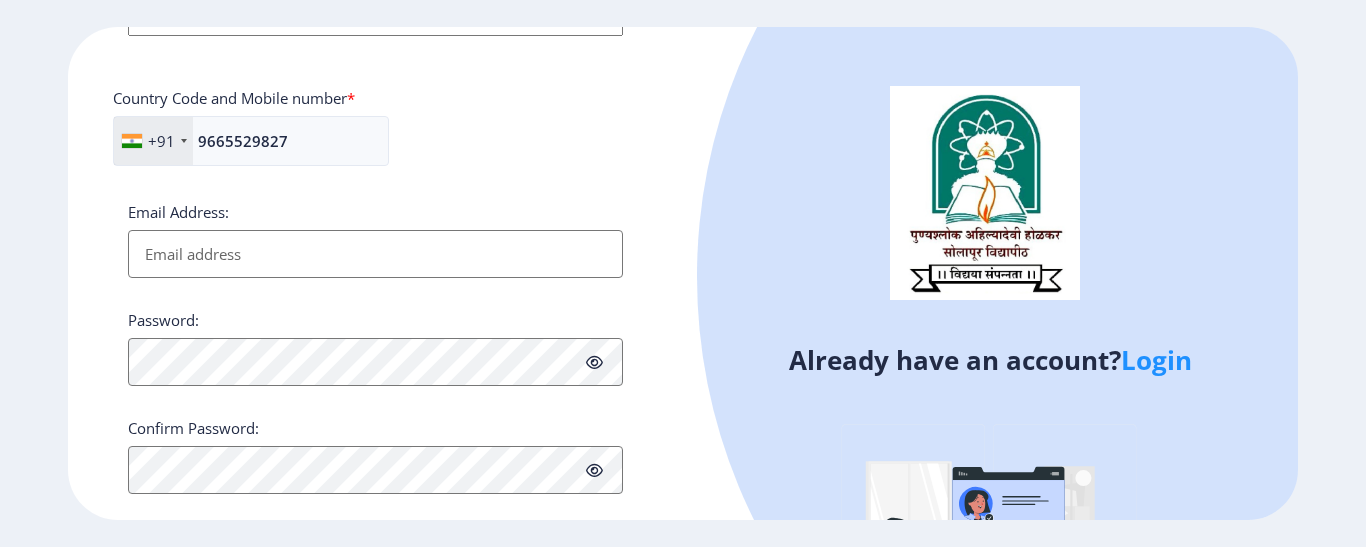 click on "Email Address:" at bounding box center (375, 254) 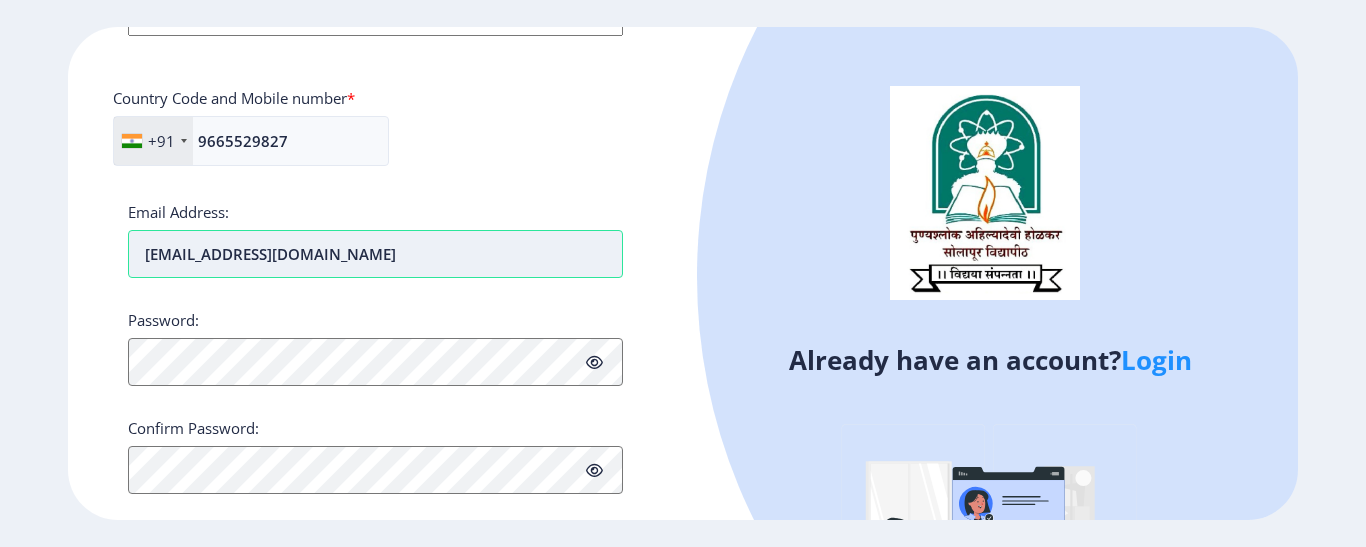 type on "Rahulshinde519@gmail.com" 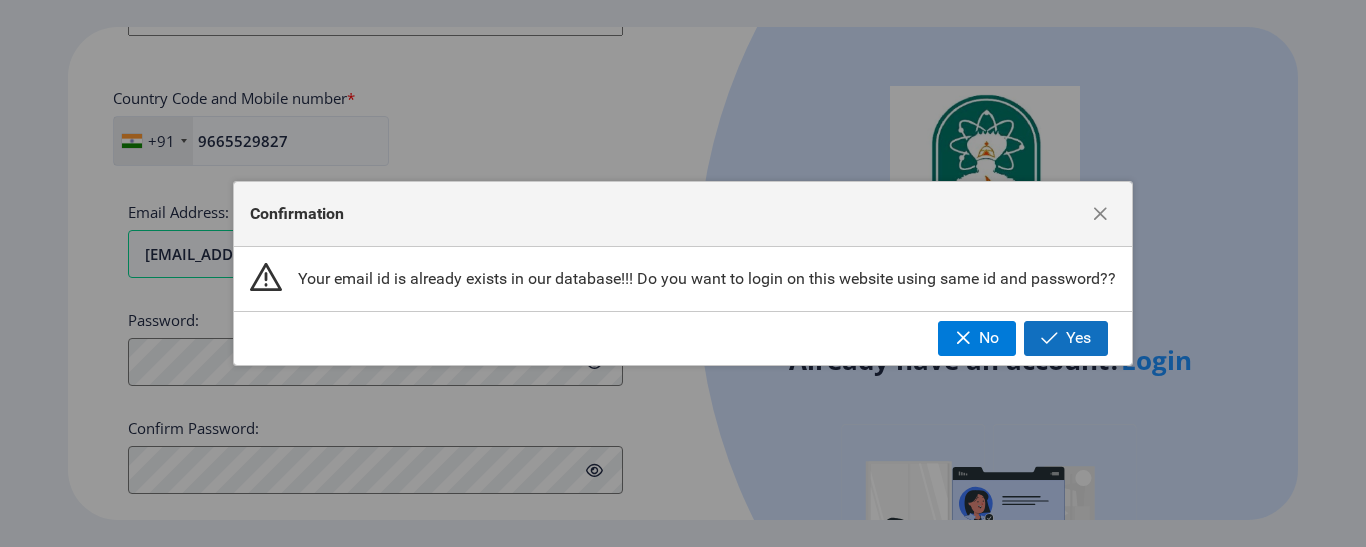 click on "Yes" 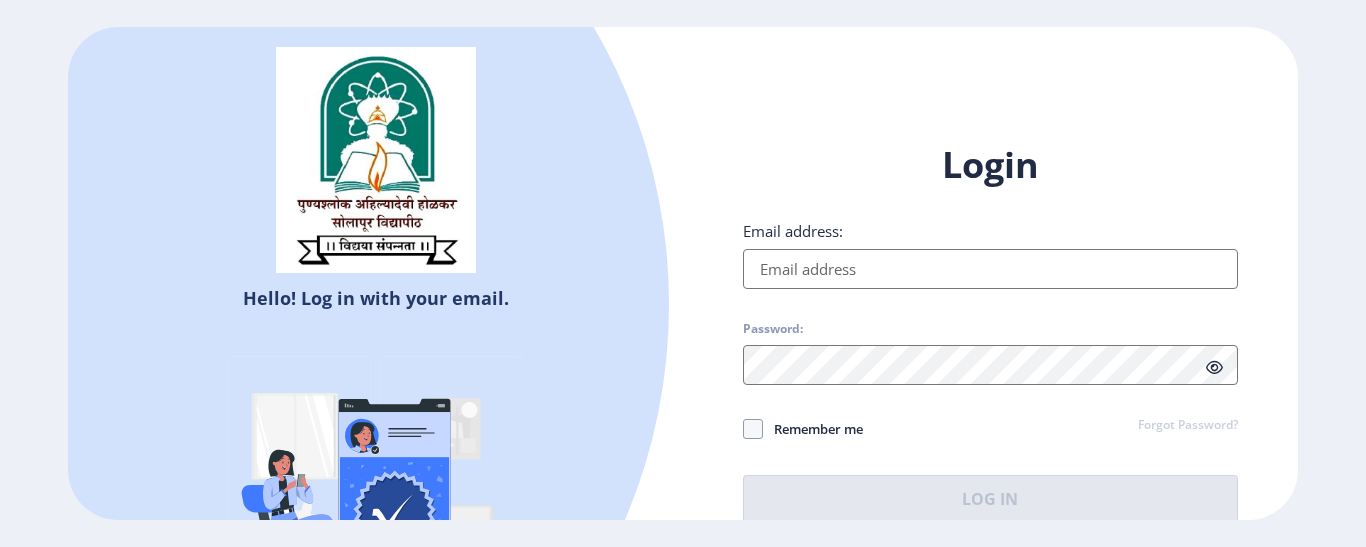 click on "Email address:" at bounding box center (990, 269) 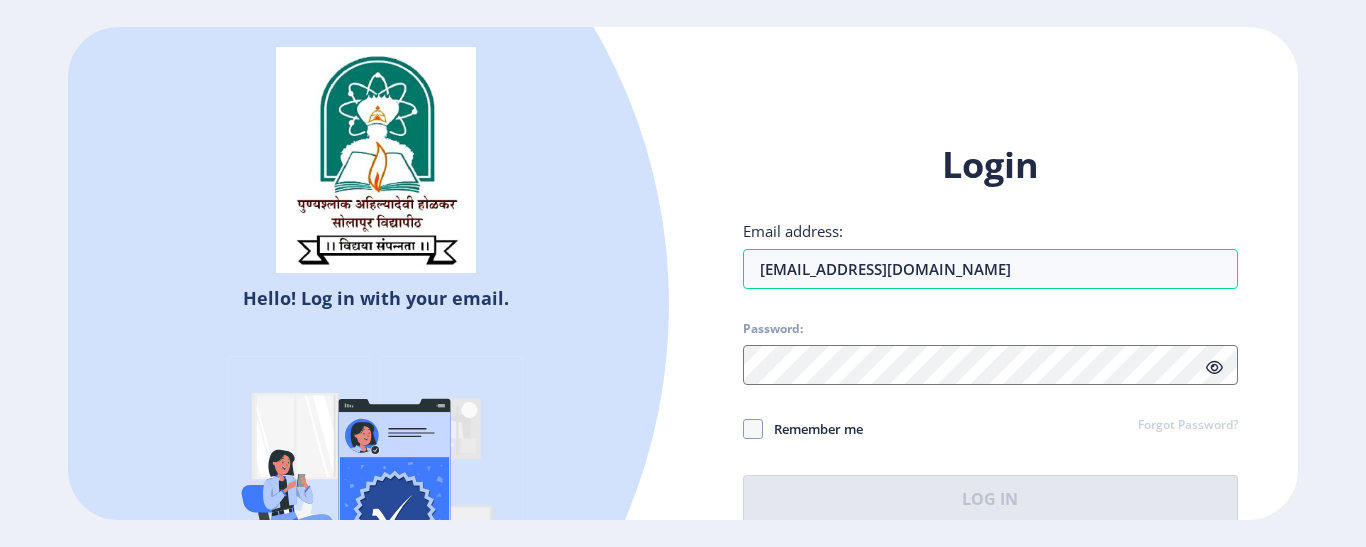 click on "Forgot Password?" 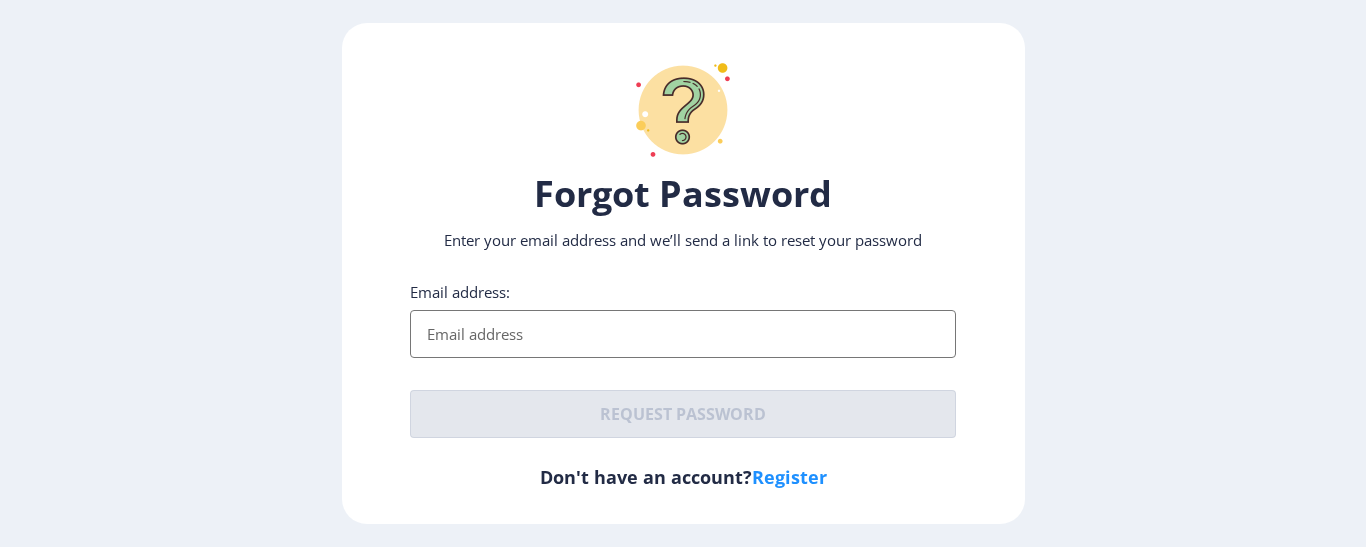 click on "Email address:" at bounding box center (683, 334) 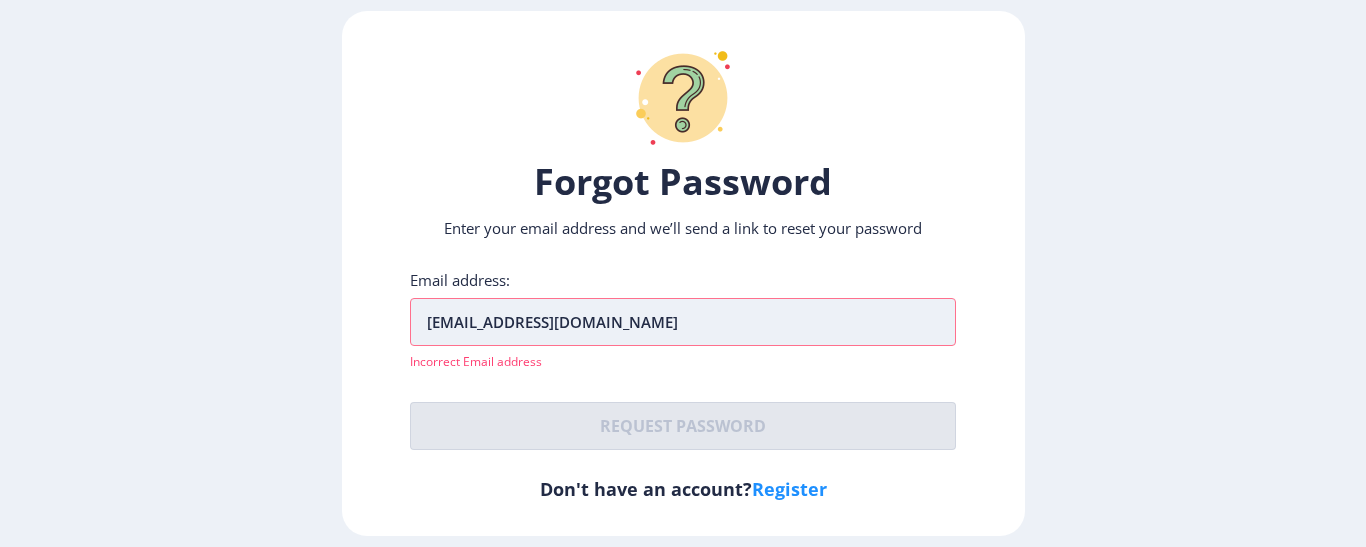 click on "Rahulshinde519@gmail.com" at bounding box center [683, 322] 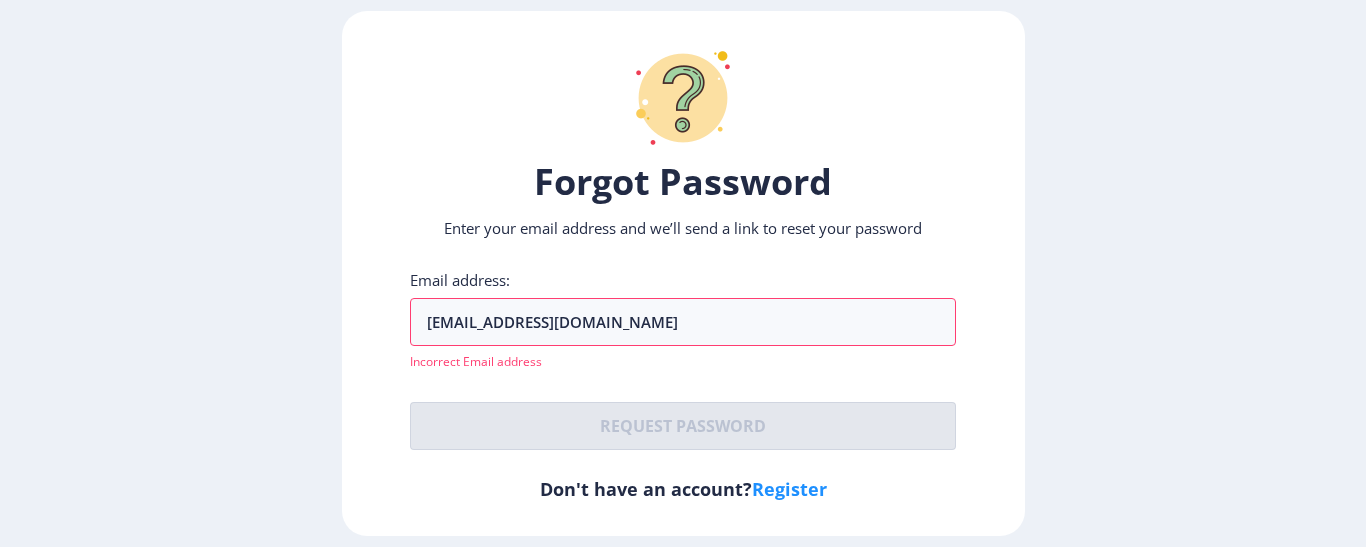 click on "Register" 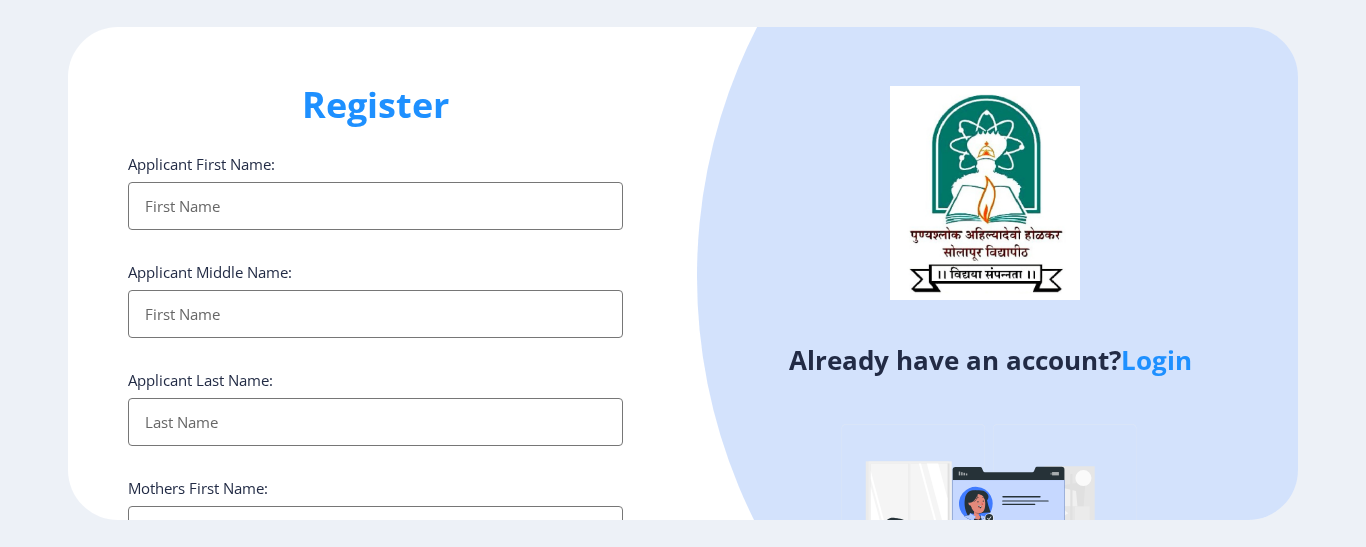 click on "Applicant First Name:" at bounding box center (375, 206) 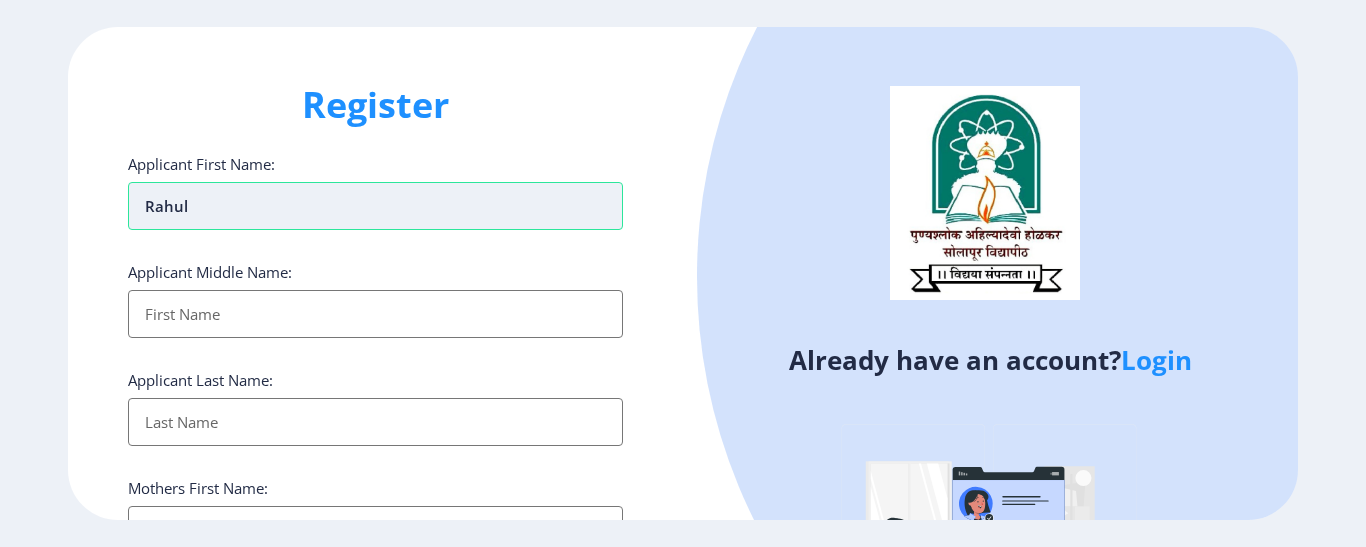 type on "Rahul" 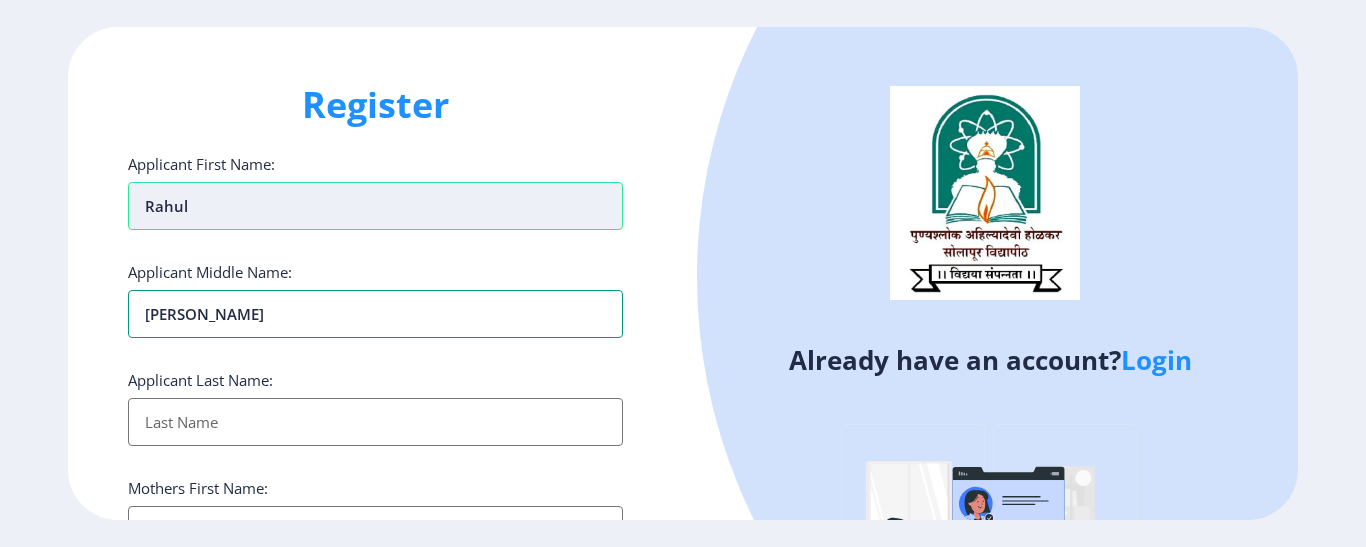 type on "Madhukar" 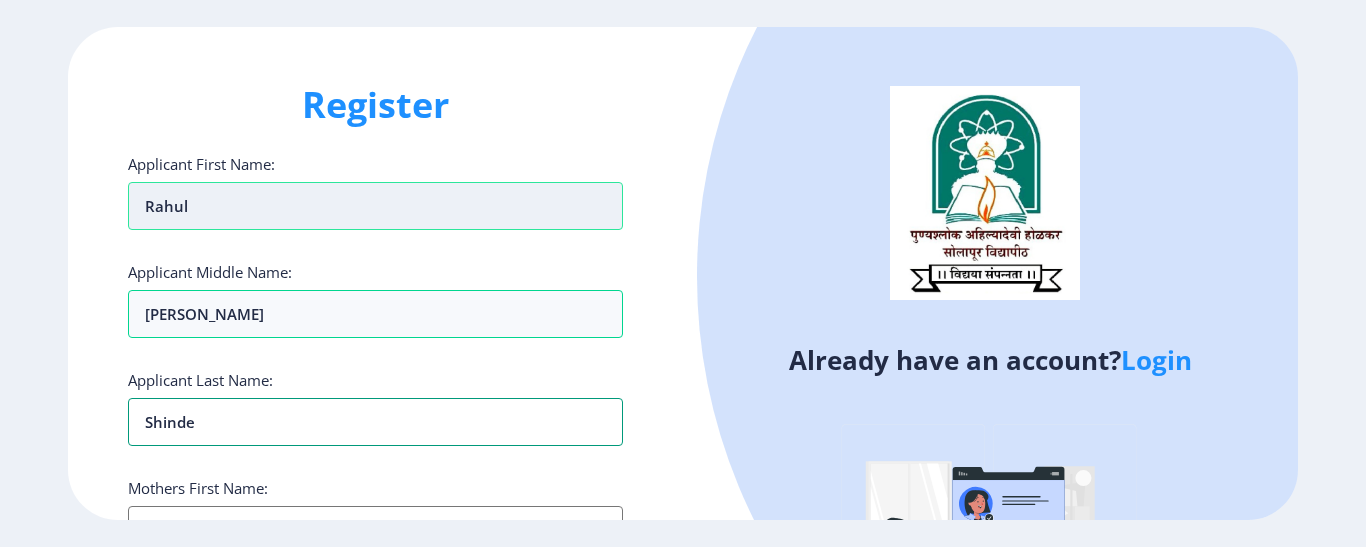 type on "Shinde" 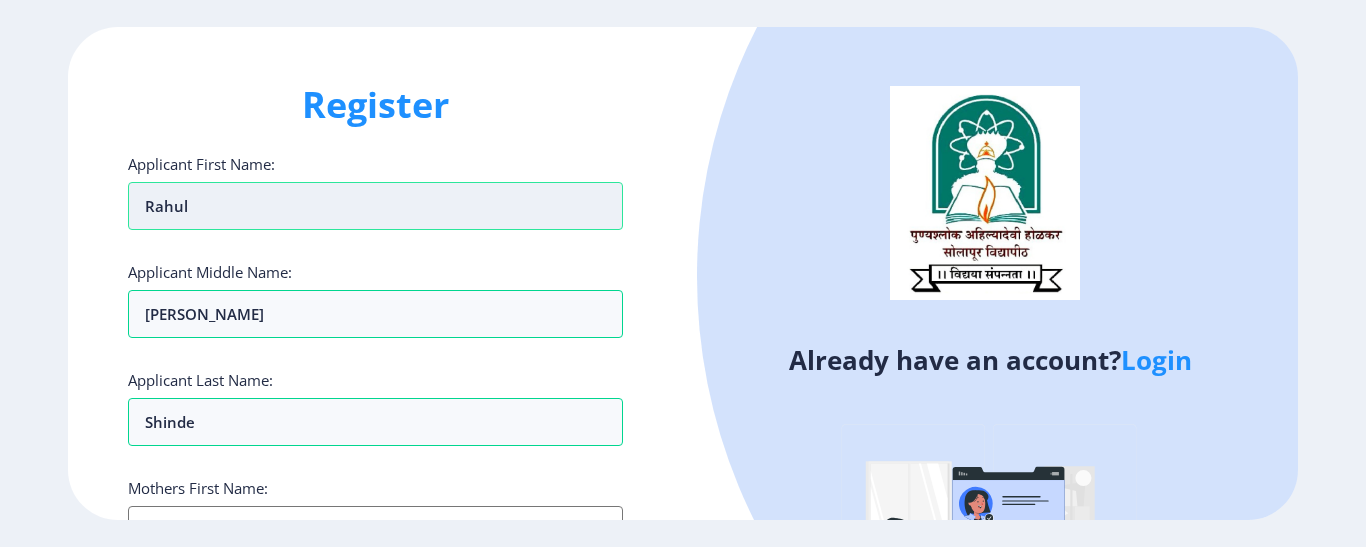 scroll, scrollTop: 34, scrollLeft: 0, axis: vertical 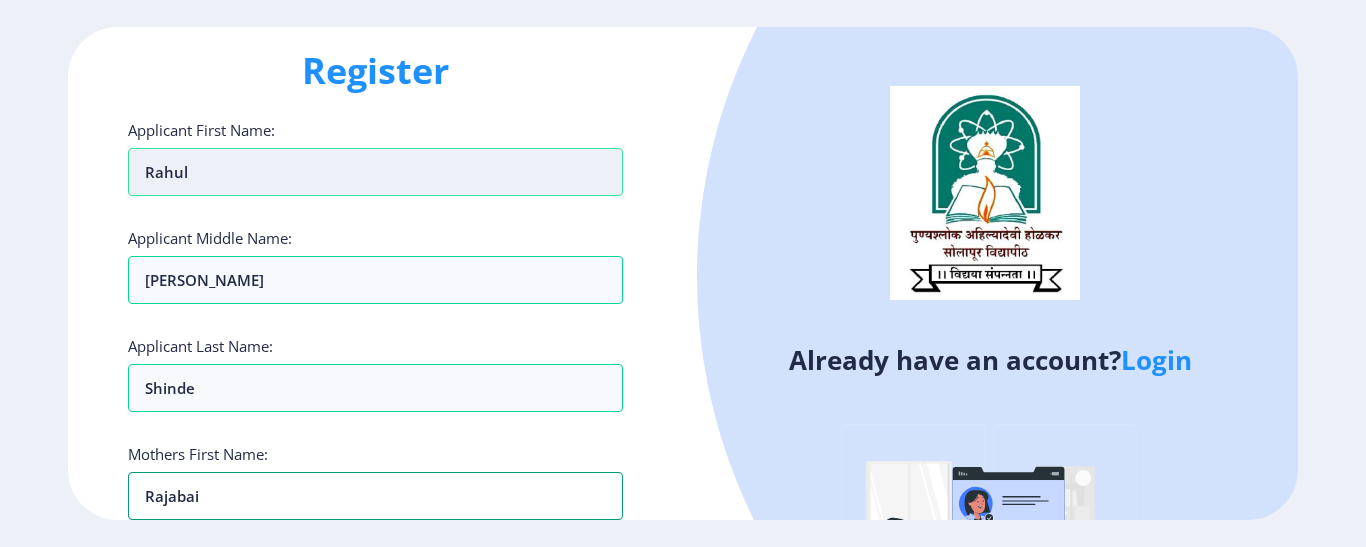type on "Rajabai" 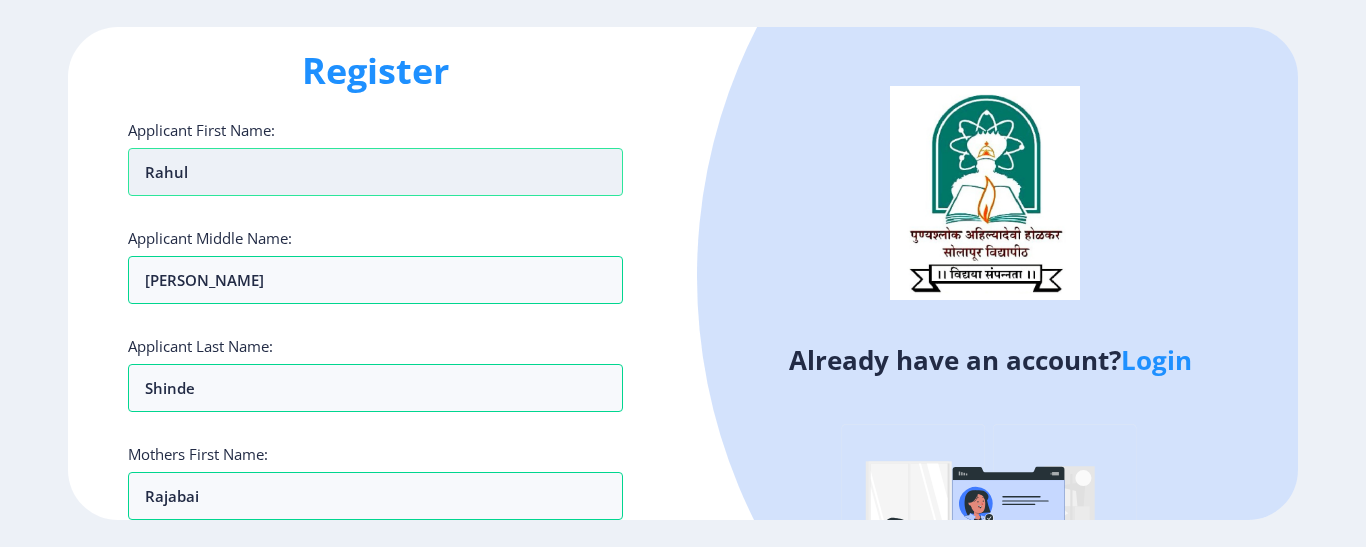 scroll, scrollTop: 384, scrollLeft: 0, axis: vertical 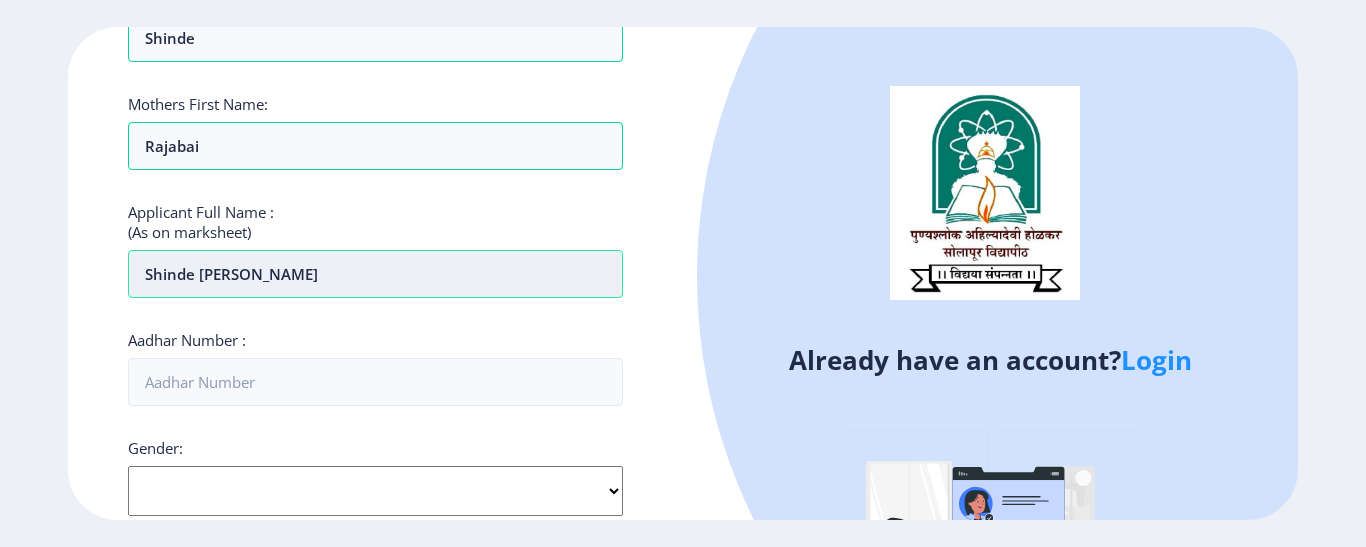type on "Shinde Rahul Madhukar" 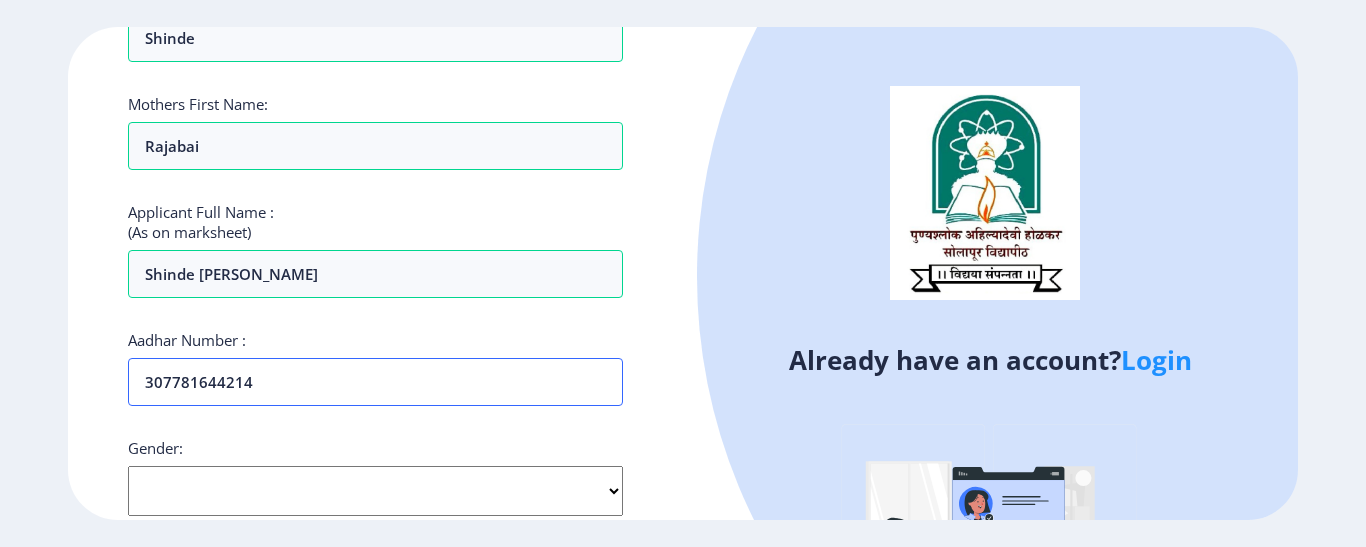 type on "307781644214" 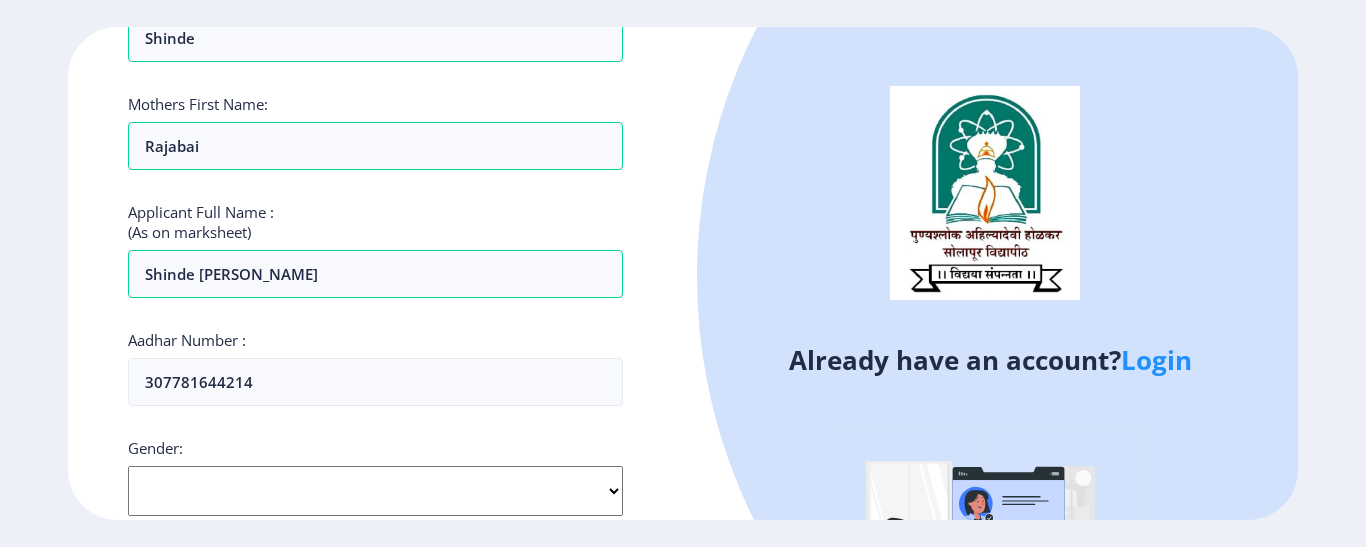 click on "Select Gender Male Female Other" 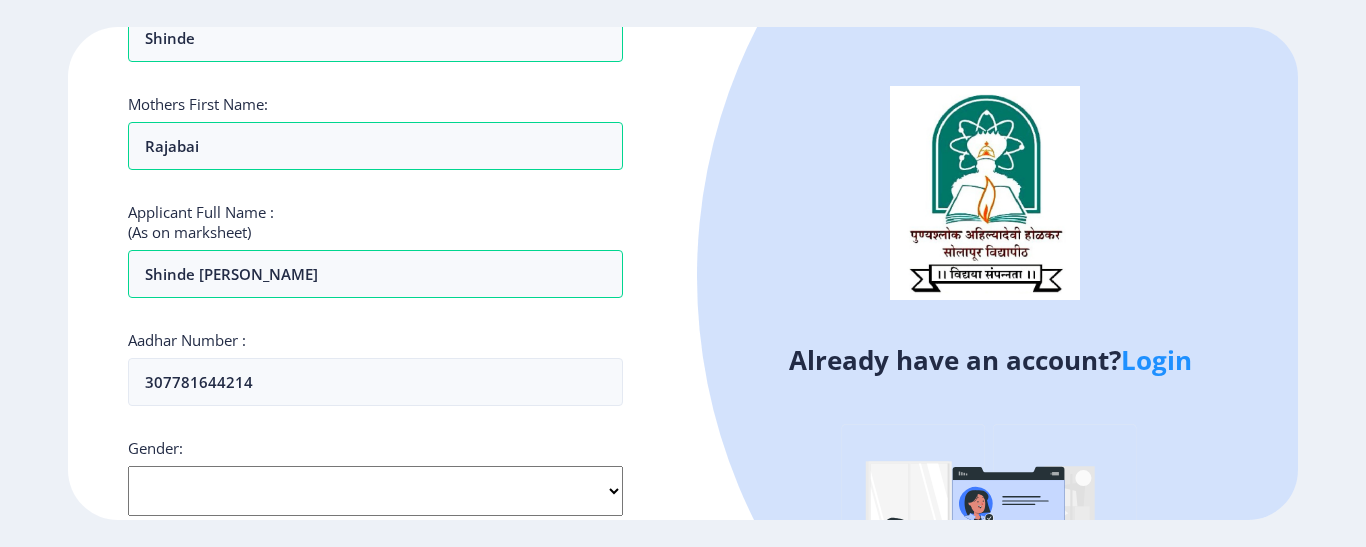 select on "[DEMOGRAPHIC_DATA]" 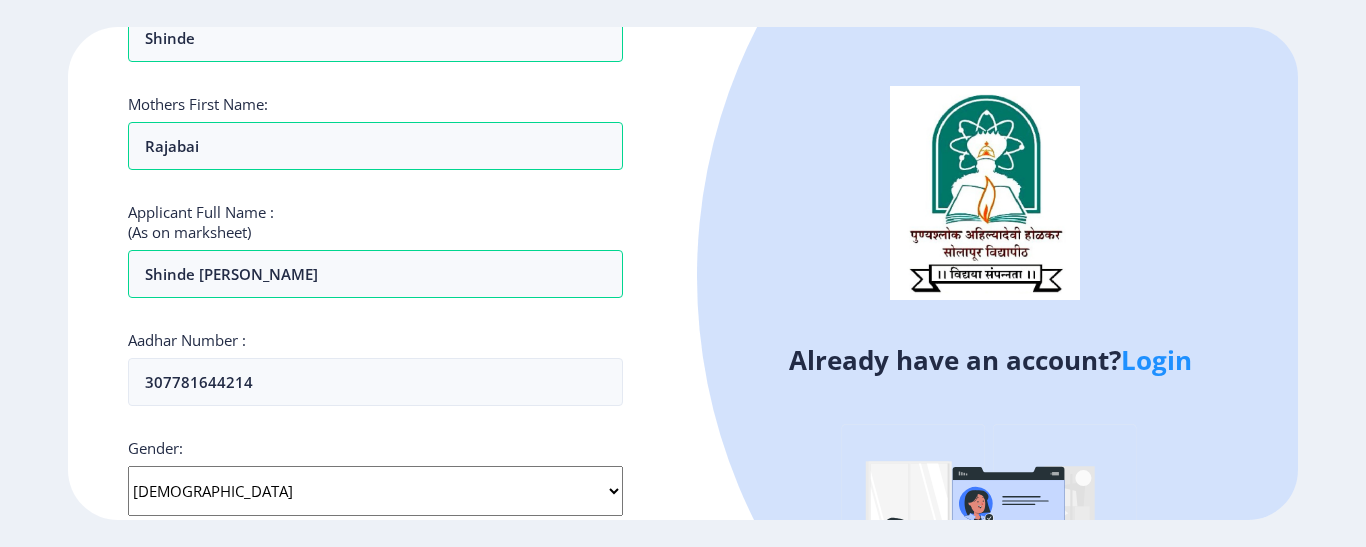 click on "Select Gender Male Female Other" 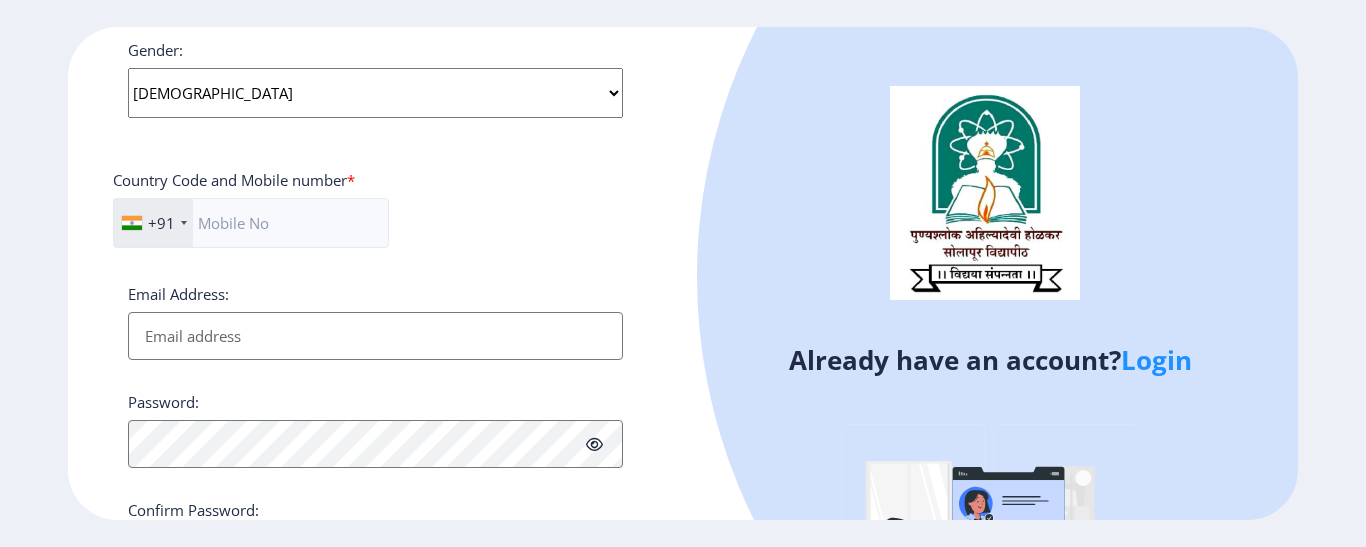 scroll, scrollTop: 784, scrollLeft: 0, axis: vertical 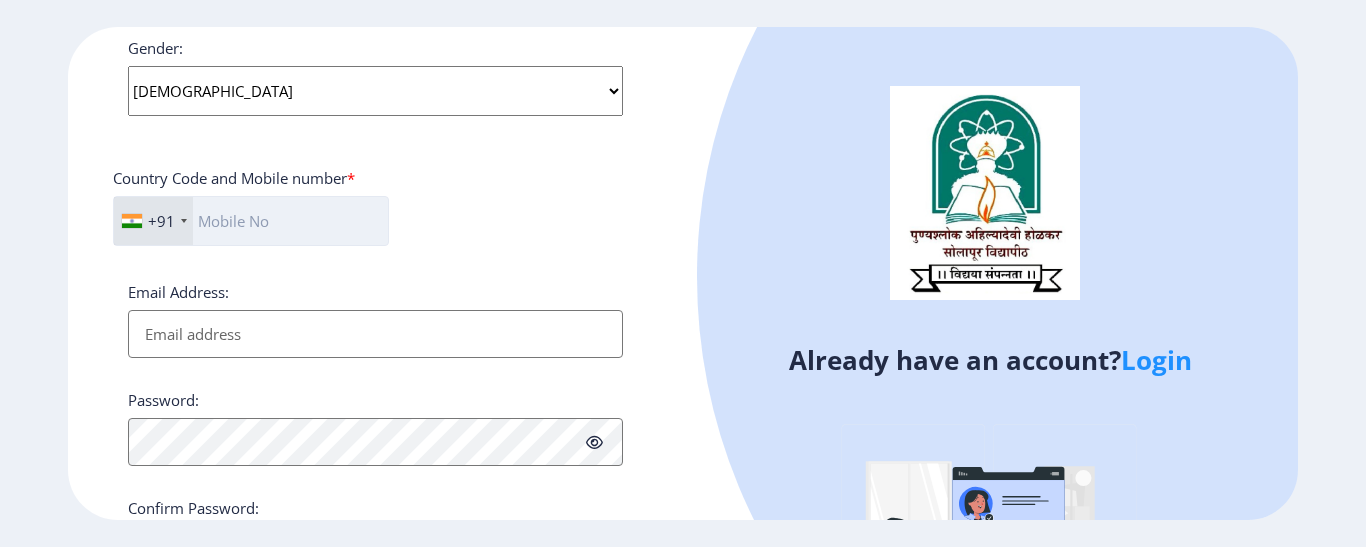 click 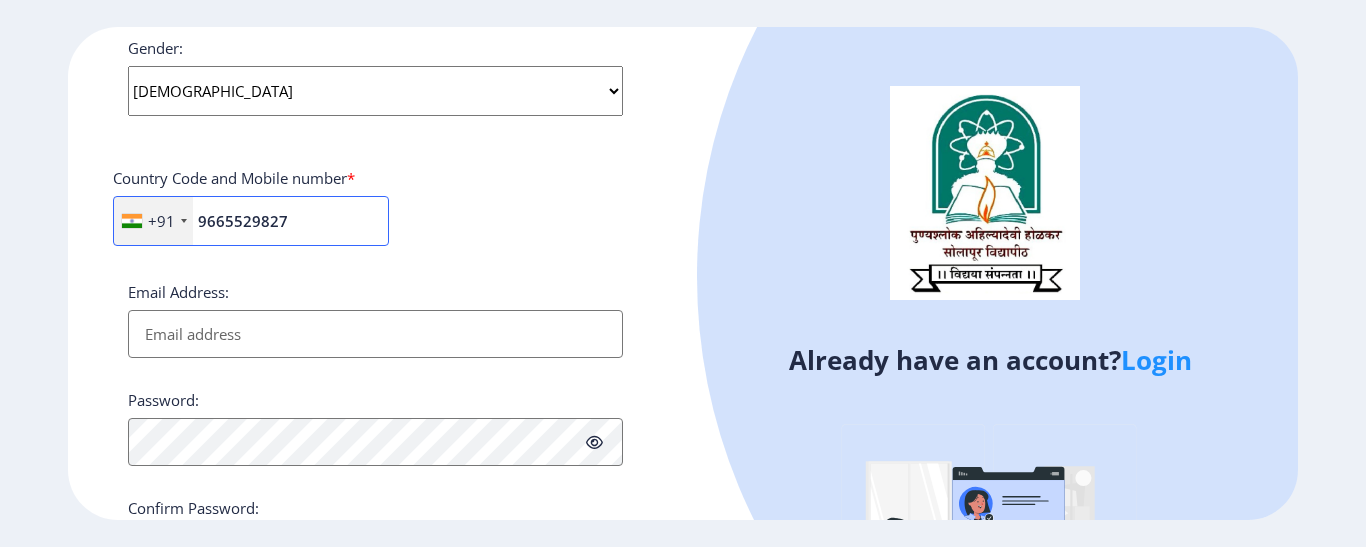 type on "9665529827" 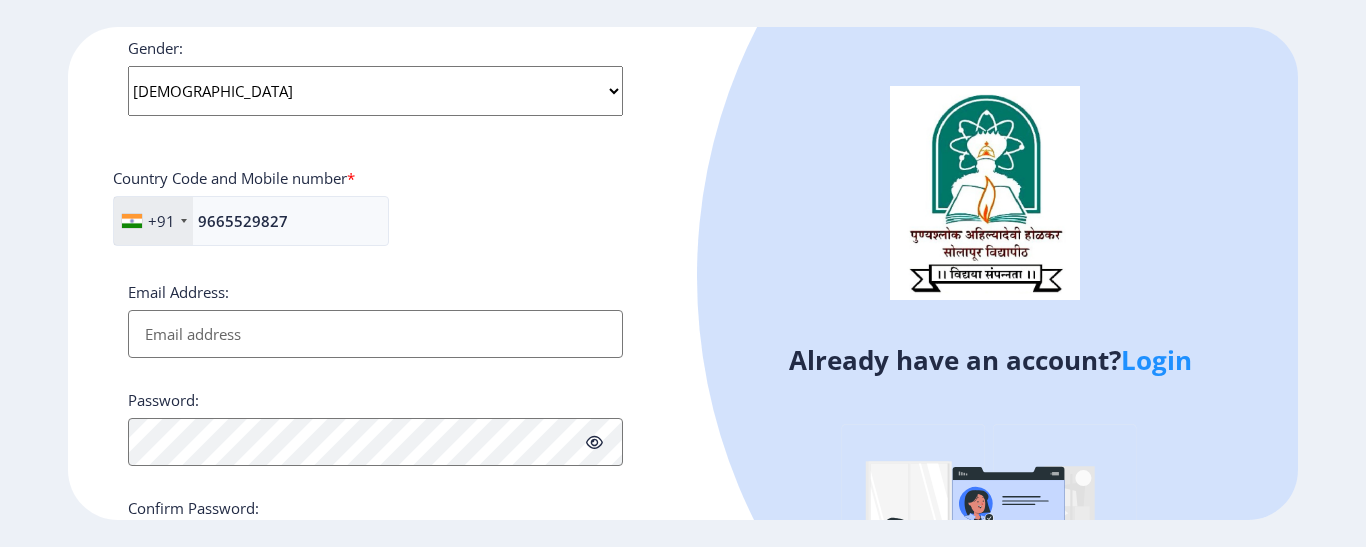 click on "Email Address:" at bounding box center [375, 334] 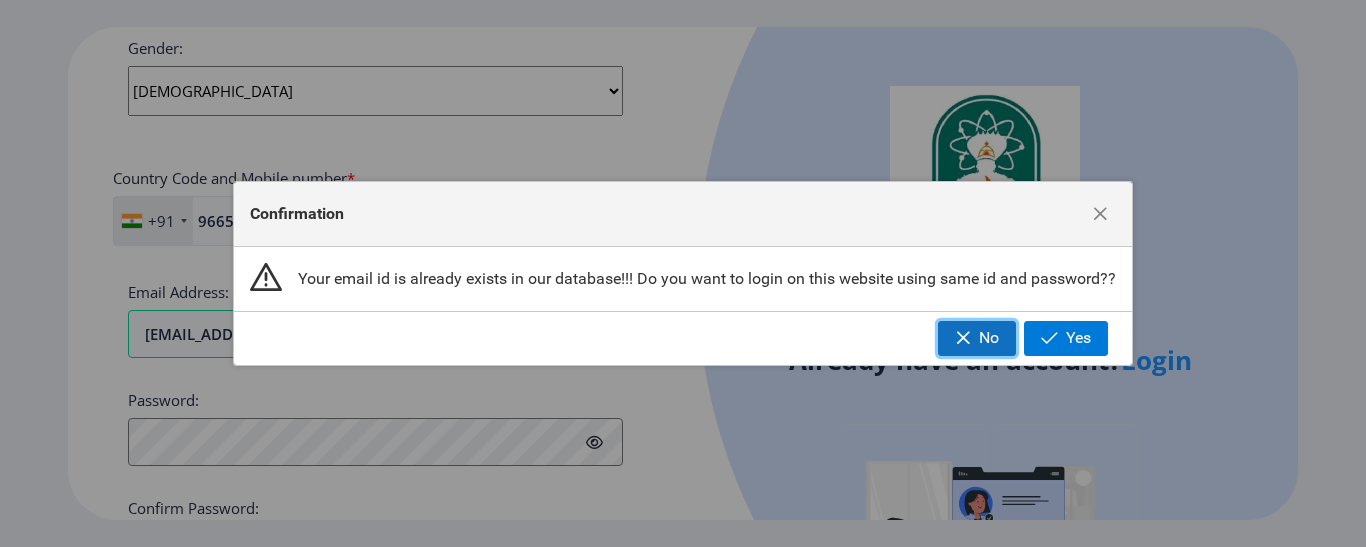click 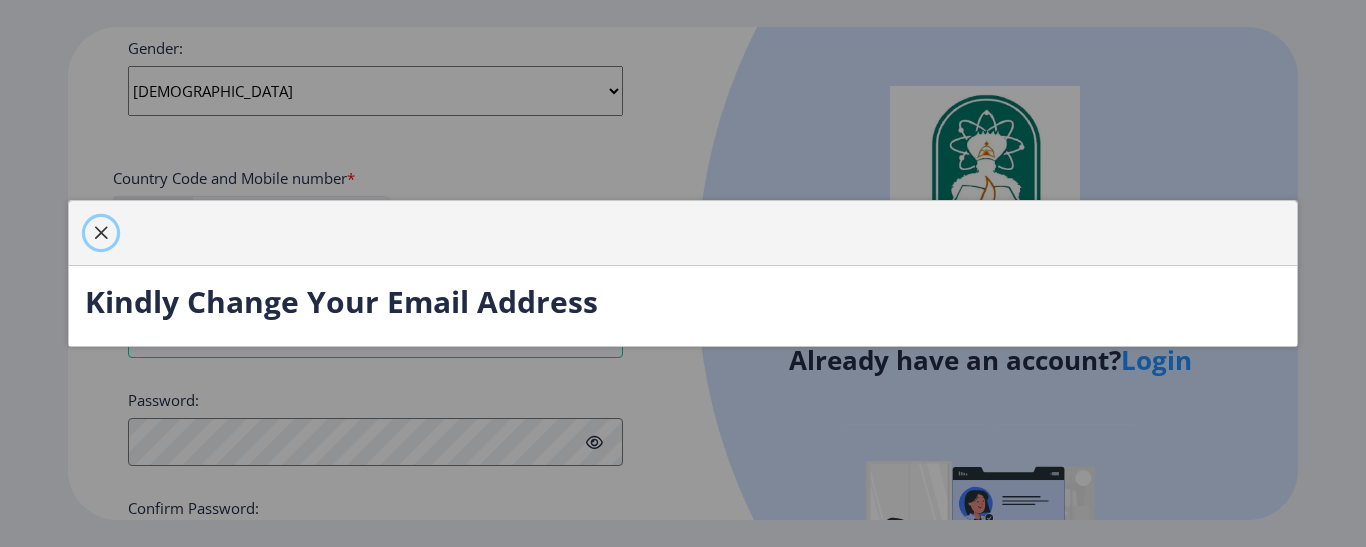 click 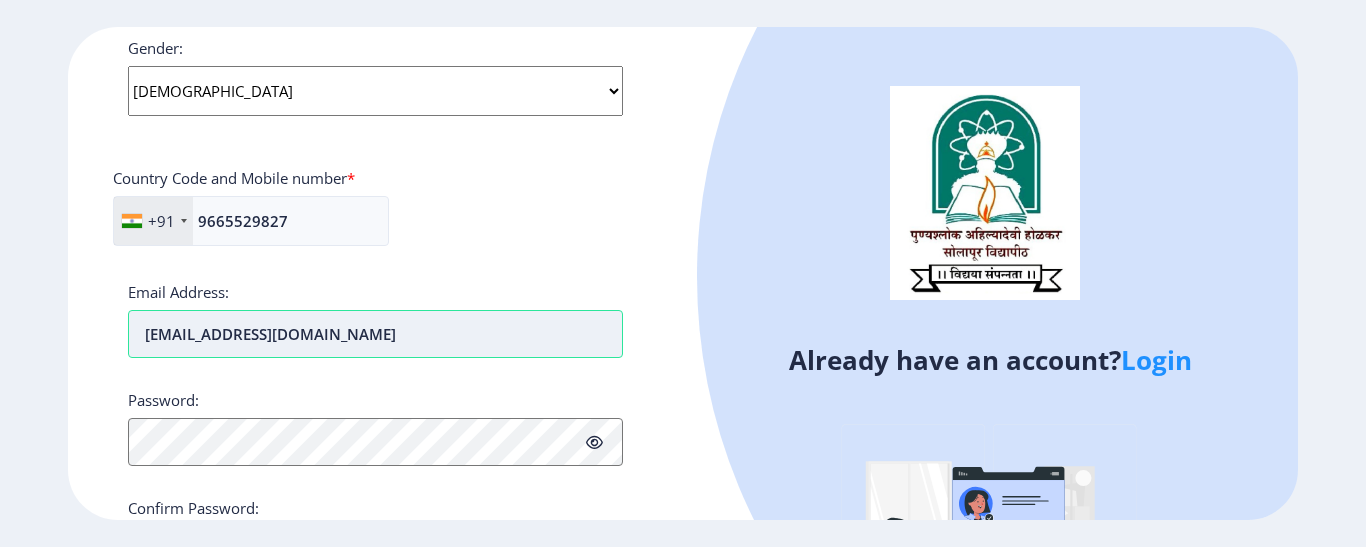 click on "Rahulshinde519@gmail.com" at bounding box center (375, 334) 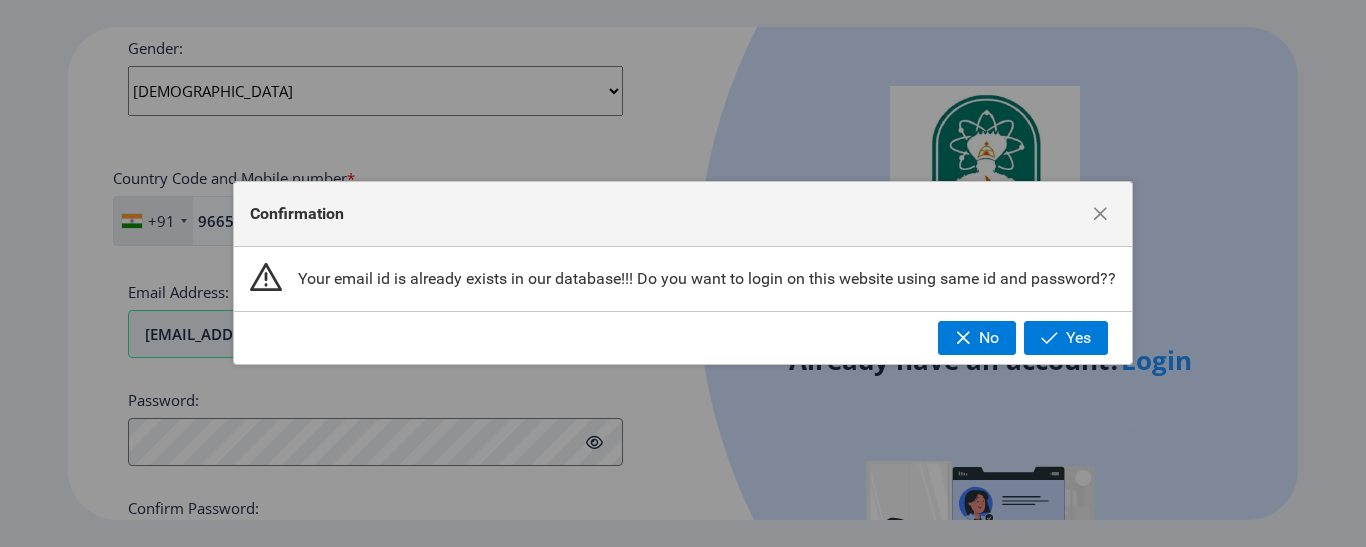 type 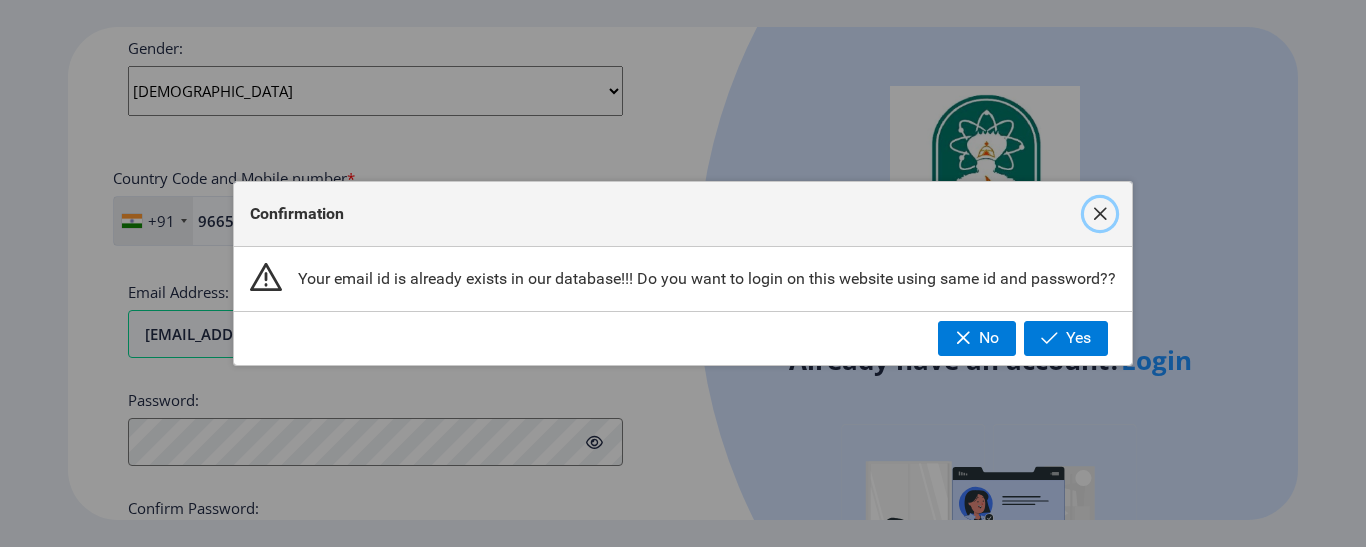 click 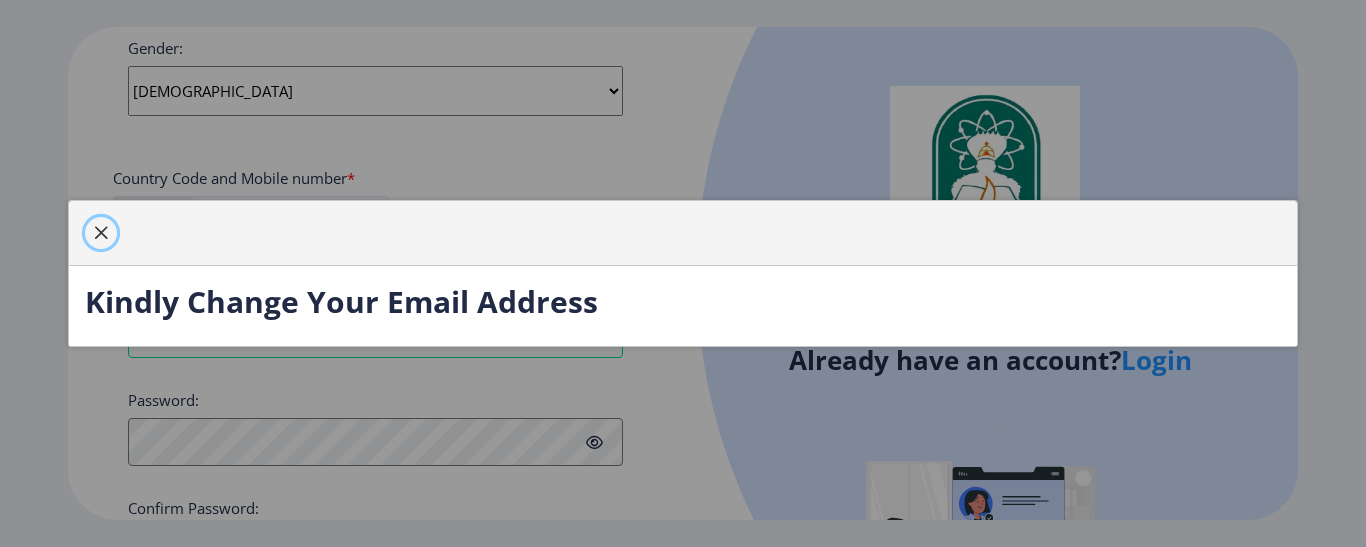 click 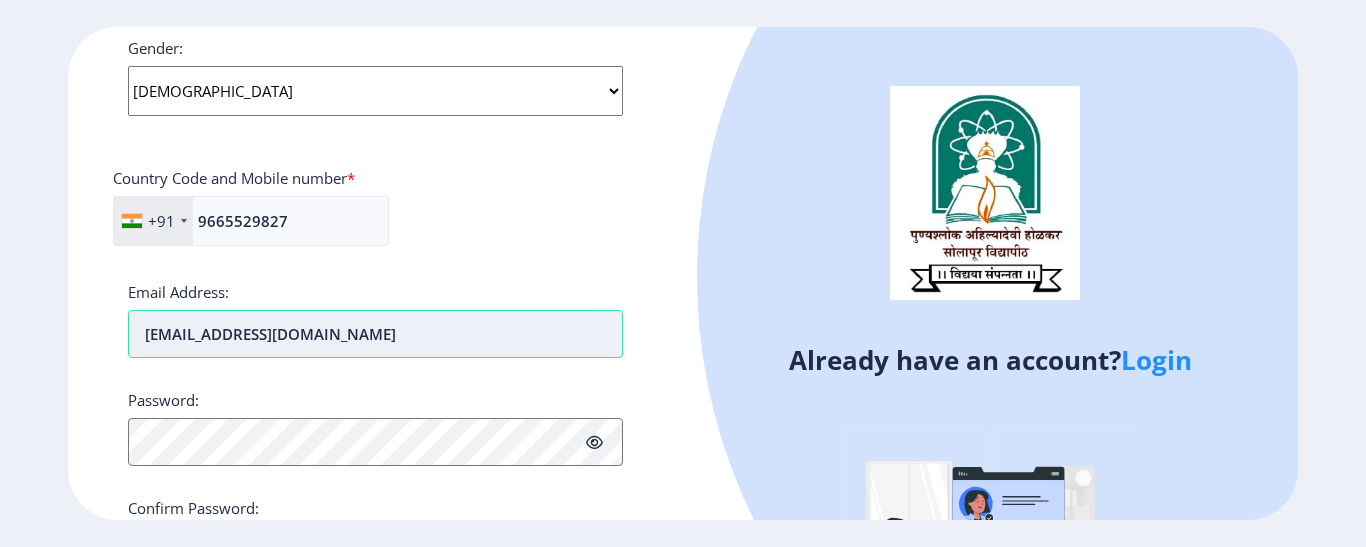 click on "Rahulshinde519@gmail.com" at bounding box center [375, 334] 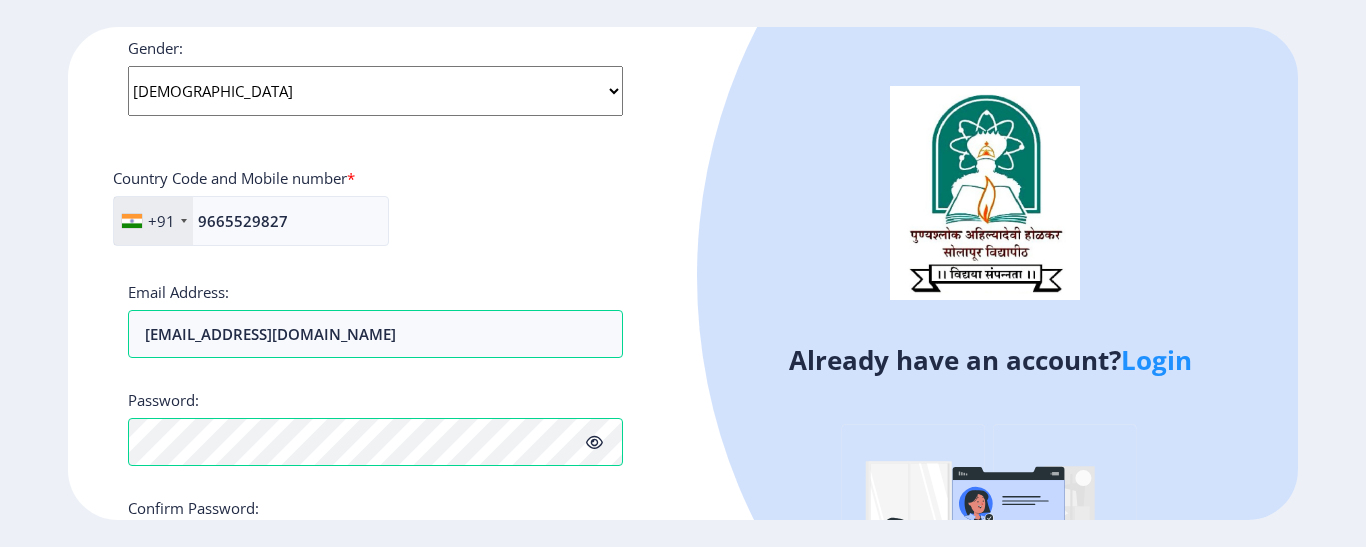 scroll, scrollTop: 924, scrollLeft: 0, axis: vertical 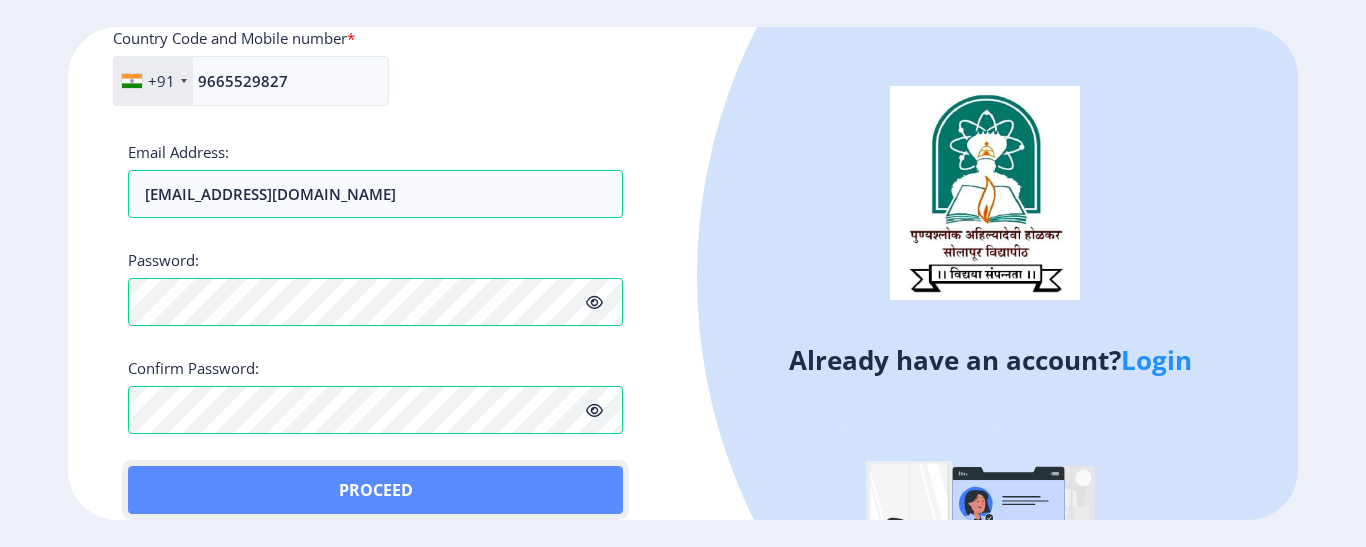 click on "Proceed" 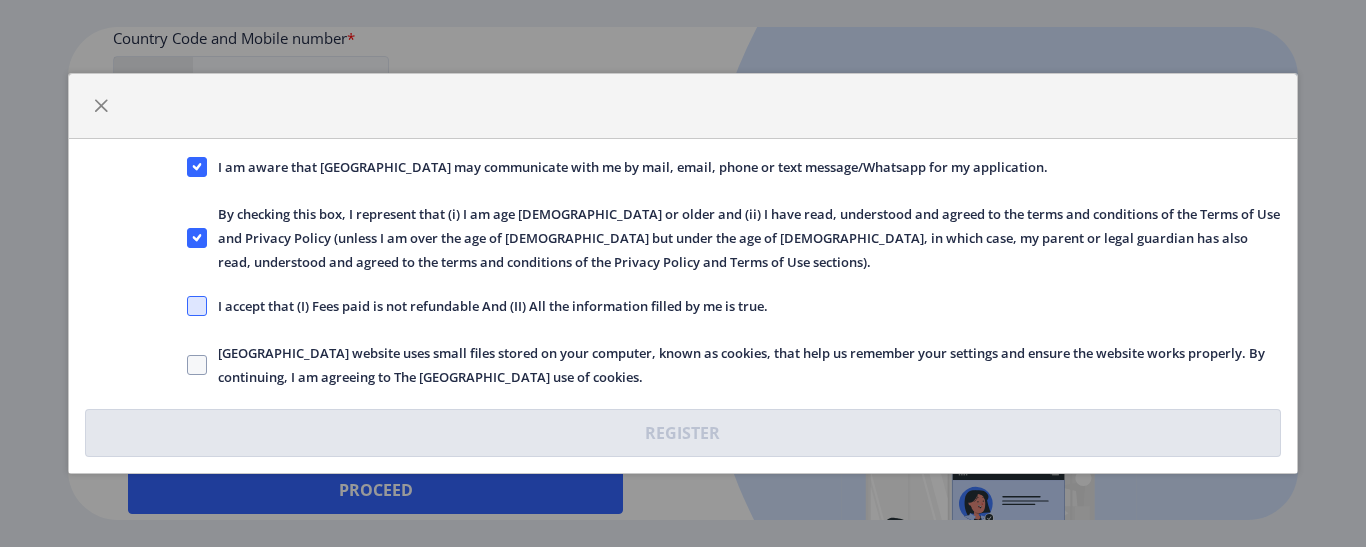 click 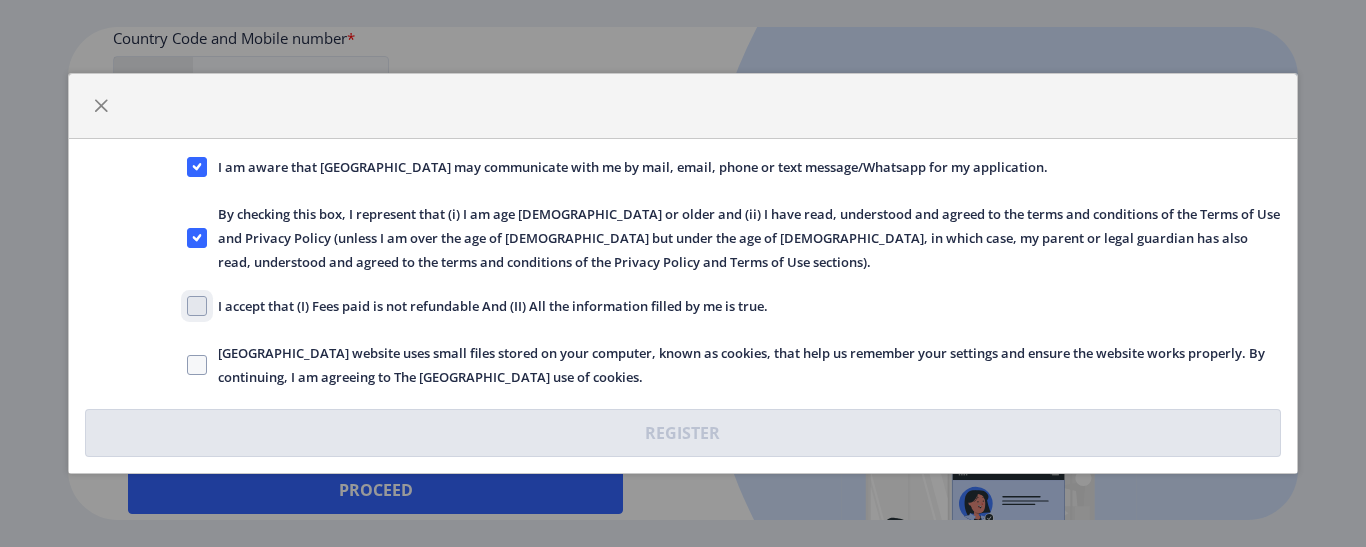 click on "I accept that (I) Fees paid is not refundable And (II) All the information filled by me is true." 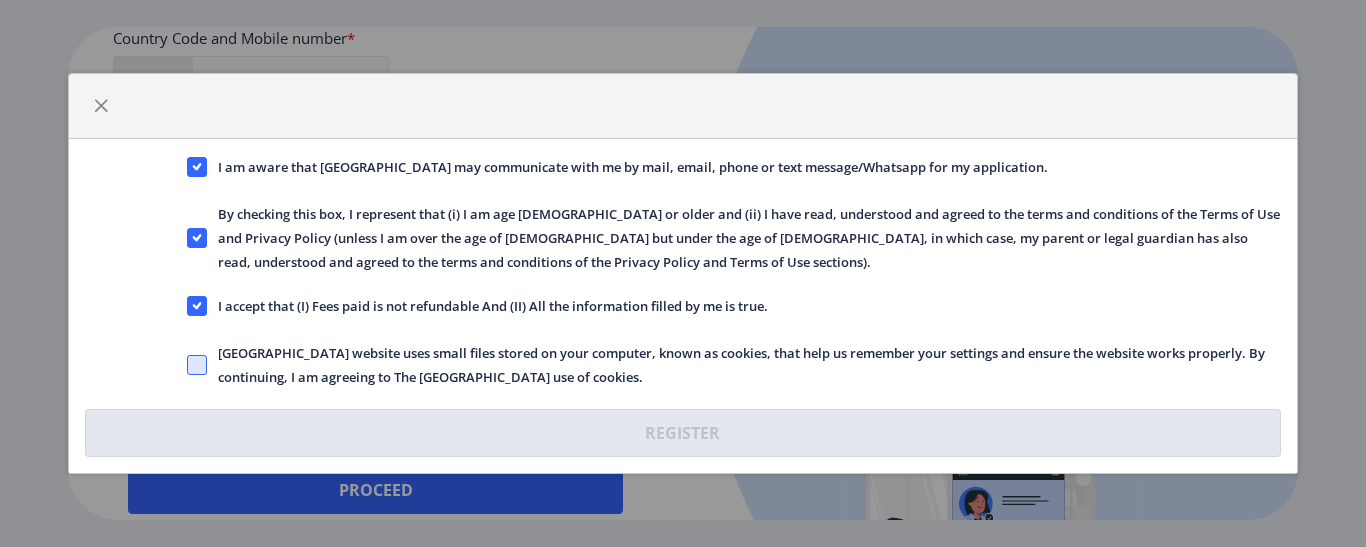 click 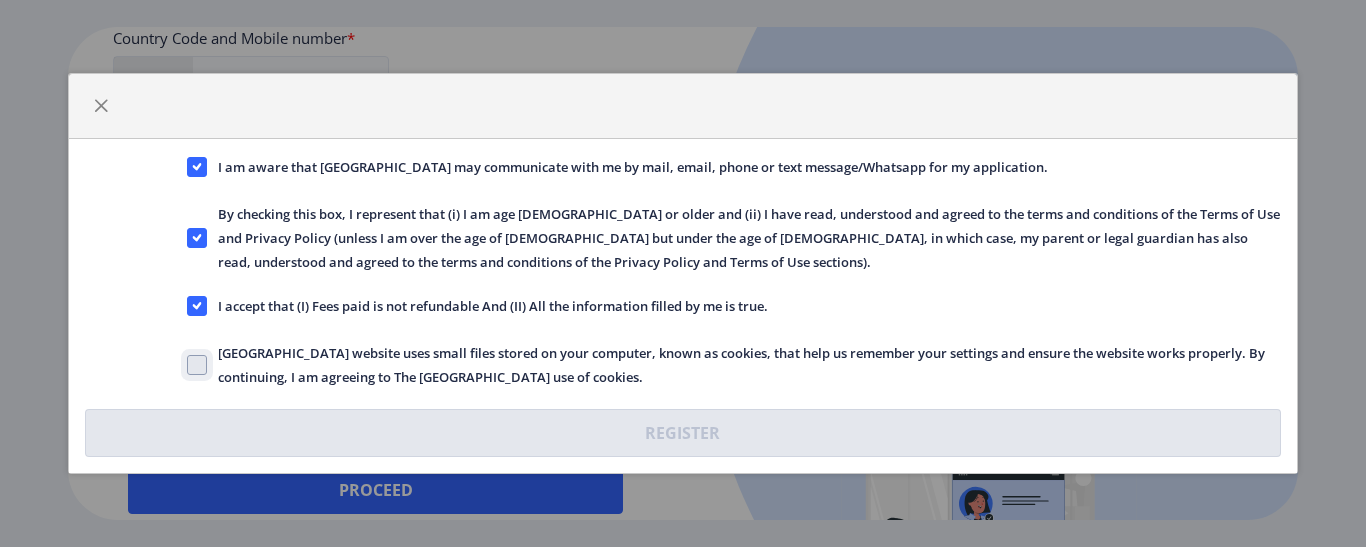 click on "Solapur University website uses small files stored on your computer, known as cookies, that help us remember your settings and ensure the website works properly. By continuing, I am agreeing to The Solapur University use of cookies." 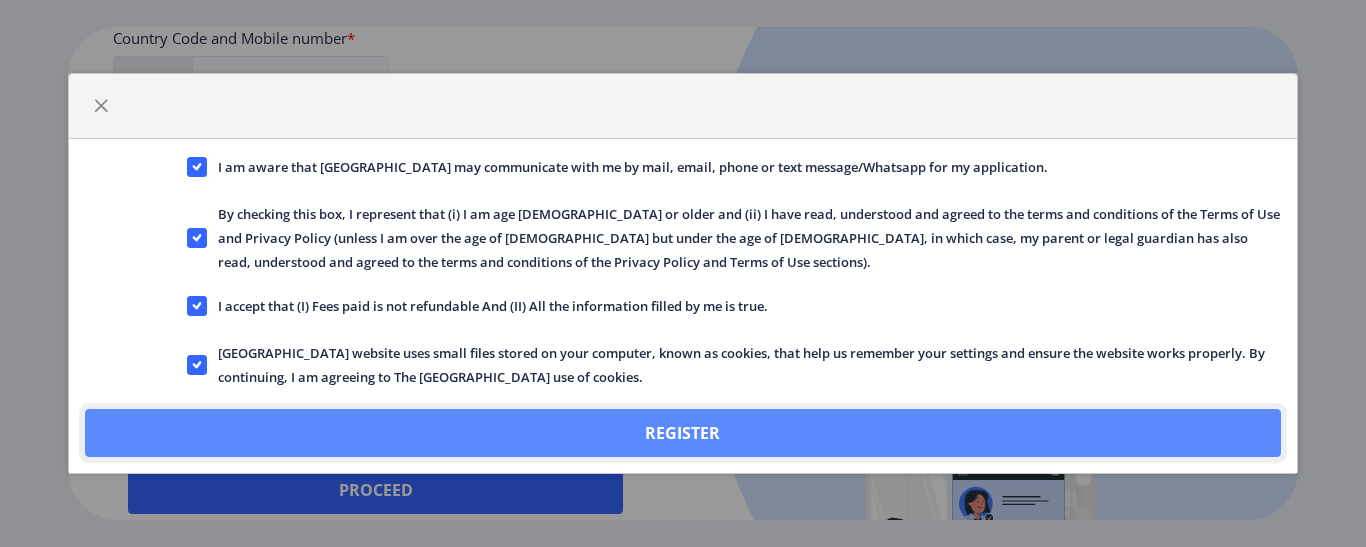 click on "Register" 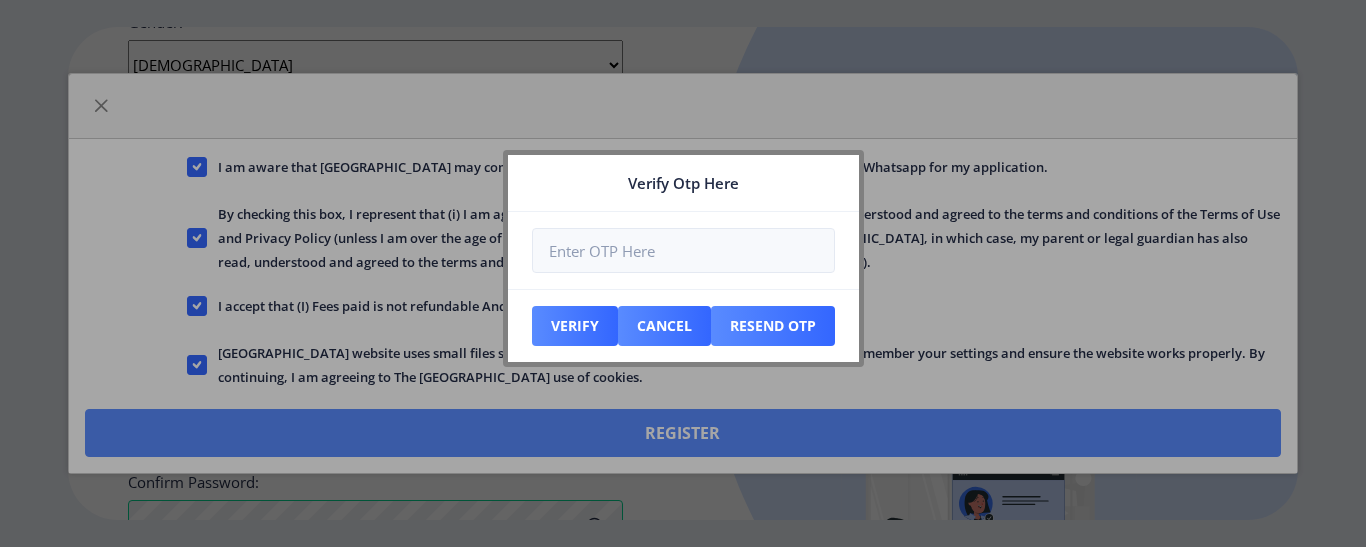 scroll, scrollTop: 1038, scrollLeft: 0, axis: vertical 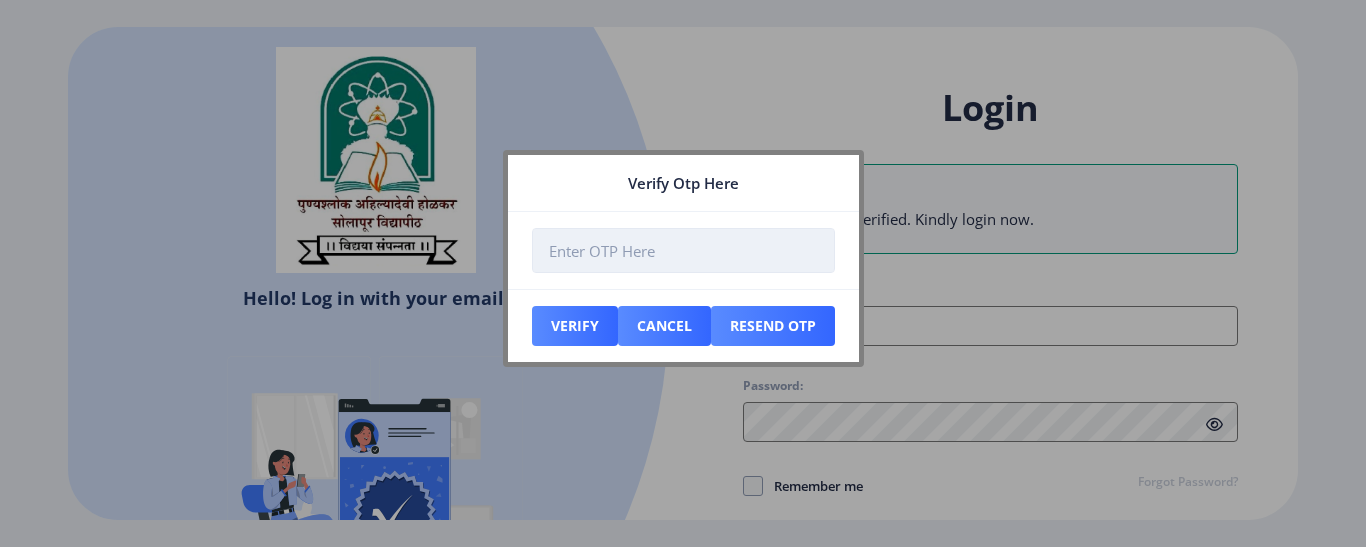click at bounding box center [683, 250] 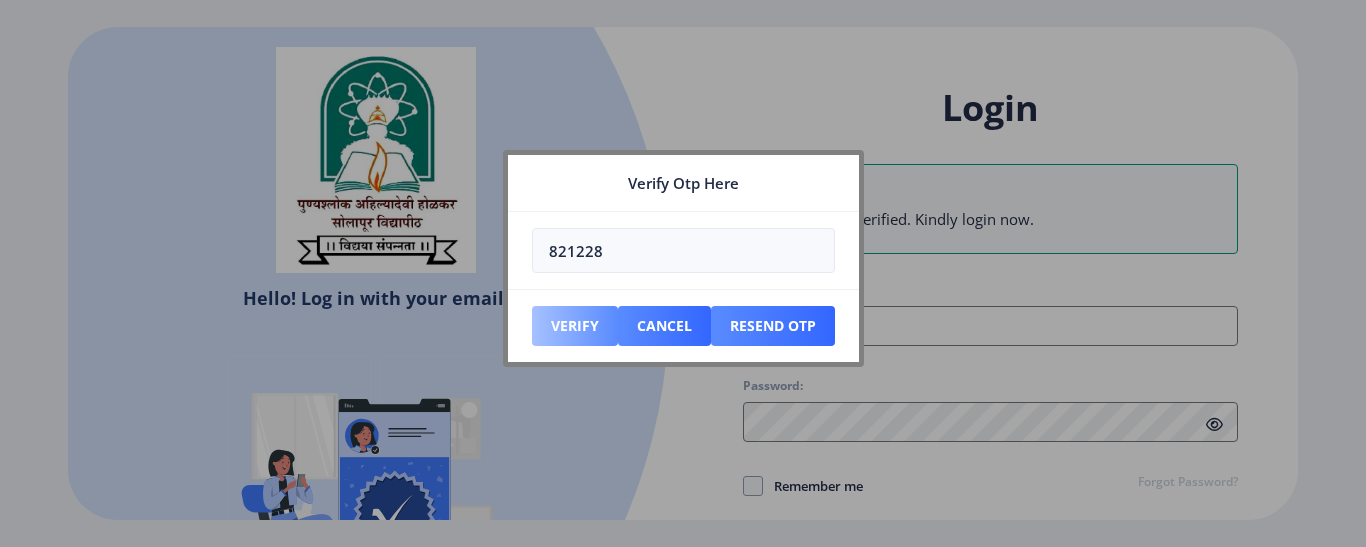 type on "821228" 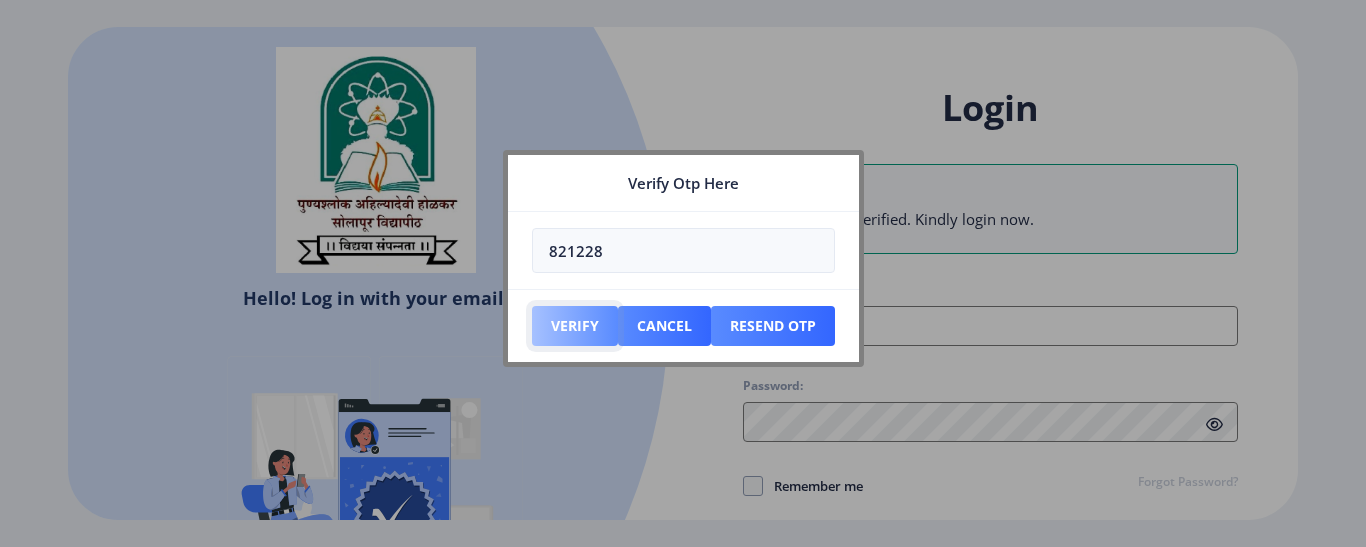 click on "Verify" at bounding box center (575, 326) 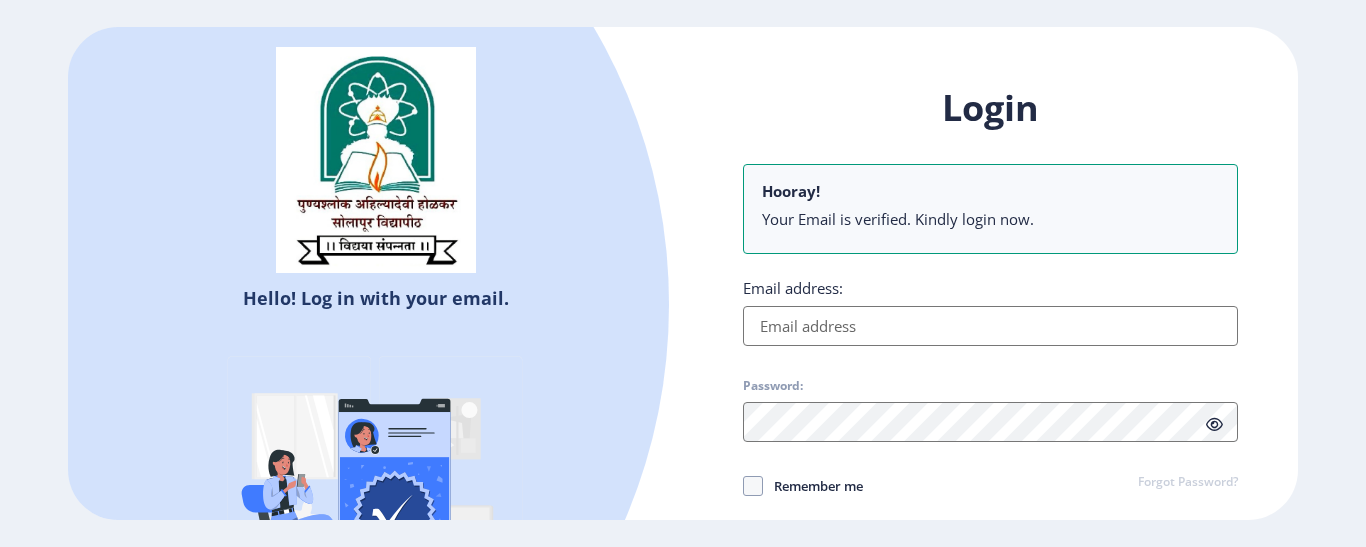 click on "Email address:" at bounding box center [990, 326] 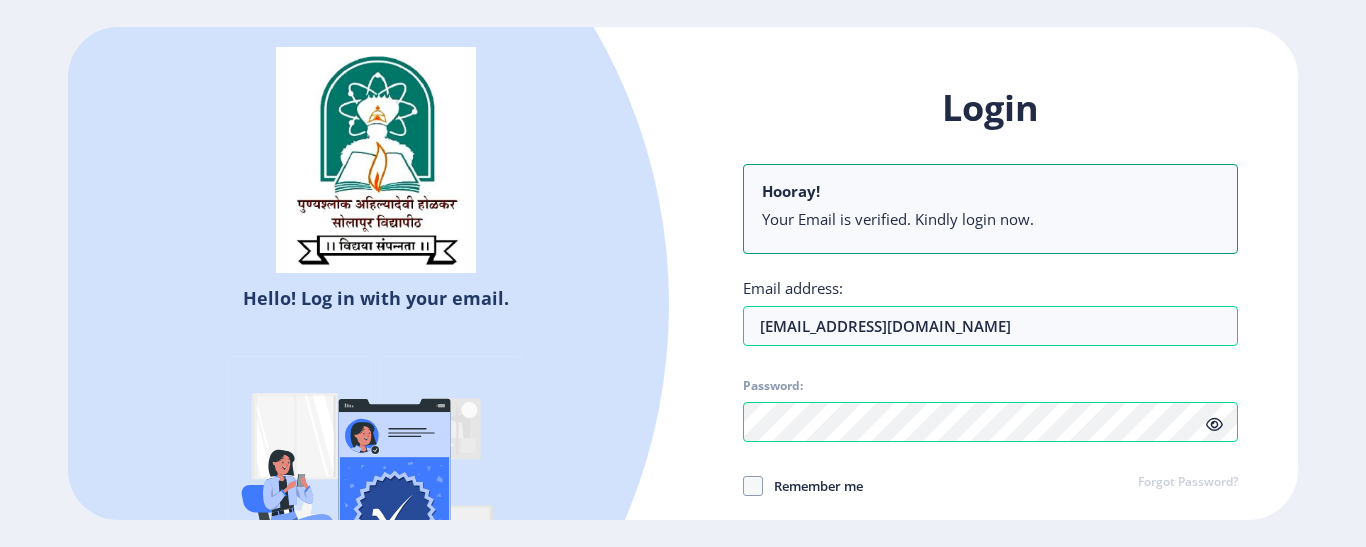 click on "Remember me Forgot Password?" 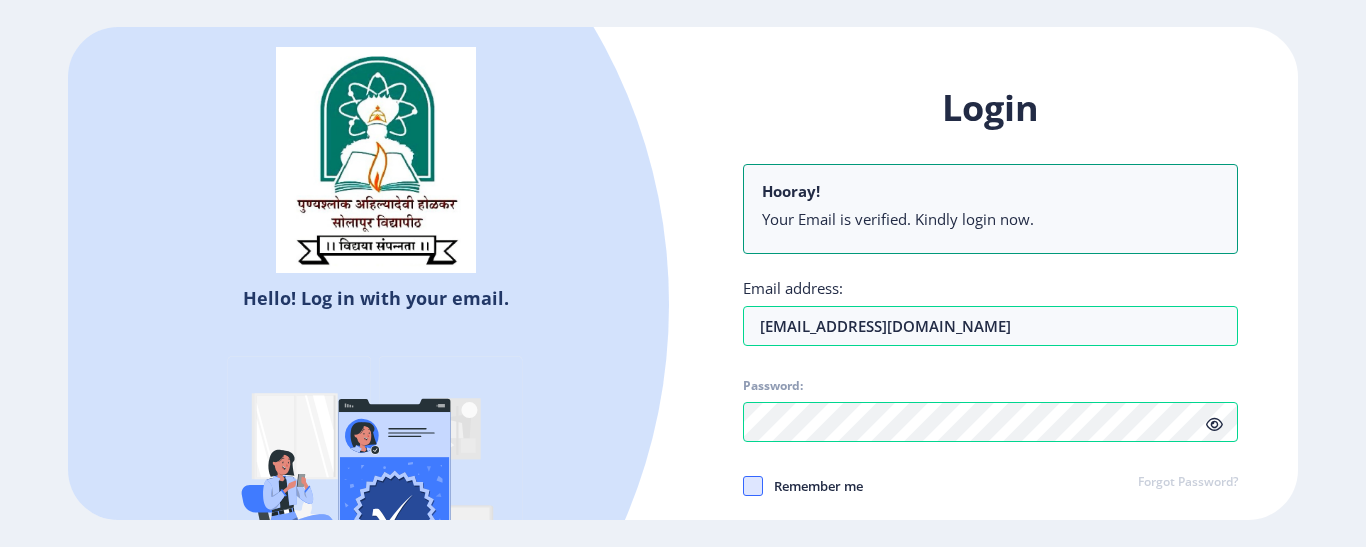click 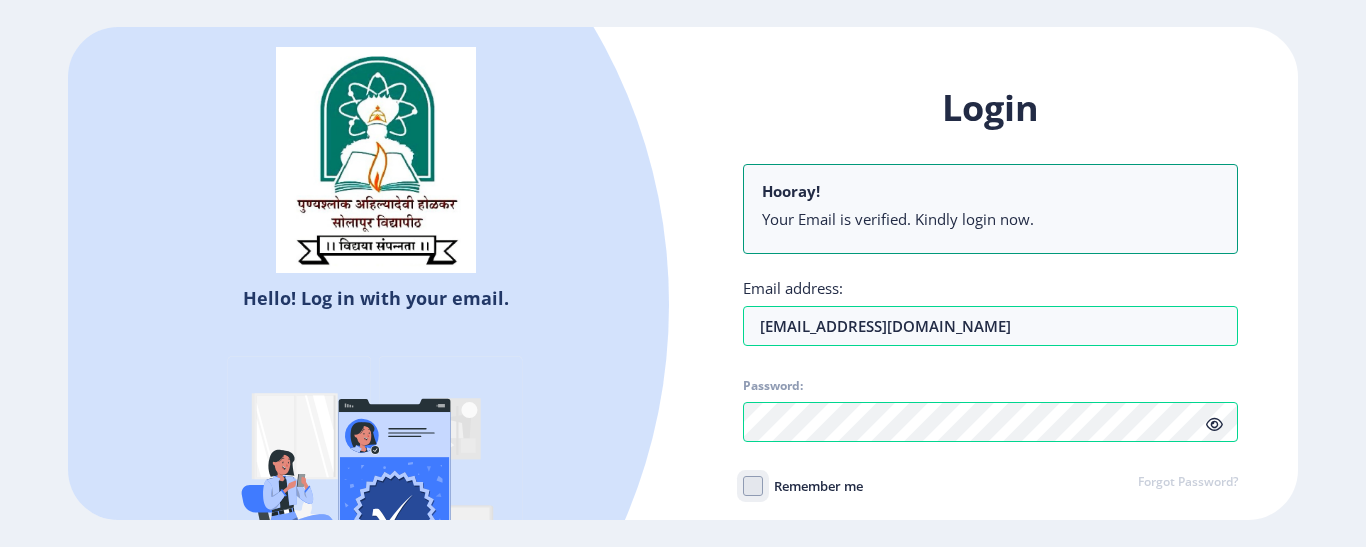click on "Remember me" 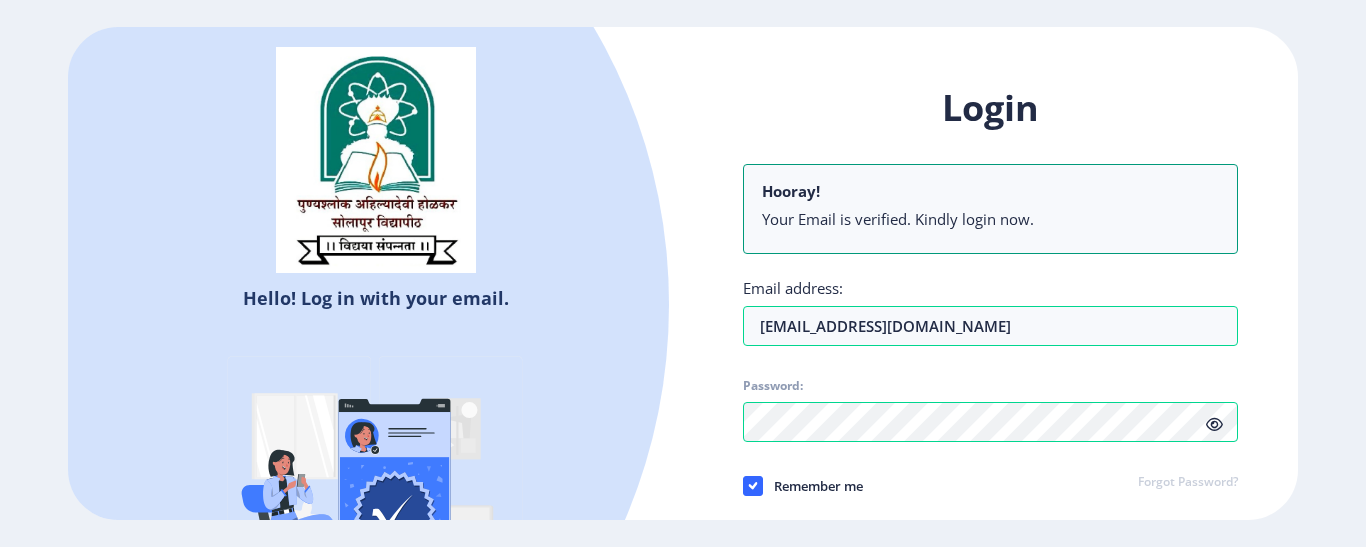 click on "Hello! Log in with your email. Don't have an account?  Register Login Hooray! Your Email is verified. Kindly login now. Email address: Rahulshinde519@outlook.com Password: Remember me Forgot Password?  Log In   Don't have an account?  Register" 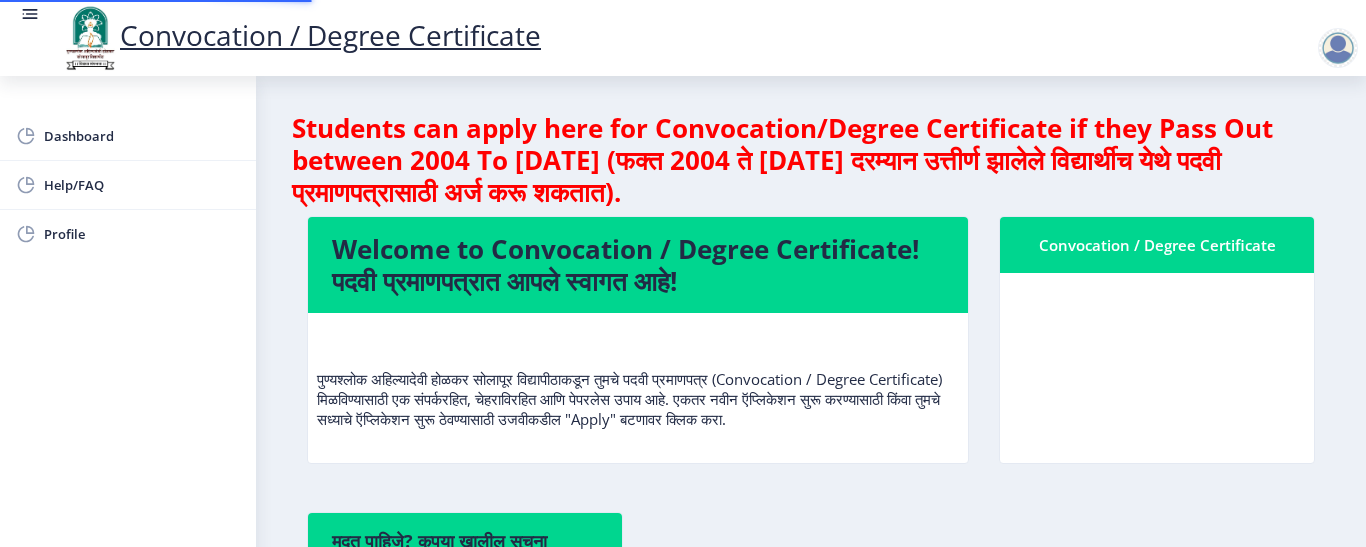 click 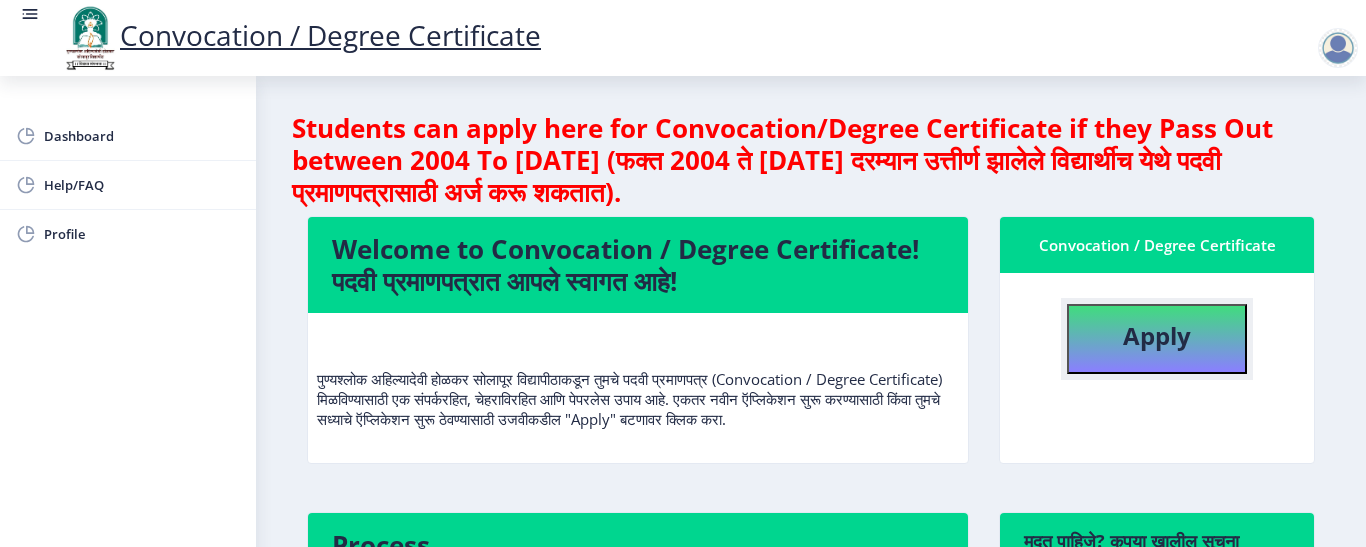 click on "Apply" 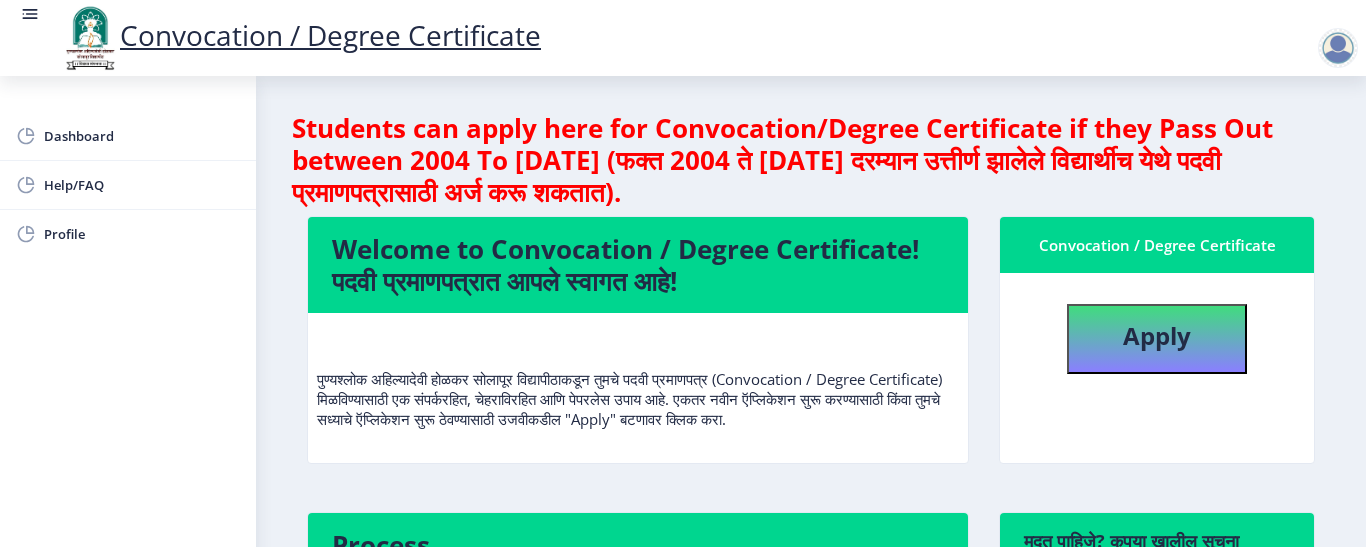 select 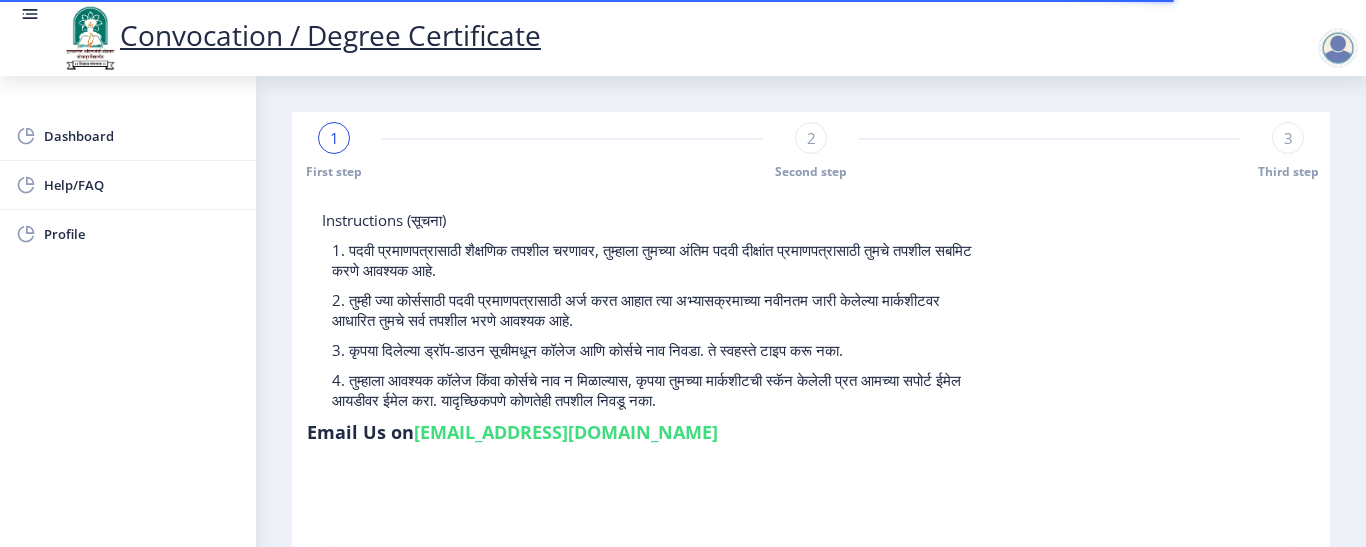 click on "Instructions (सूचना) 1. पदवी प्रमाणपत्रासाठी शैक्षणिक तपशील चरणावर, तुम्हाला तुमच्या अंतिम पदवी दीक्षांत प्रमाणपत्रासाठी तुमचे तपशील सबमिट करणे आवश्यक आहे.   2. तुम्ही ज्या कोर्ससाठी पदवी प्रमाणपत्रासाठी अर्ज करत आहात त्या अभ्यासक्रमाच्या नवीनतम जारी केलेल्या मार्कशीटवर आधारित तुमचे सर्व तपशील भरणे आवश्यक आहे.  Email Us on   su.sfc@studentscenter.in" 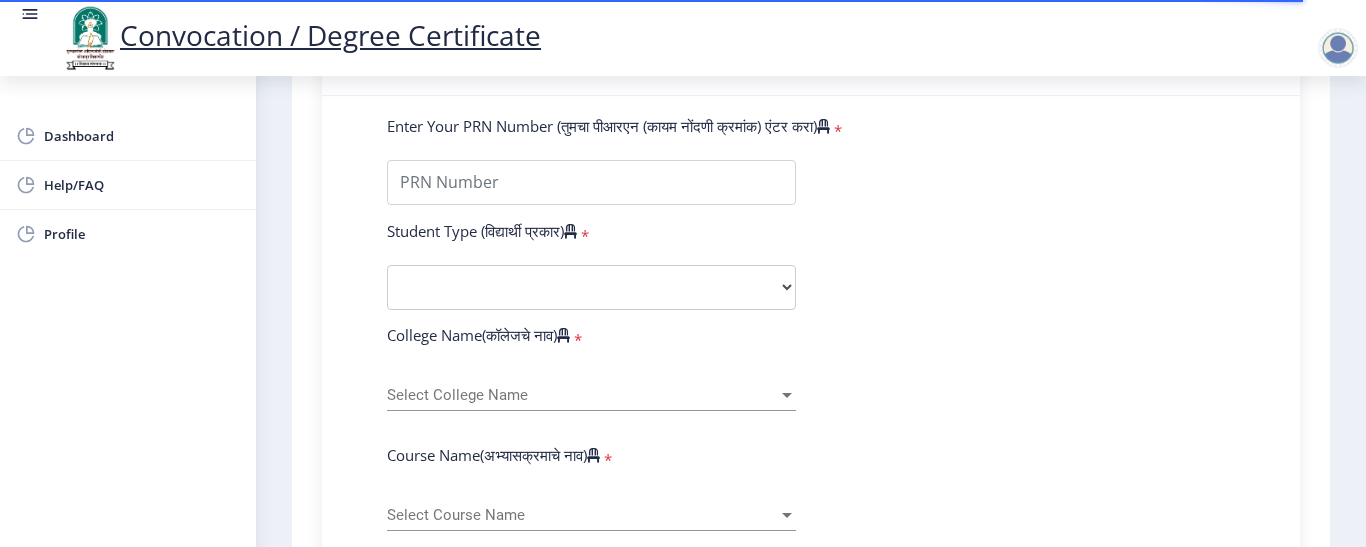 scroll, scrollTop: 520, scrollLeft: 0, axis: vertical 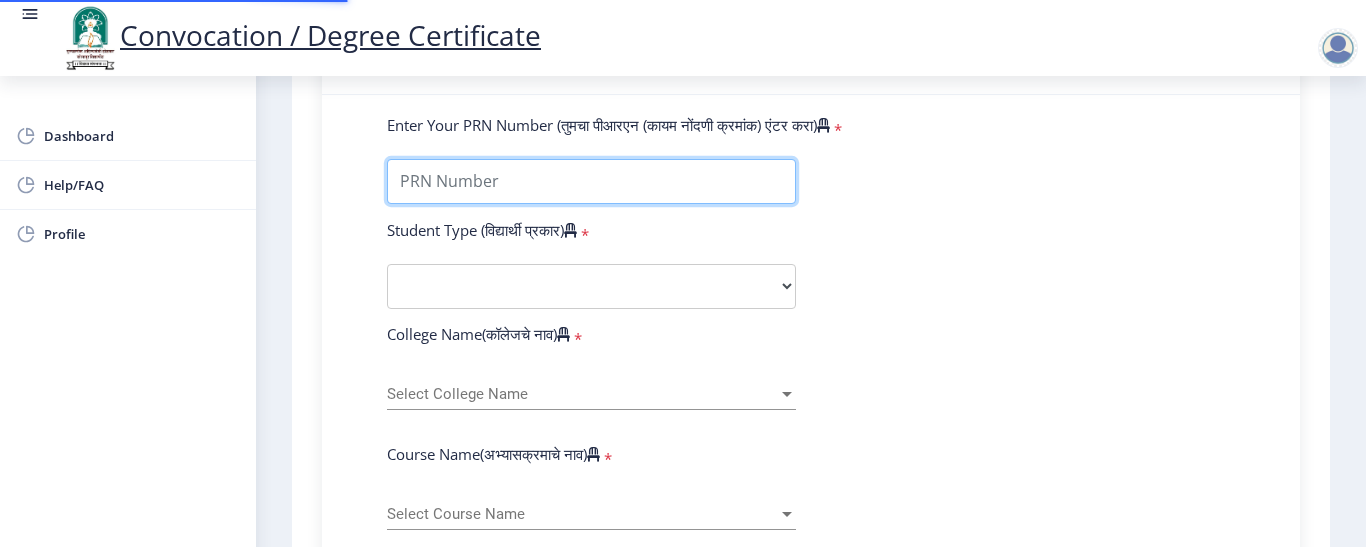 click on "Enter Your PRN Number (तुमचा पीआरएन (कायम नोंदणी क्रमांक) एंटर करा)" at bounding box center [591, 181] 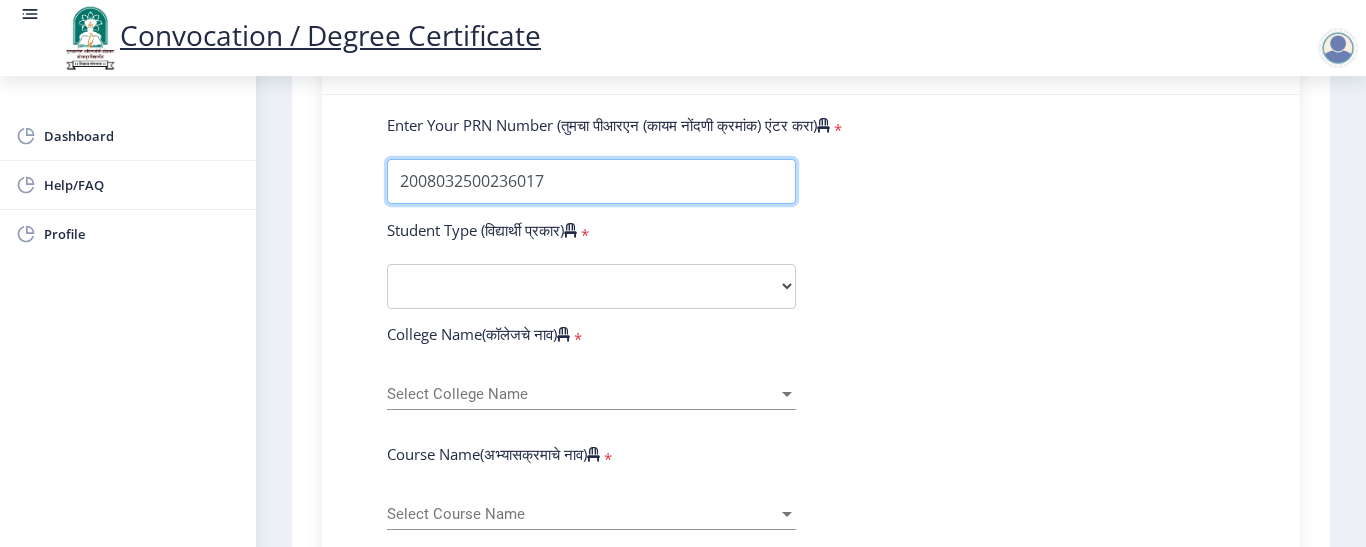 type on "2008032500236017" 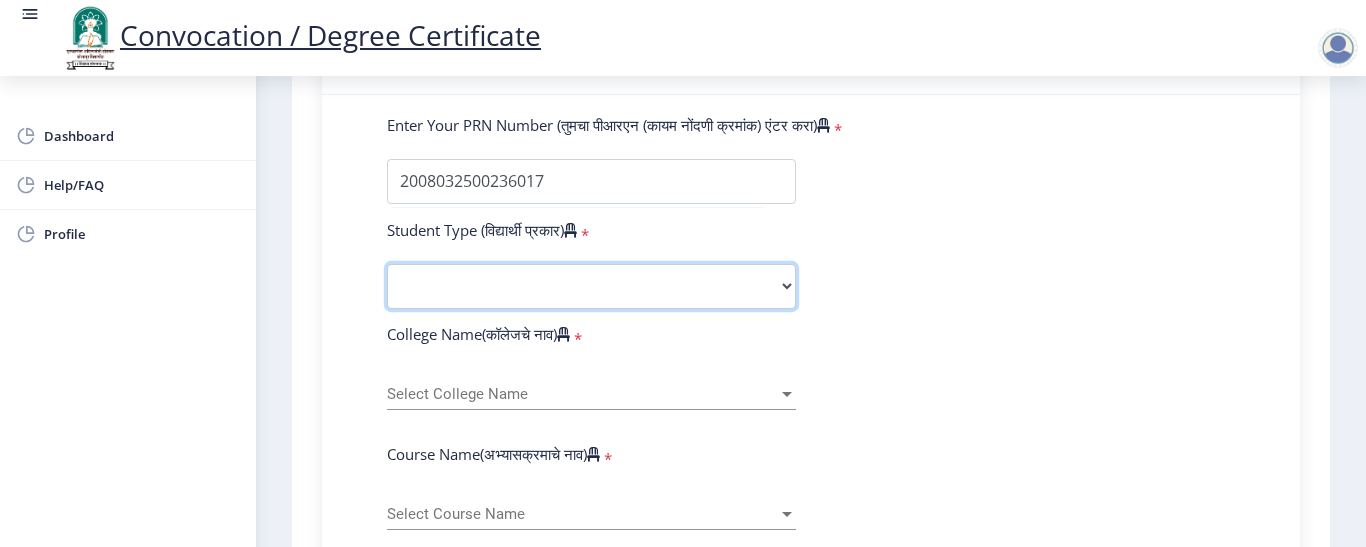 click on "Select Student Type Regular External" at bounding box center (591, 286) 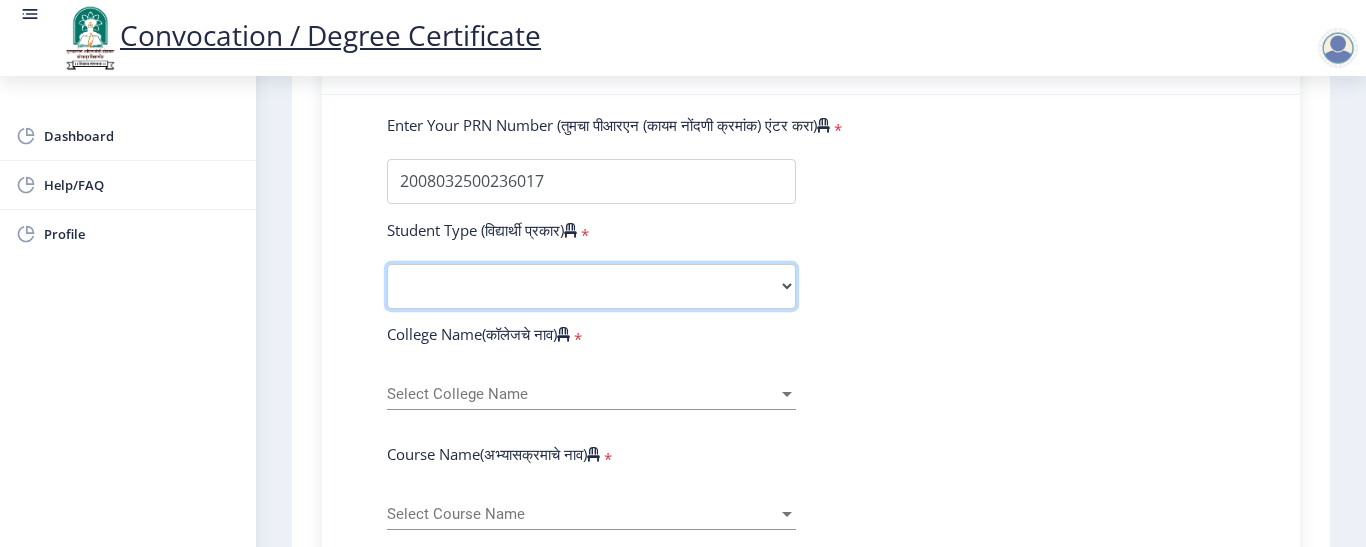 select on "Regular" 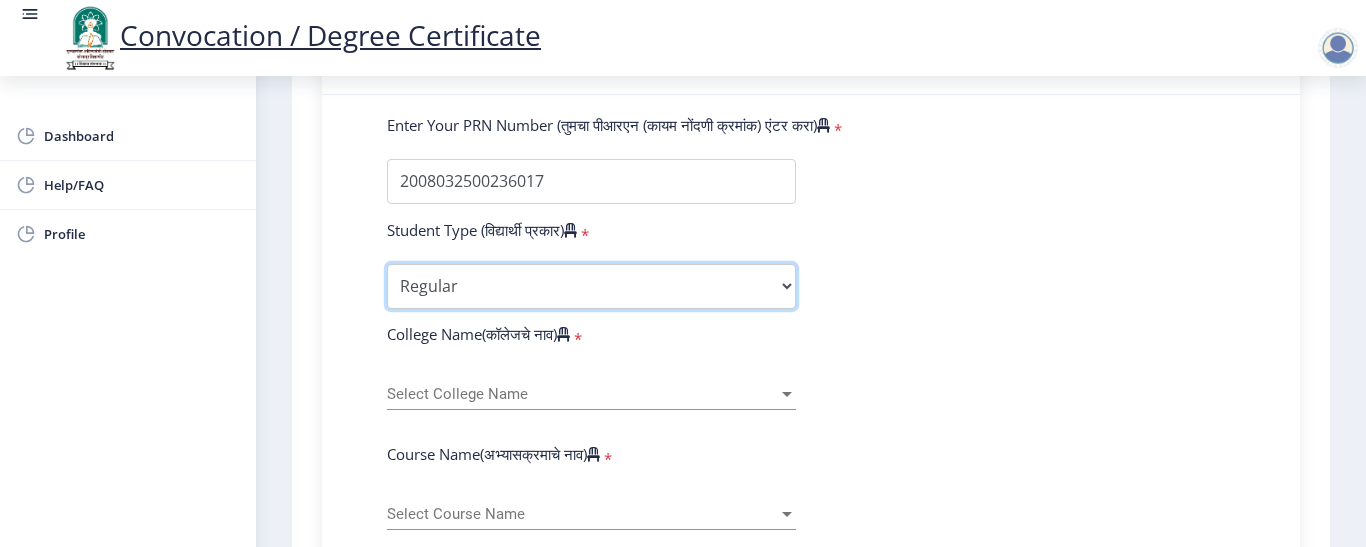 click on "Select Student Type Regular External" at bounding box center [591, 286] 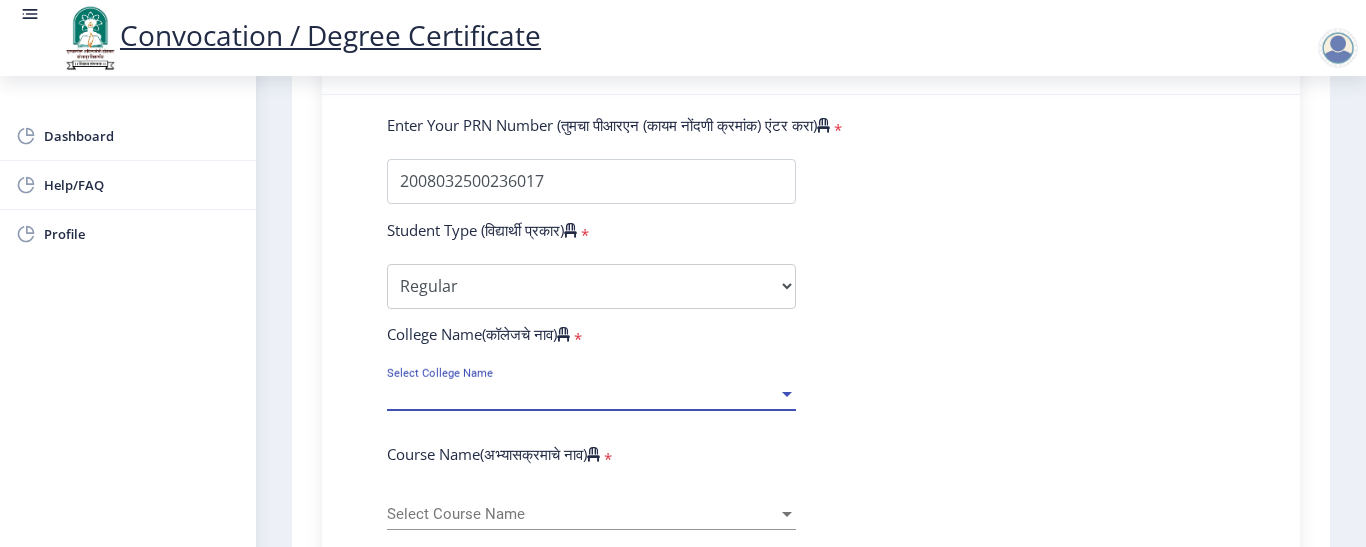 click on "Select College Name" at bounding box center (582, 394) 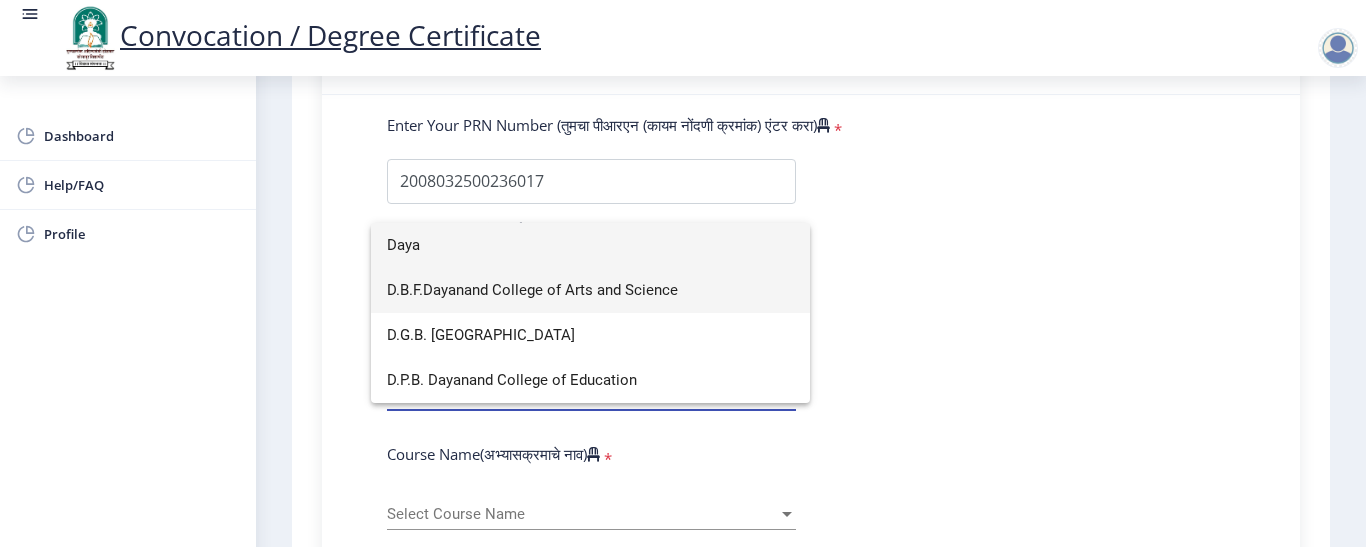 type on "Daya" 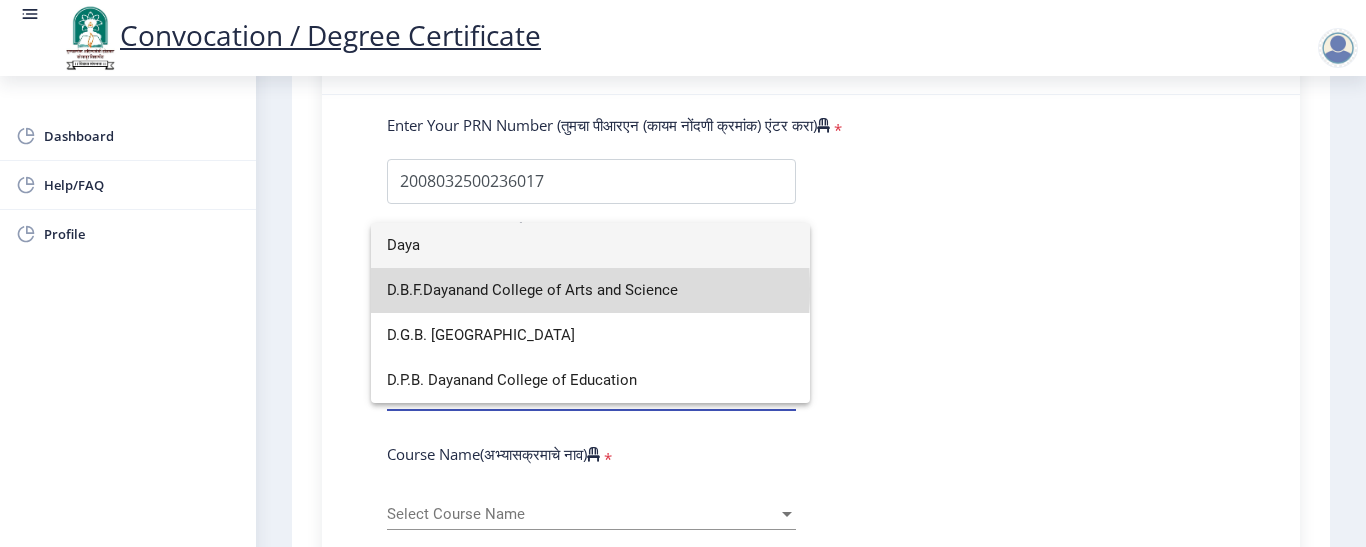 click on "D.B.F.Dayanand College of Arts and Science" at bounding box center (590, 290) 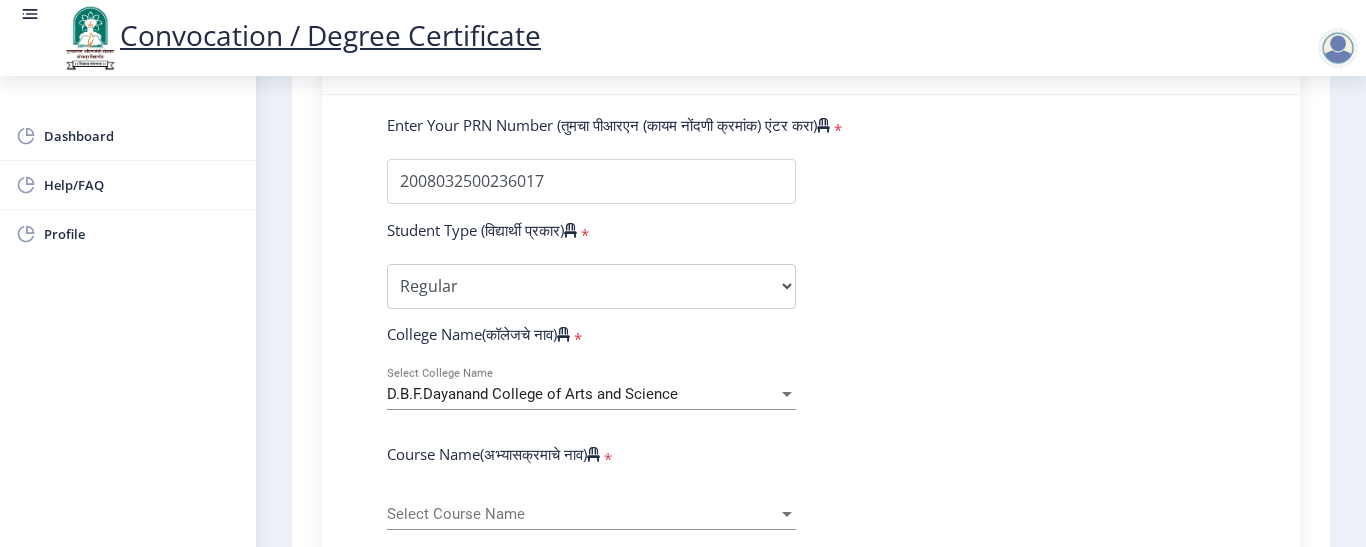 click on "Enter Your PRN Number (तुमचा पीआरएन (कायम नोंदणी क्रमांक) एंटर करा)   * Student Type (विद्यार्थी प्रकार)    * Select Student Type Regular External College Name(कॉलेजचे नाव)   * D.B.F.Dayanand College of Arts and Science Select College Name Course Name(अभ्यासक्रमाचे नाव)   * Select Course Name Select Course Name Enter passing Year(उत्तीर्ण वर्ष प्रविष्ट करा)   *  2025   2024   2023   2022   2021   2020   2019   2018   2017   2016   2015   2014   2013   2012   2011   2010   2009   2008   2007   2006   2005   2004   2003   2002   2001   2000   1999   1998   1997   1996   1995   1994   1993   1992   1991   1990   1989   1988   1987   1986   1985   1984   1983   1982   1981   1980   1979   1978   1977   1976  * Enter Passing Month March April May October November December * Enter Class Obtained DISTINCTION" 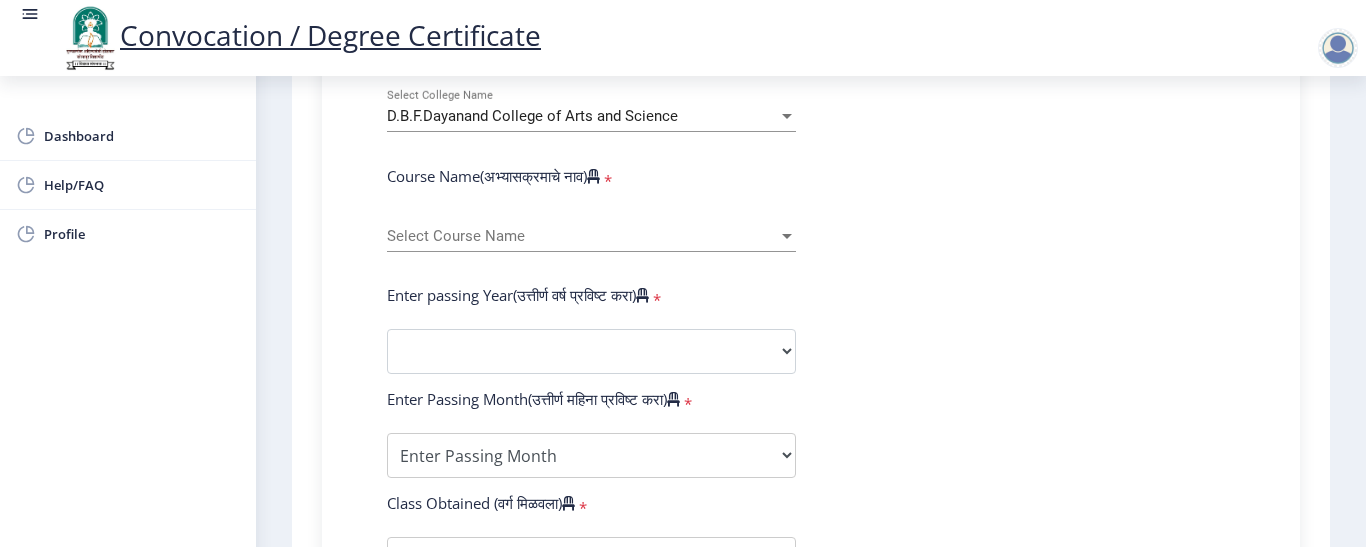 scroll, scrollTop: 800, scrollLeft: 0, axis: vertical 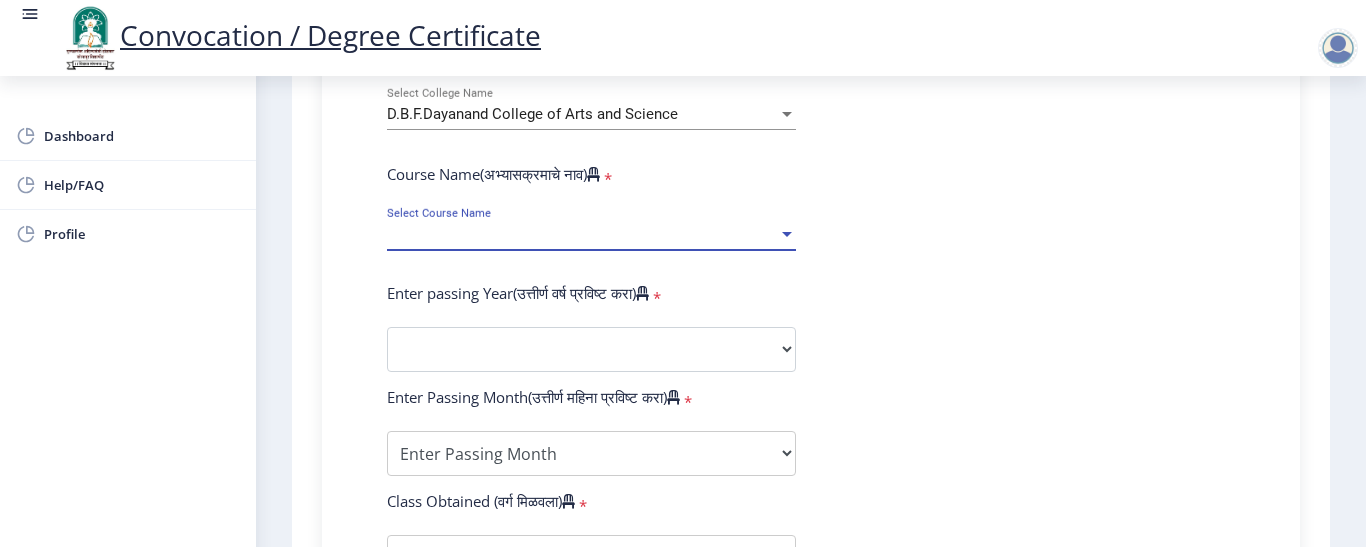 click on "Select Course Name" at bounding box center (582, 234) 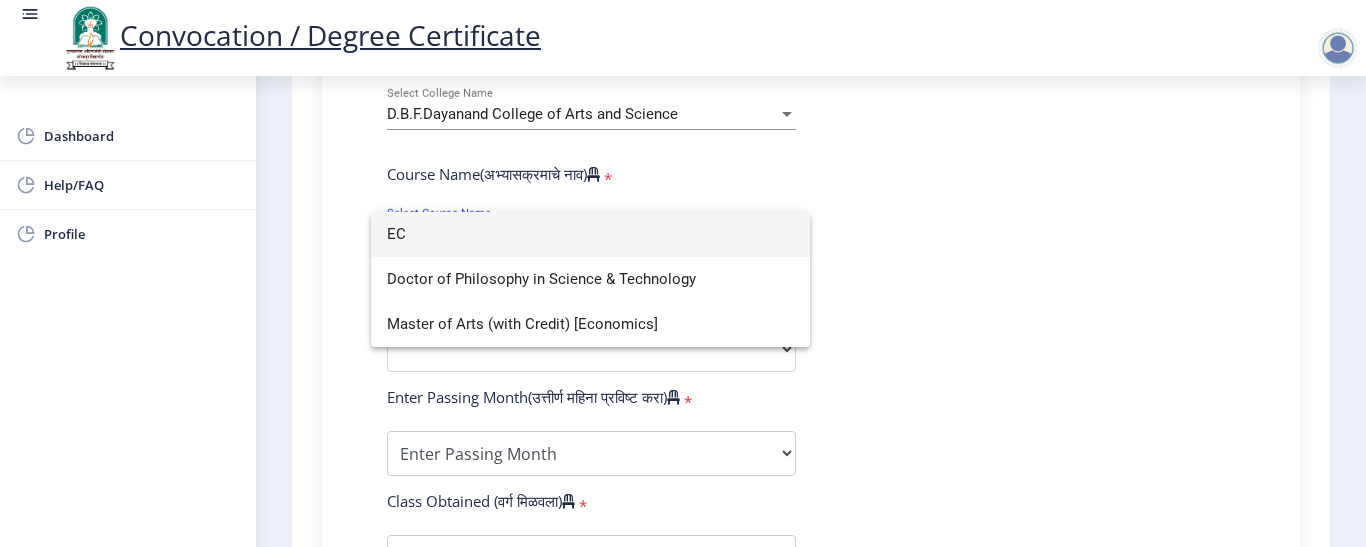 type on "E" 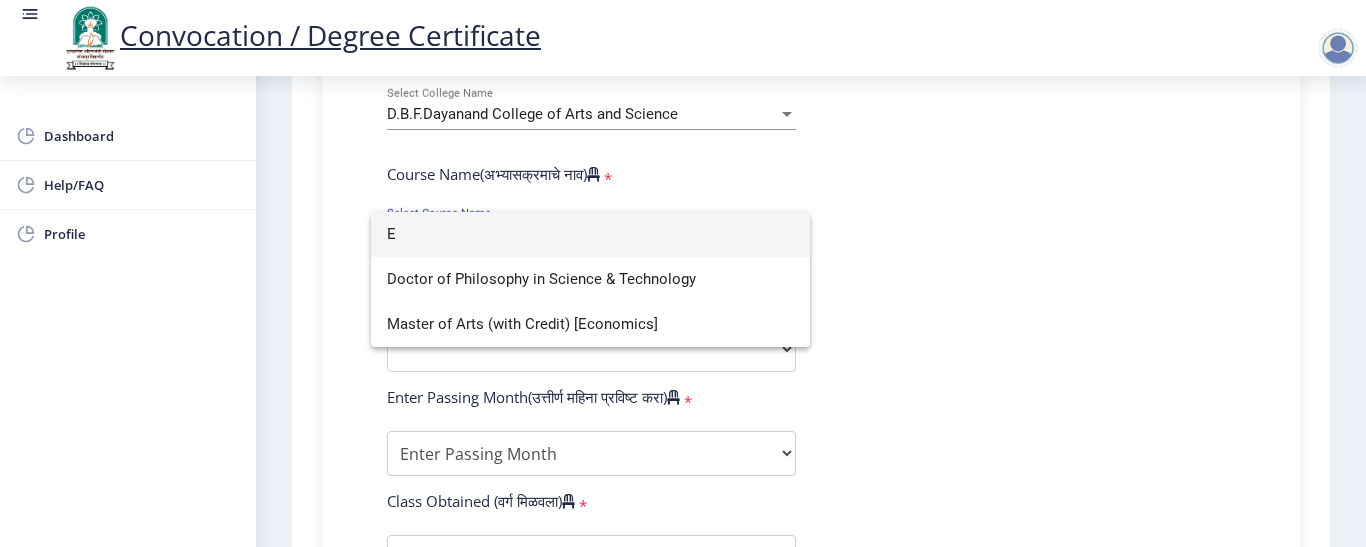 type 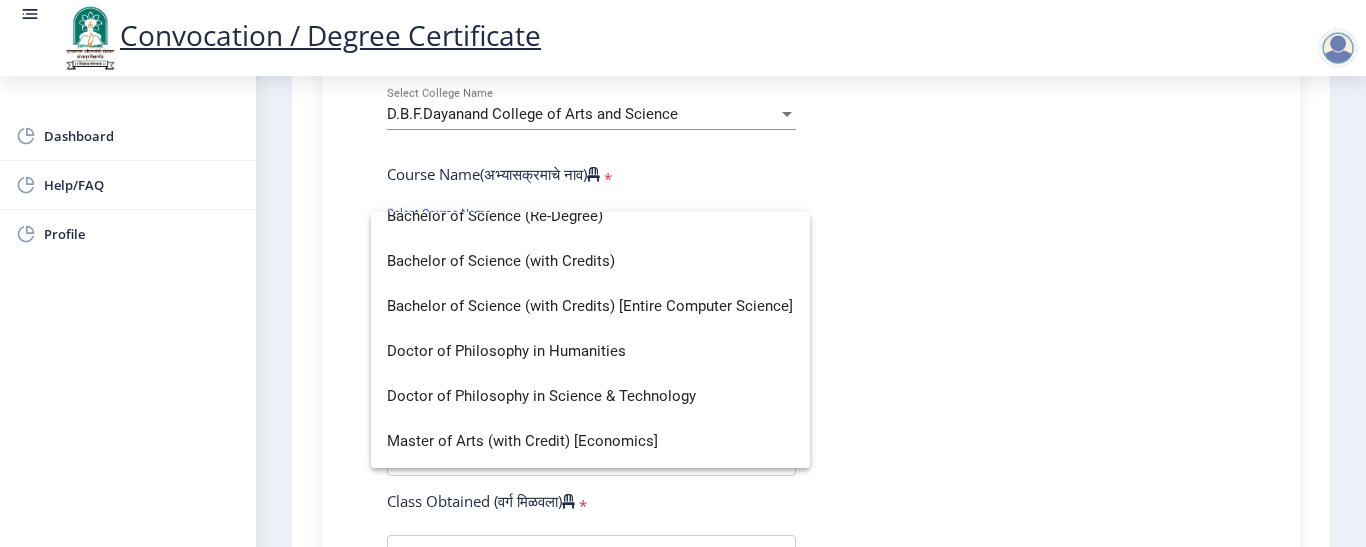 scroll, scrollTop: 204, scrollLeft: 0, axis: vertical 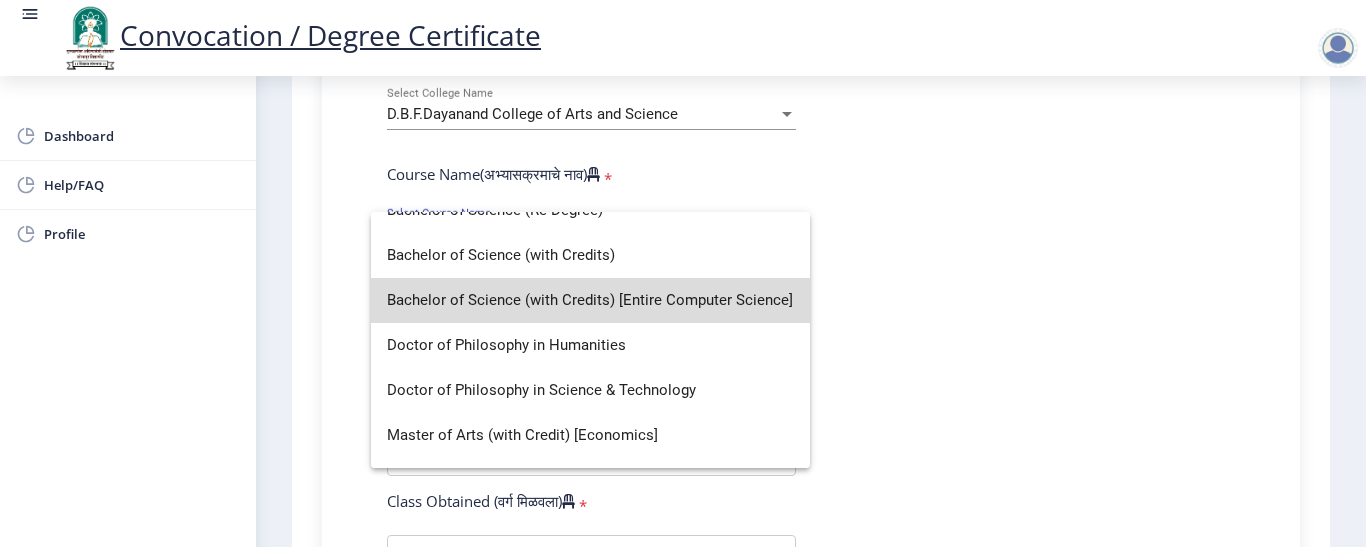 click on "Bachelor of Science (with Credits) [Entire Computer Science]" at bounding box center (590, 300) 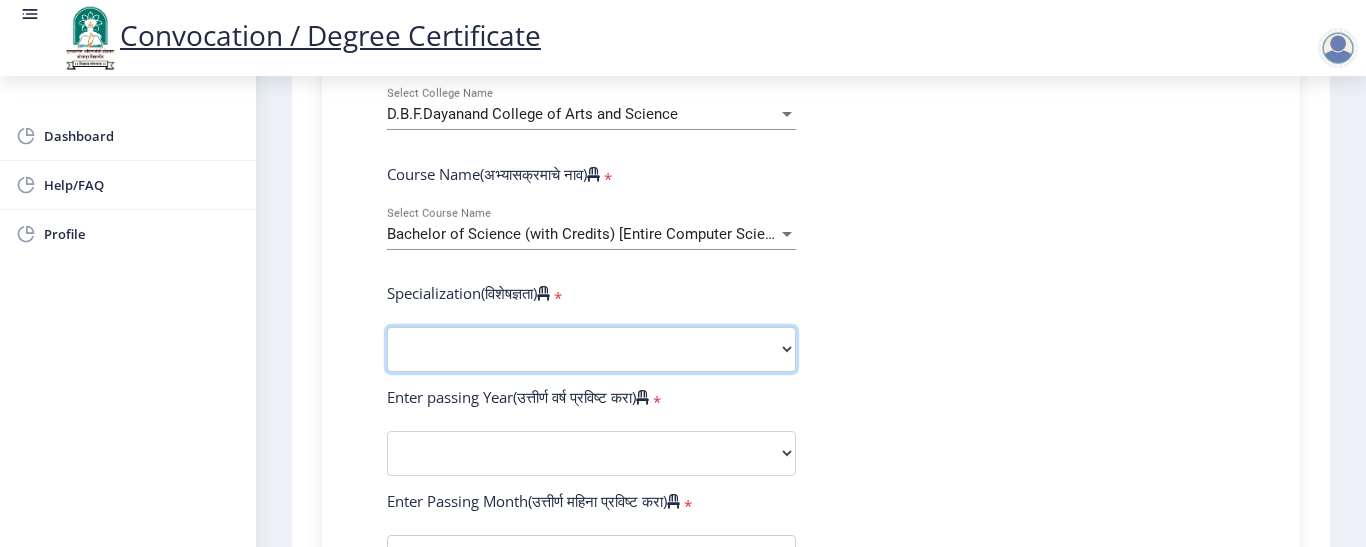 click on "Specialization Botany Chemistry Computer Science Electronics Geology Mathematics Microbiology Physics Statistics Zoology Other" at bounding box center (591, 349) 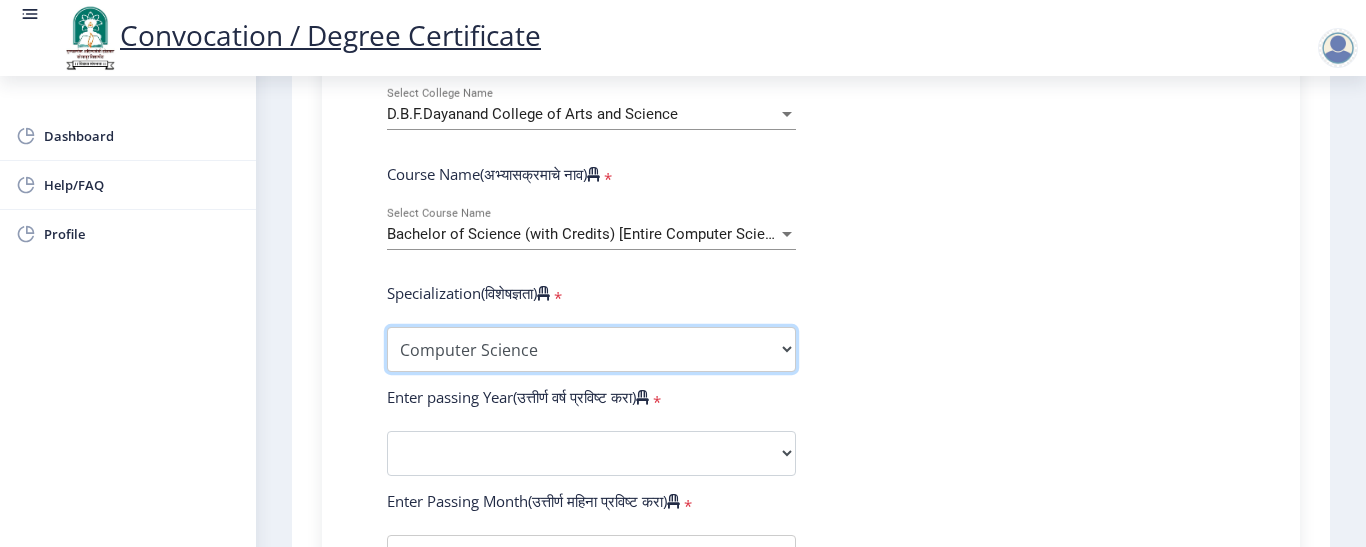 click on "Specialization Botany Chemistry Computer Science Electronics Geology Mathematics Microbiology Physics Statistics Zoology Other" at bounding box center [591, 349] 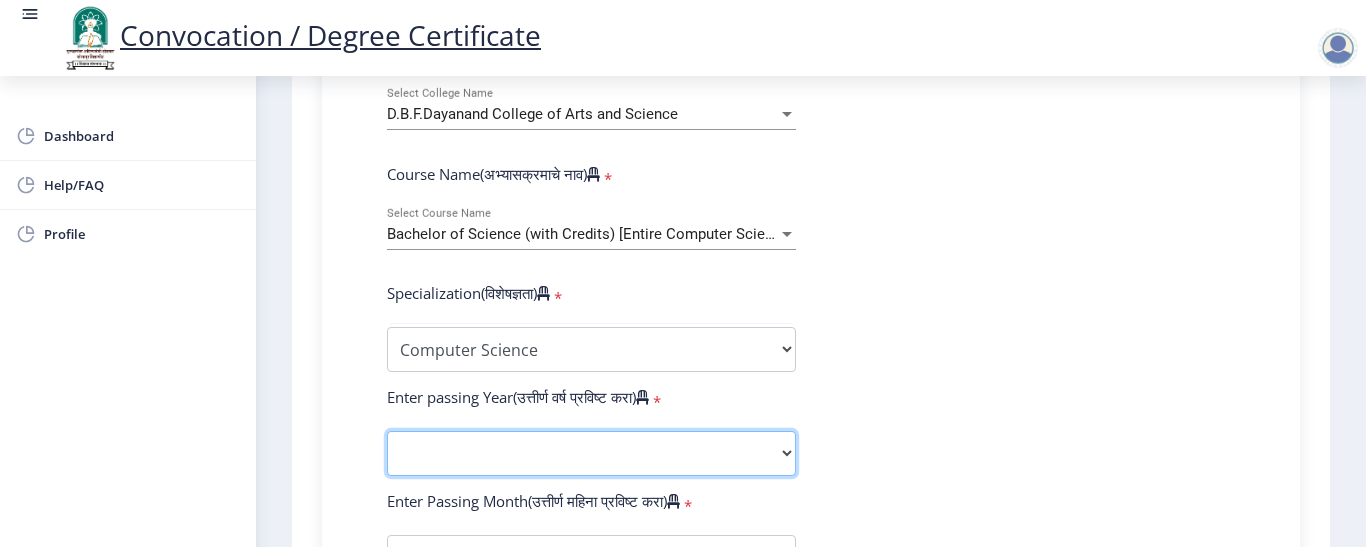 click on "2025   2024   2023   2022   2021   2020   2019   2018   2017   2016   2015   2014   2013   2012   2011   2010   2009   2008   2007   2006   2005   2004   2003   2002   2001   2000   1999   1998   1997   1996   1995   1994   1993   1992   1991   1990   1989   1988   1987   1986   1985   1984   1983   1982   1981   1980   1979   1978   1977   1976" 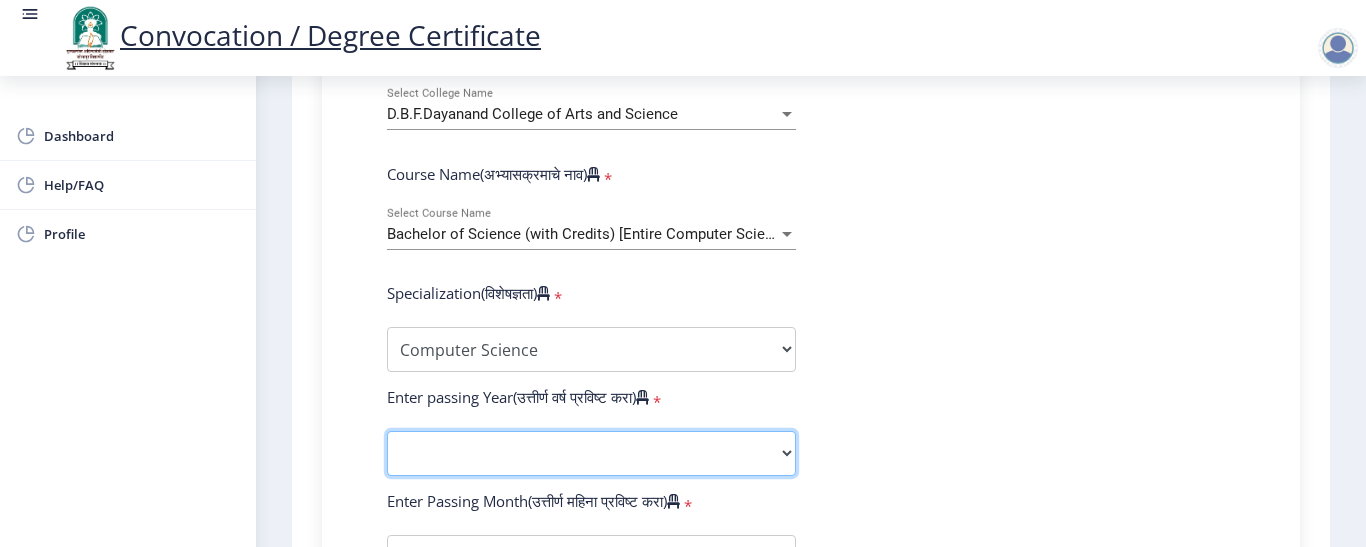 drag, startPoint x: 515, startPoint y: 454, endPoint x: 494, endPoint y: 431, distance: 31.144823 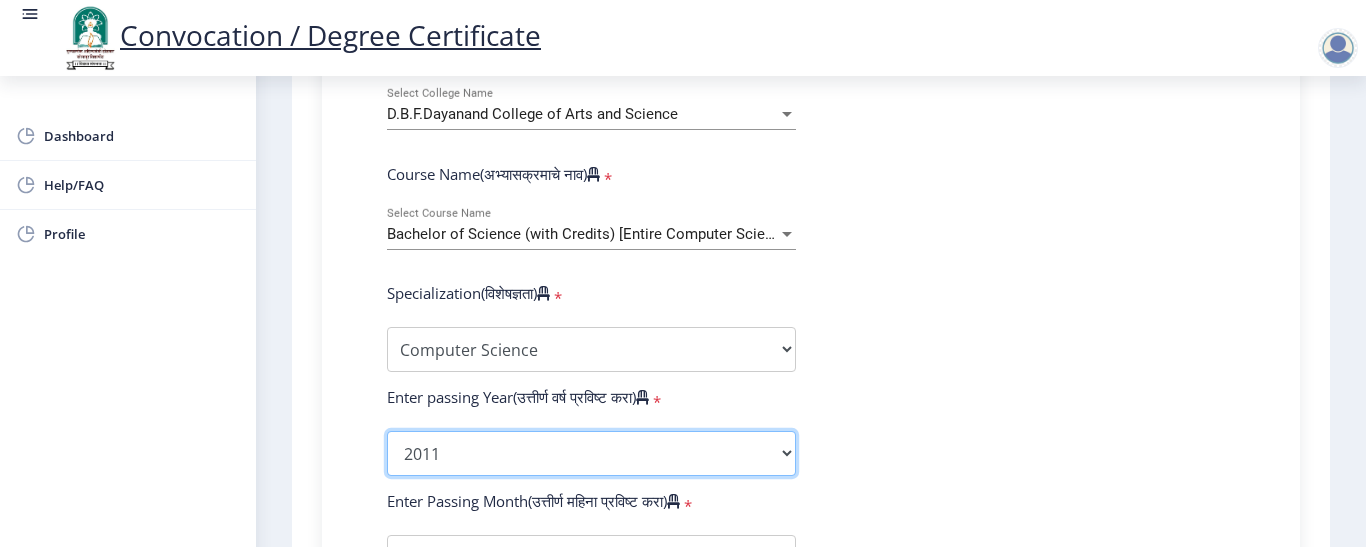 click on "2025   2024   2023   2022   2021   2020   2019   2018   2017   2016   2015   2014   2013   2012   2011   2010   2009   2008   2007   2006   2005   2004   2003   2002   2001   2000   1999   1998   1997   1996   1995   1994   1993   1992   1991   1990   1989   1988   1987   1986   1985   1984   1983   1982   1981   1980   1979   1978   1977   1976" 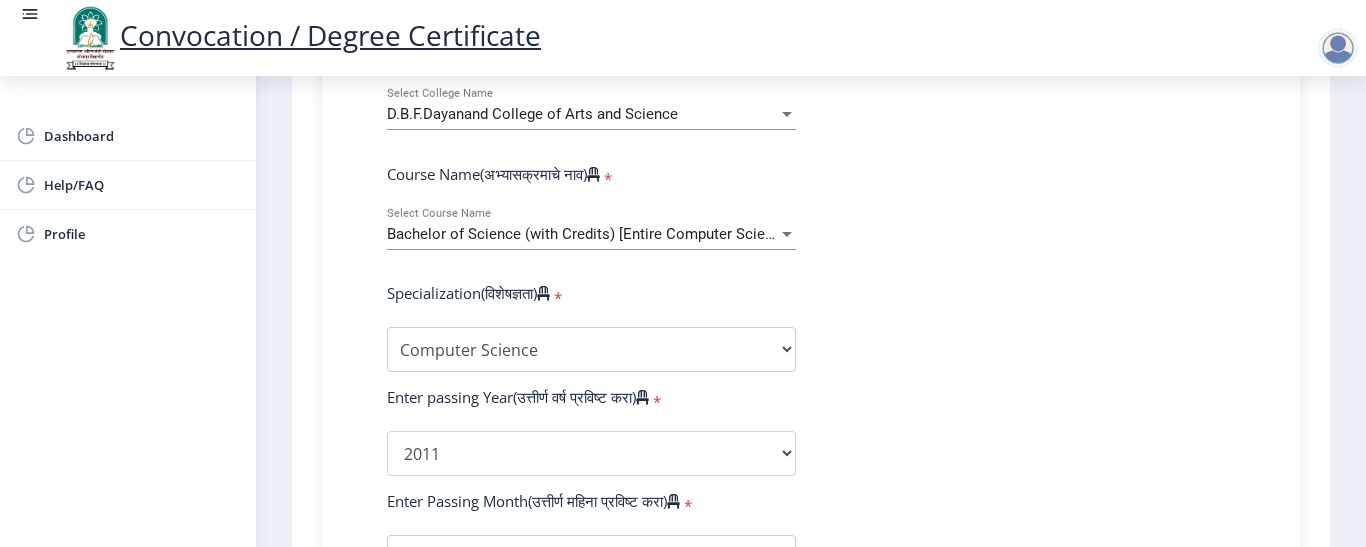 click on "Enter Your PRN Number (तुमचा पीआरएन (कायम नोंदणी क्रमांक) एंटर करा)   * Student Type (विद्यार्थी प्रकार)    * Select Student Type Regular External College Name(कॉलेजचे नाव)   * D.B.F.Dayanand College of Arts and Science Select College Name Course Name(अभ्यासक्रमाचे नाव)   * Bachelor of Science (with Credits) [Entire Computer Science] Select Course Name  Specialization(विशेषज्ञता)   * Specialization Botany Chemistry Computer Science Electronics Geology Mathematics Microbiology Physics Statistics Zoology Other Enter passing Year(उत्तीर्ण वर्ष प्रविष्ट करा)   *  2025   2024   2023   2022   2021   2020   2019   2018   2017   2016   2015   2014   2013   2012   2011   2010   2009   2008   2007   2006   2005   2004   2003   2002   2001   2000   1999   1998   1997   1996   1995   1994  *" 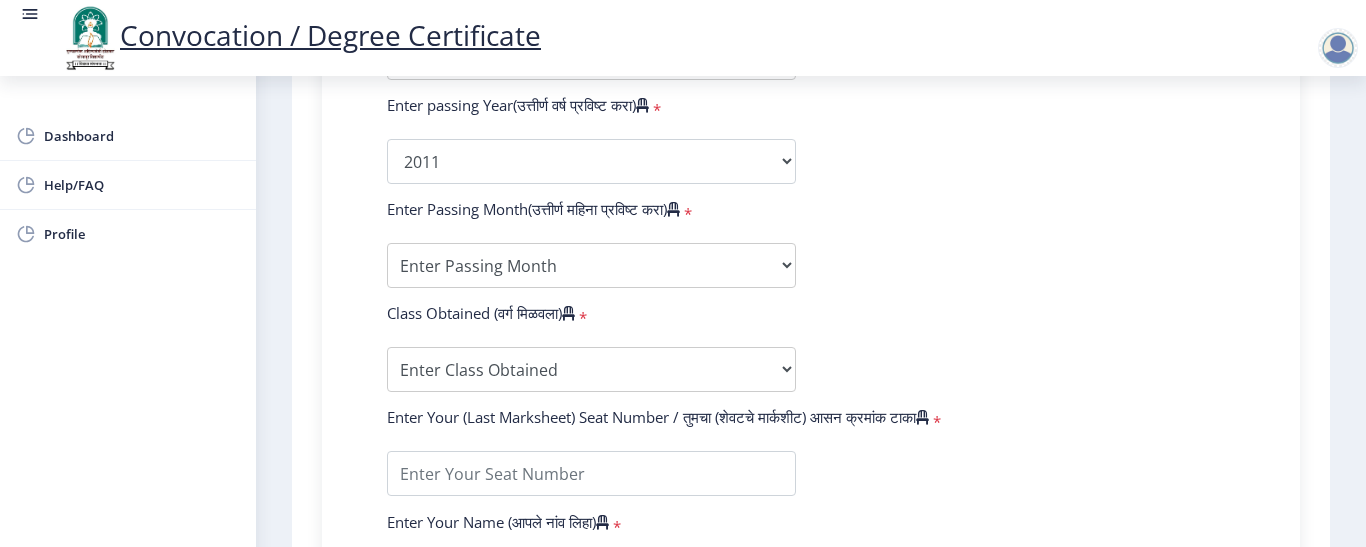 scroll, scrollTop: 1120, scrollLeft: 0, axis: vertical 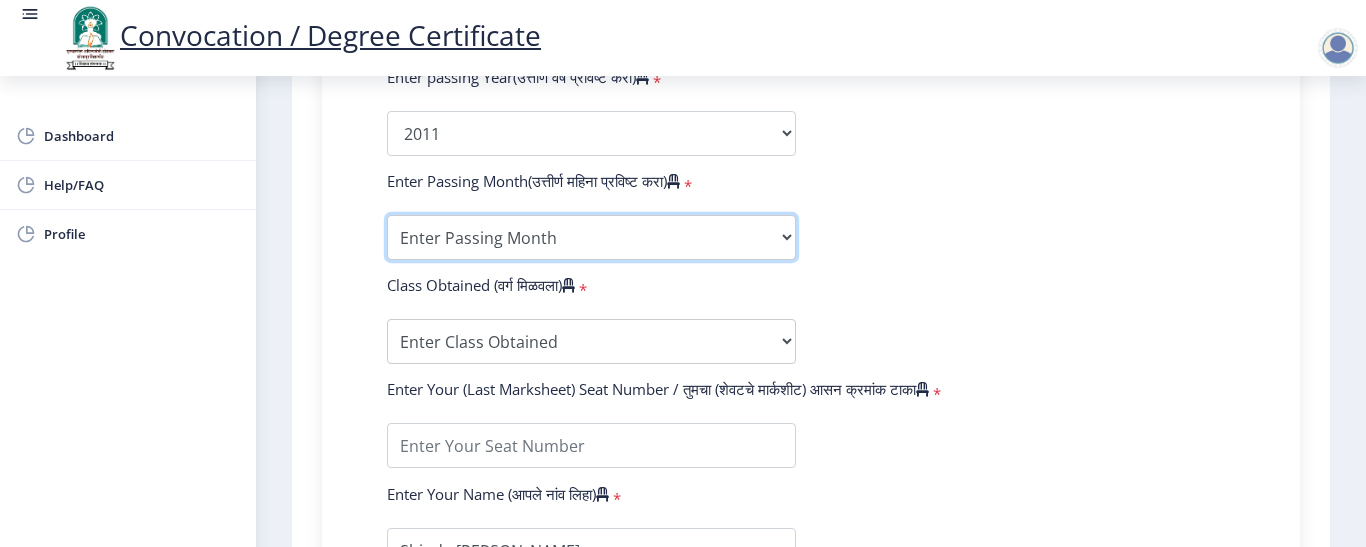 click on "Enter Passing Month March April May October November December" at bounding box center [591, 237] 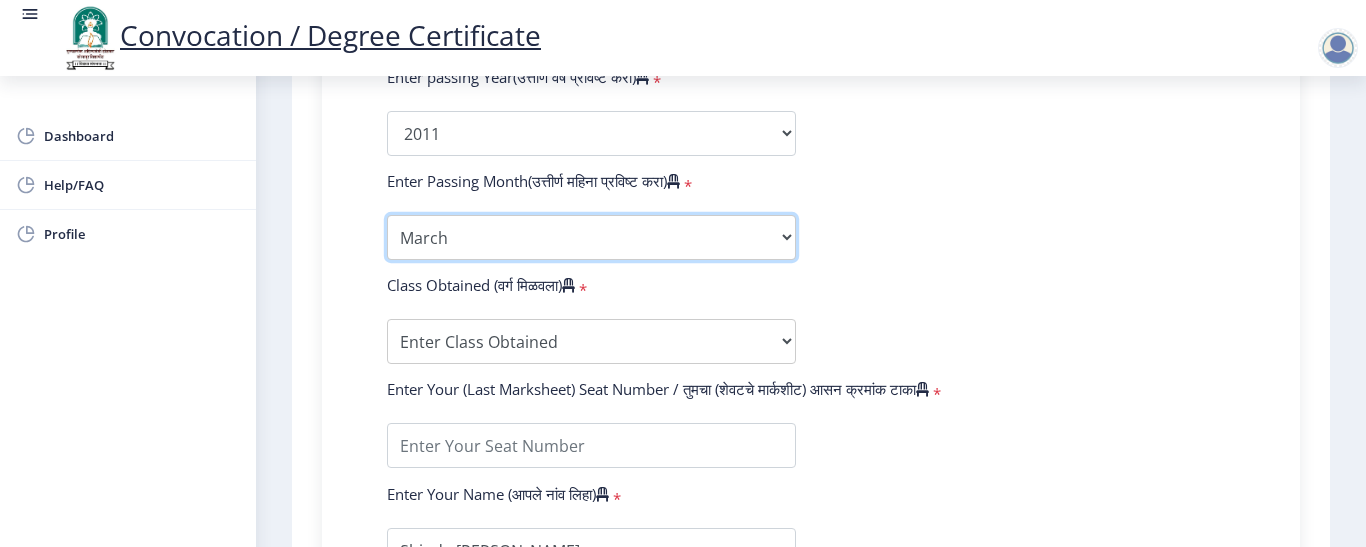 click on "Enter Passing Month March April May October November December" at bounding box center [591, 237] 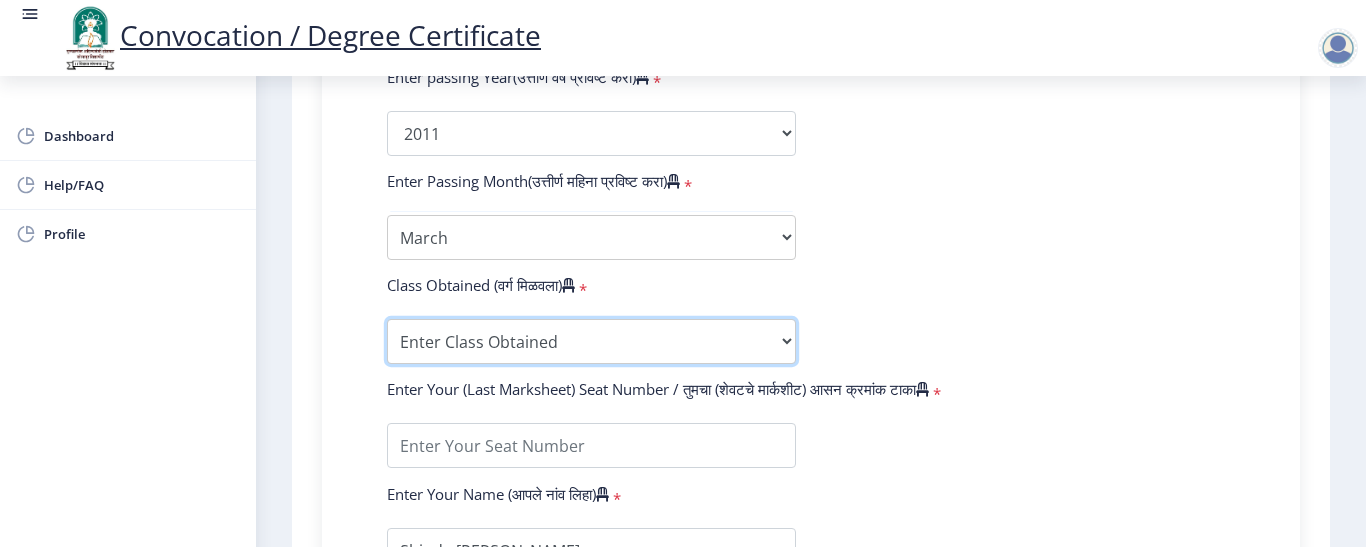 click on "Enter Class Obtained DISTINCTION FIRST CLASS HIGHER SECOND CLASS SECOND CLASS PASS CLASS OUTSTANDING - EXEMPLARY FIRST CLASS WITH DISTINCTION Grade O Grade A+ Grade A Grade B+ Grade B Grade C+ Grade C Grade D Grade E" at bounding box center (591, 341) 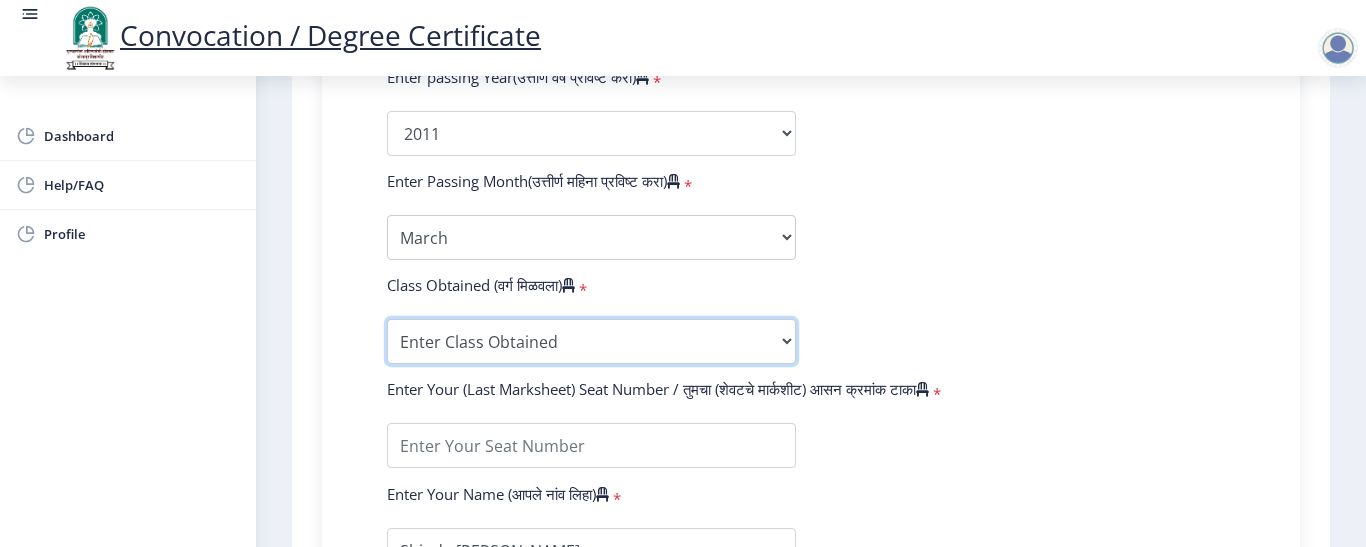 select on "HIGHER SECOND CLASS" 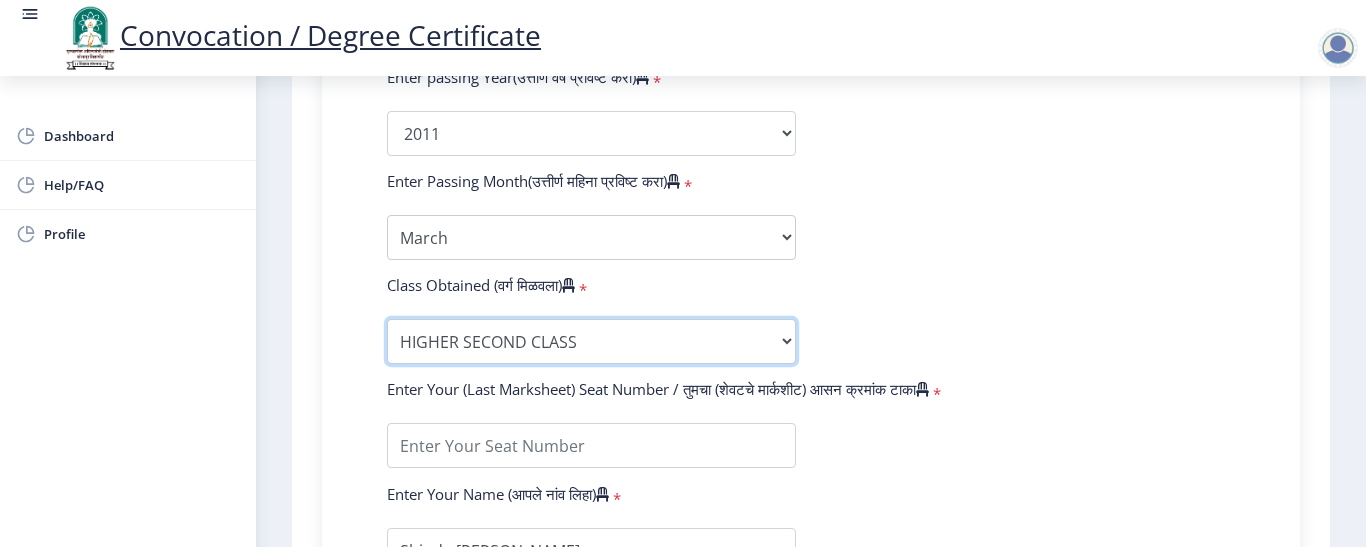 click on "Enter Class Obtained DISTINCTION FIRST CLASS HIGHER SECOND CLASS SECOND CLASS PASS CLASS OUTSTANDING - EXEMPLARY FIRST CLASS WITH DISTINCTION Grade O Grade A+ Grade A Grade B+ Grade B Grade C+ Grade C Grade D Grade E" at bounding box center [591, 341] 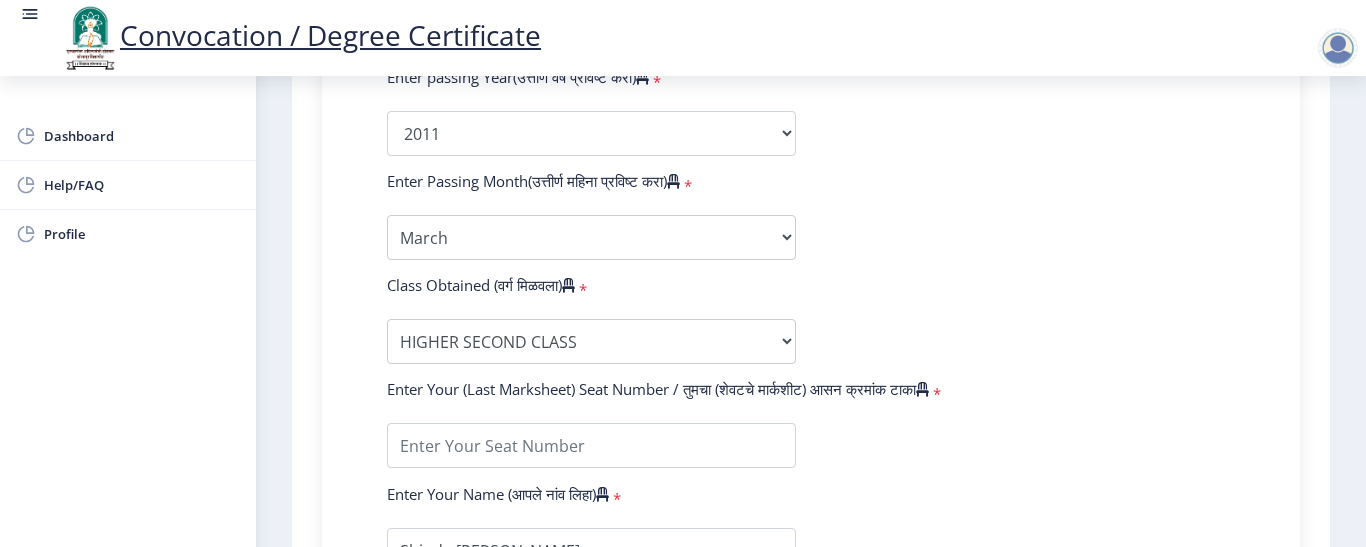 click on "Enter Your PRN Number (तुमचा पीआरएन (कायम नोंदणी क्रमांक) एंटर करा)   * Student Type (विद्यार्थी प्रकार)    * Select Student Type Regular External College Name(कॉलेजचे नाव)   * D.B.F.Dayanand College of Arts and Science Select College Name Course Name(अभ्यासक्रमाचे नाव)   * Bachelor of Science (with Credits) [Entire Computer Science] Select Course Name  Specialization(विशेषज्ञता)   * Specialization Botany Chemistry Computer Science Electronics Geology Mathematics Microbiology Physics Statistics Zoology Other Enter passing Year(उत्तीर्ण वर्ष प्रविष्ट करा)   *  2025   2024   2023   2022   2021   2020   2019   2018   2017   2016   2015   2014   2013   2012   2011   2010   2009   2008   2007   2006   2005   2004   2003   2002   2001   2000   1999   1998   1997   1996   1995   1994  *" 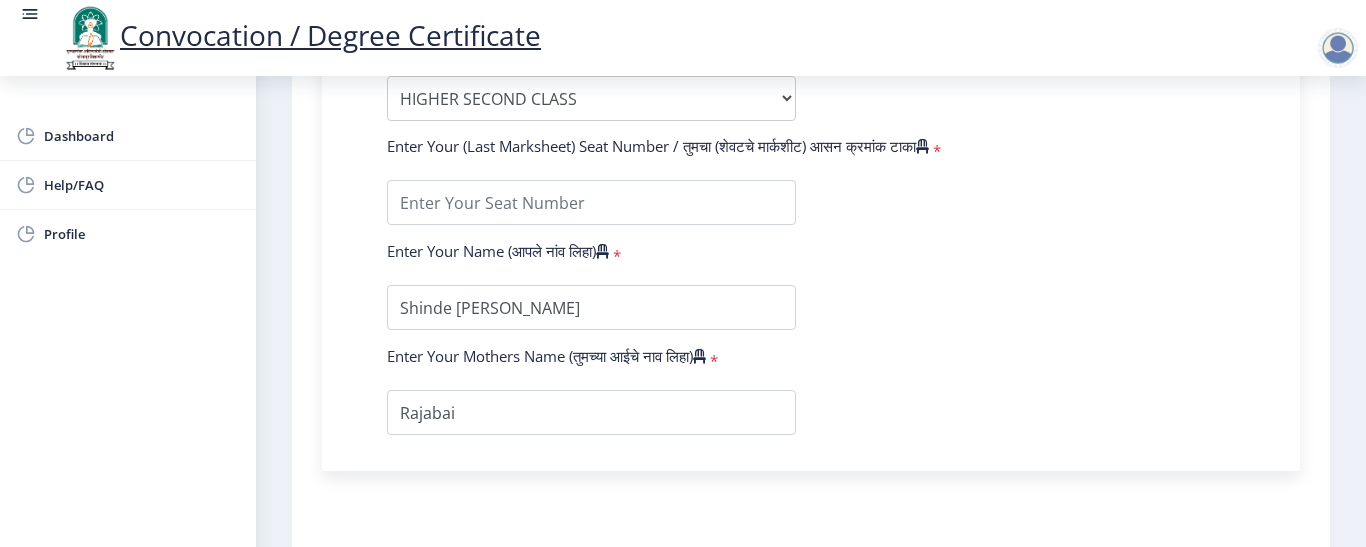 scroll, scrollTop: 1360, scrollLeft: 0, axis: vertical 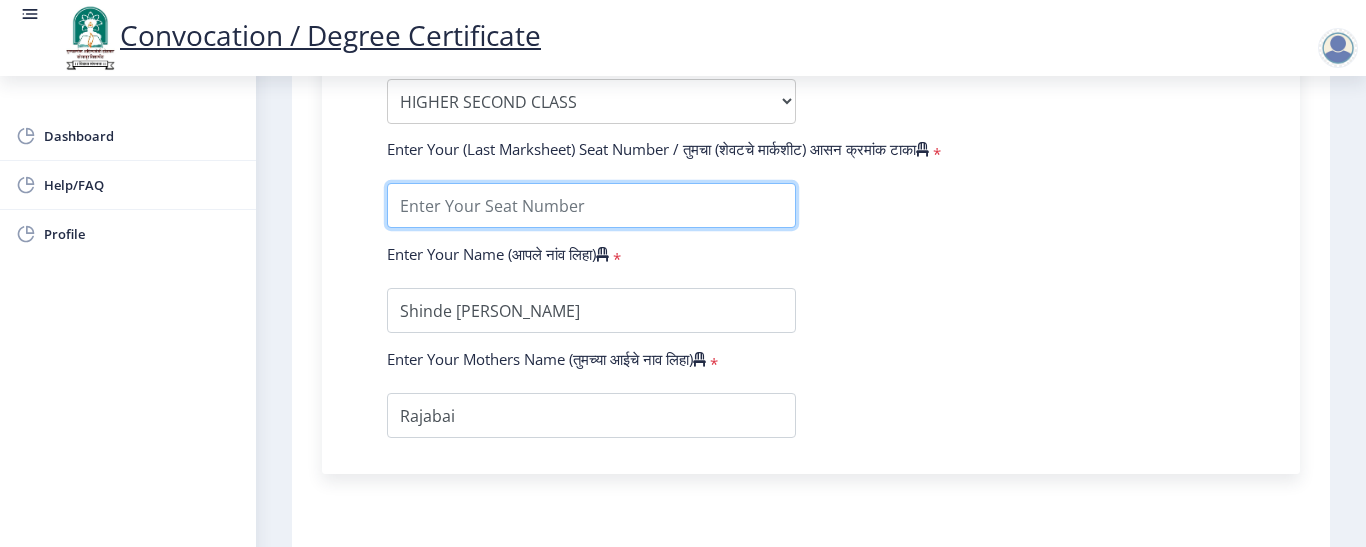 click at bounding box center [591, 205] 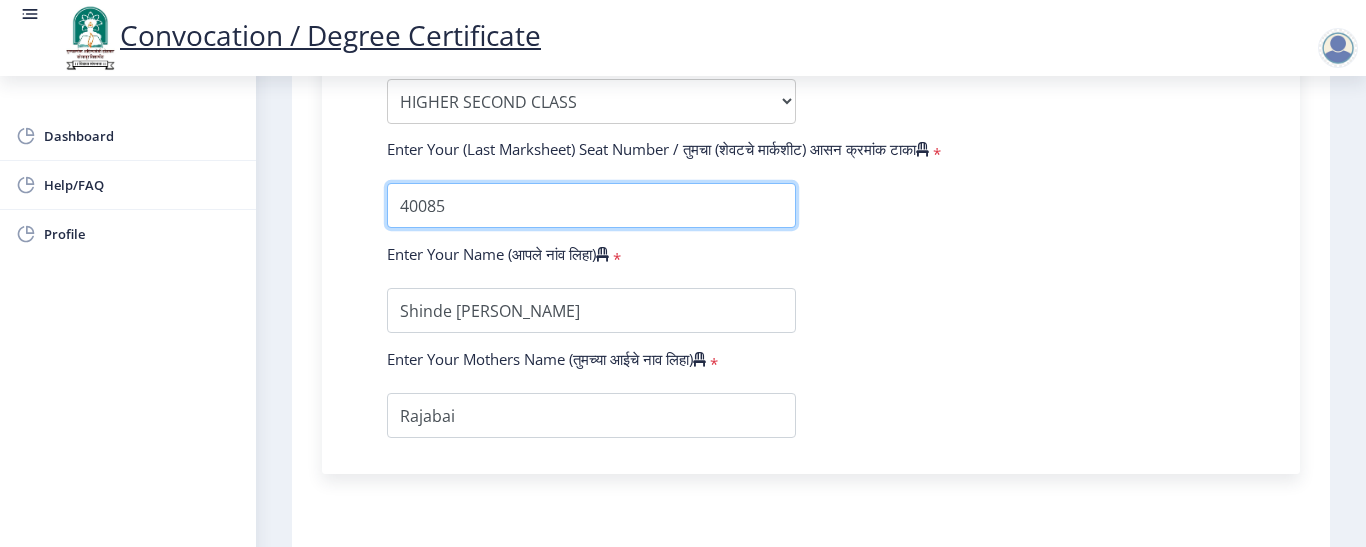type on "40085" 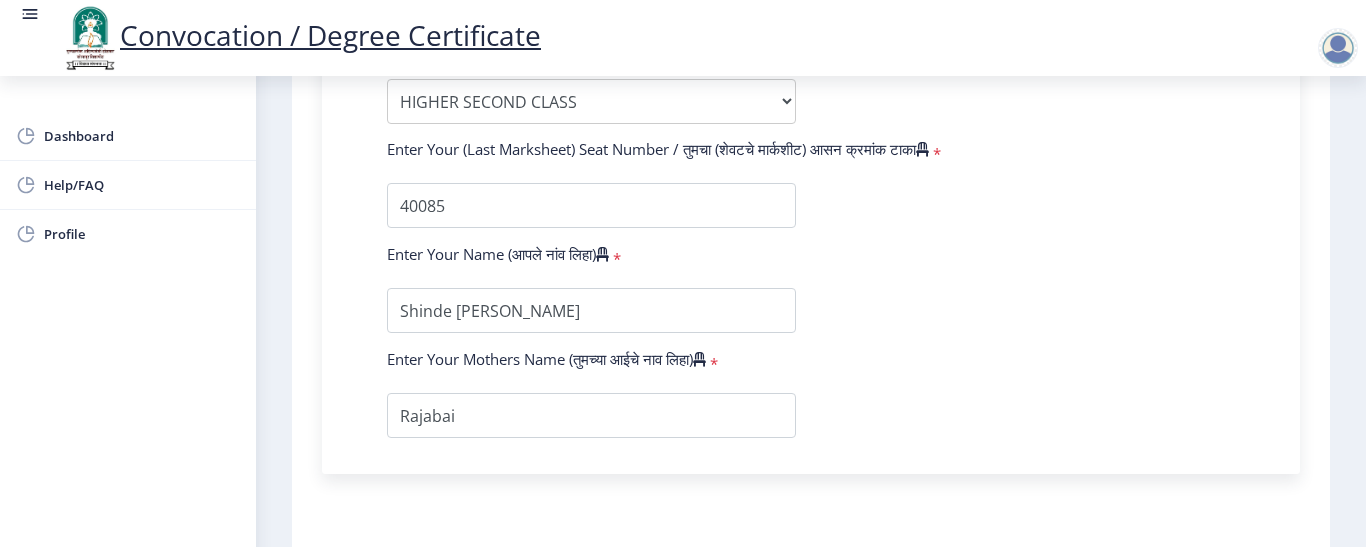 click on "Enter Your PRN Number (तुमचा पीआरएन (कायम नोंदणी क्रमांक) एंटर करा)   * Student Type (विद्यार्थी प्रकार)    * Select Student Type Regular External College Name(कॉलेजचे नाव)   * D.B.F.Dayanand College of Arts and Science Select College Name Course Name(अभ्यासक्रमाचे नाव)   * Bachelor of Science (with Credits) [Entire Computer Science] Select Course Name  Specialization(विशेषज्ञता)   * Specialization Botany Chemistry Computer Science Electronics Geology Mathematics Microbiology Physics Statistics Zoology Other Enter passing Year(उत्तीर्ण वर्ष प्रविष्ट करा)   *  2025   2024   2023   2022   2021   2020   2019   2018   2017   2016   2015   2014   2013   2012   2011   2010   2009   2008   2007   2006   2005   2004   2003   2002   2001   2000   1999   1998   1997   1996   1995   1994  *" 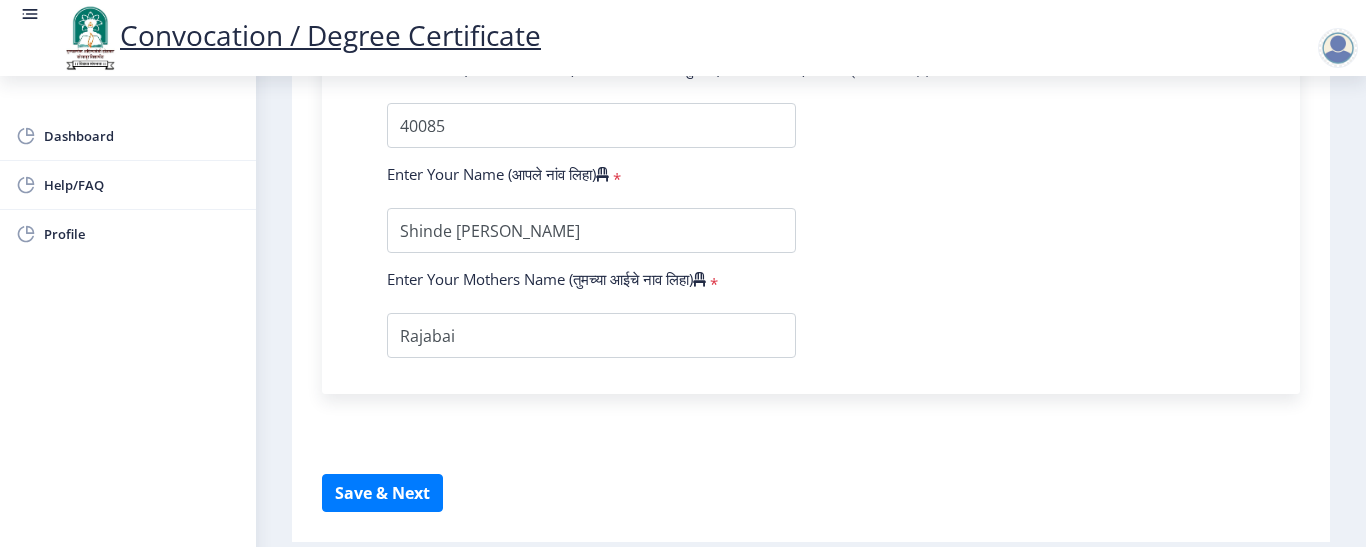 scroll, scrollTop: 1508, scrollLeft: 0, axis: vertical 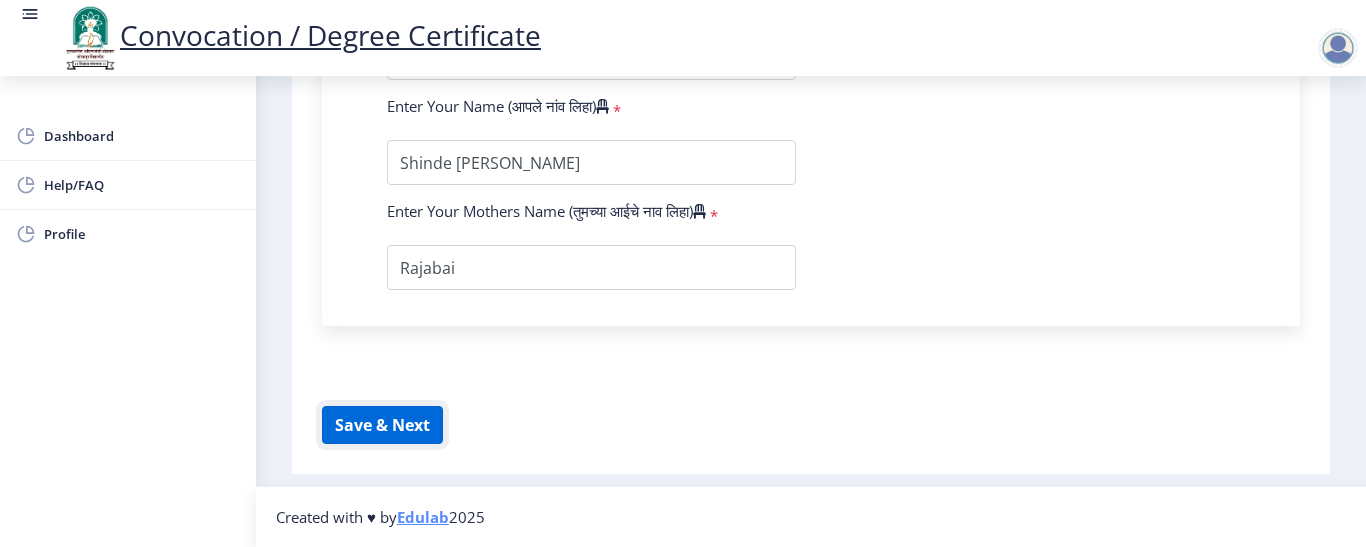 click on "Save & Next" 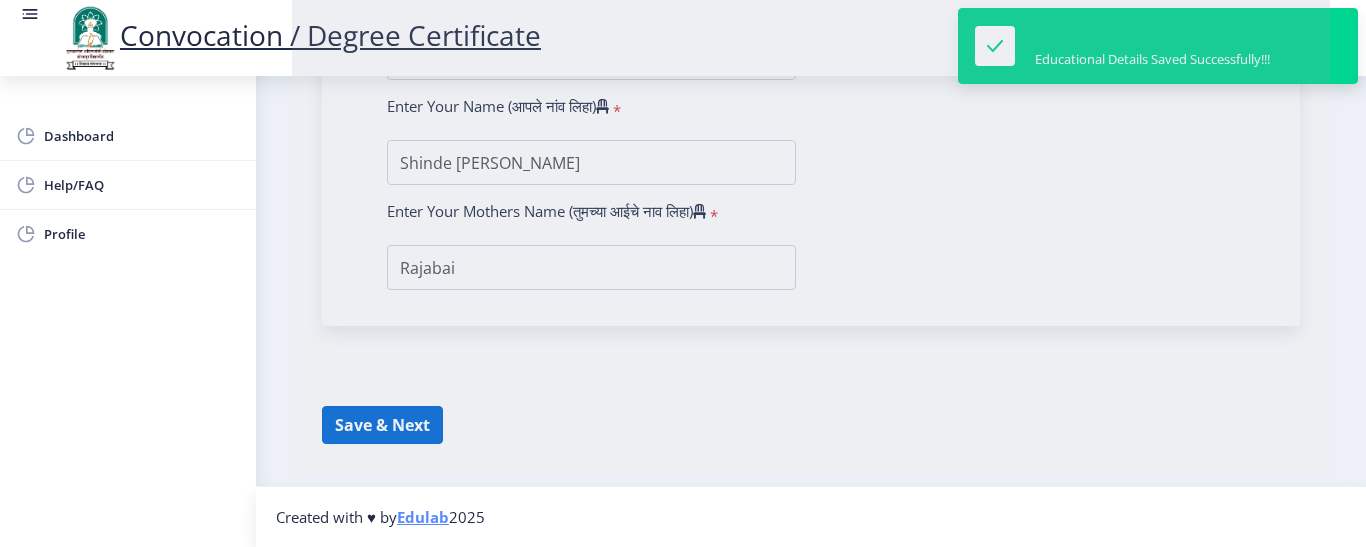 select 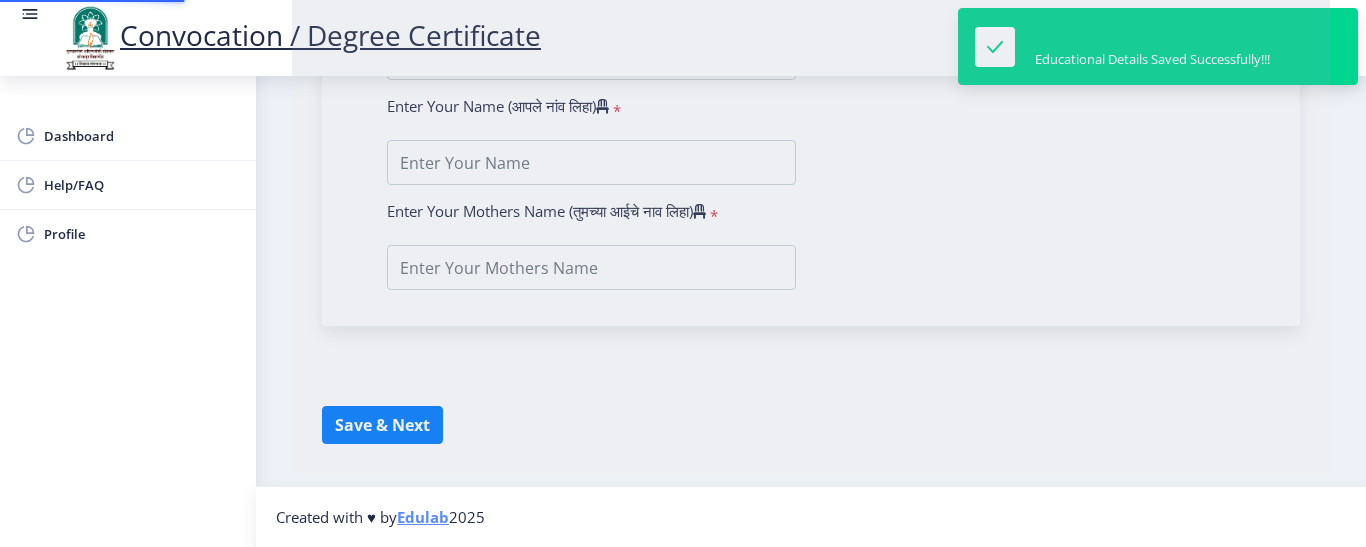 type on "Shinde Rahul Madhukar" 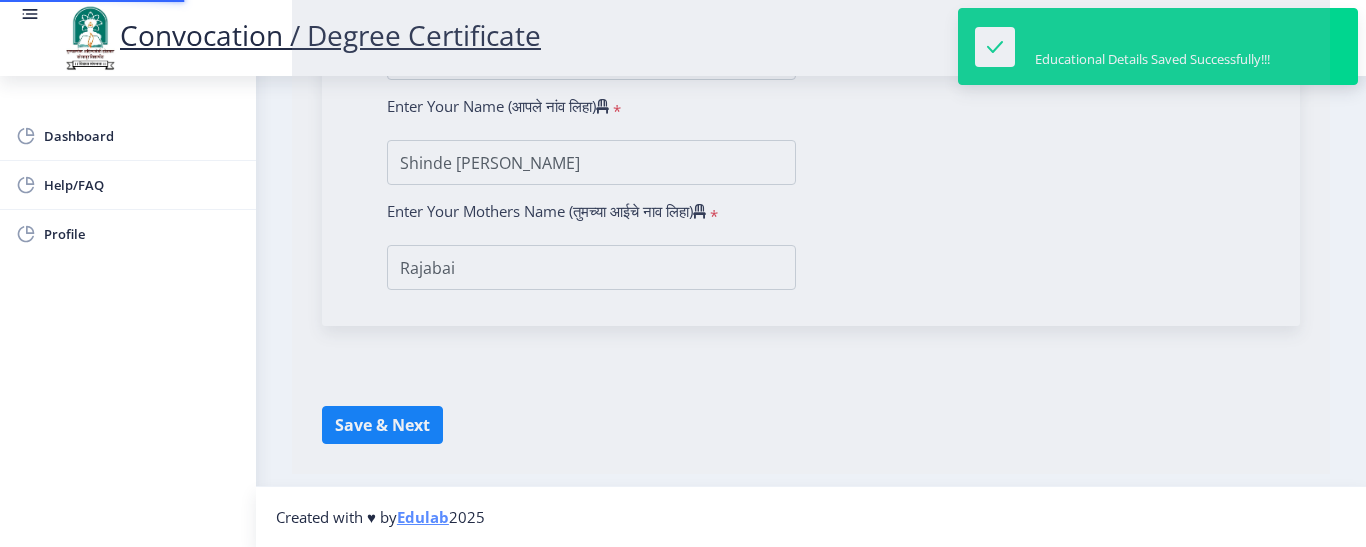 scroll, scrollTop: 0, scrollLeft: 0, axis: both 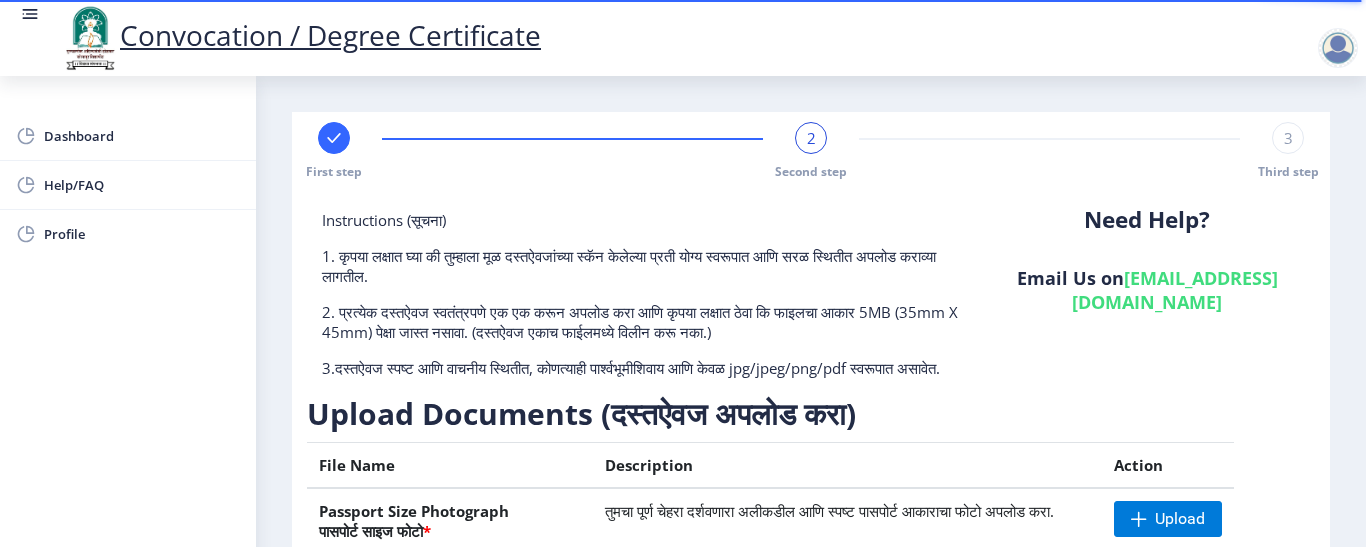 click on "Need Help? Email Us on   su.sfc@studentscenter.in" 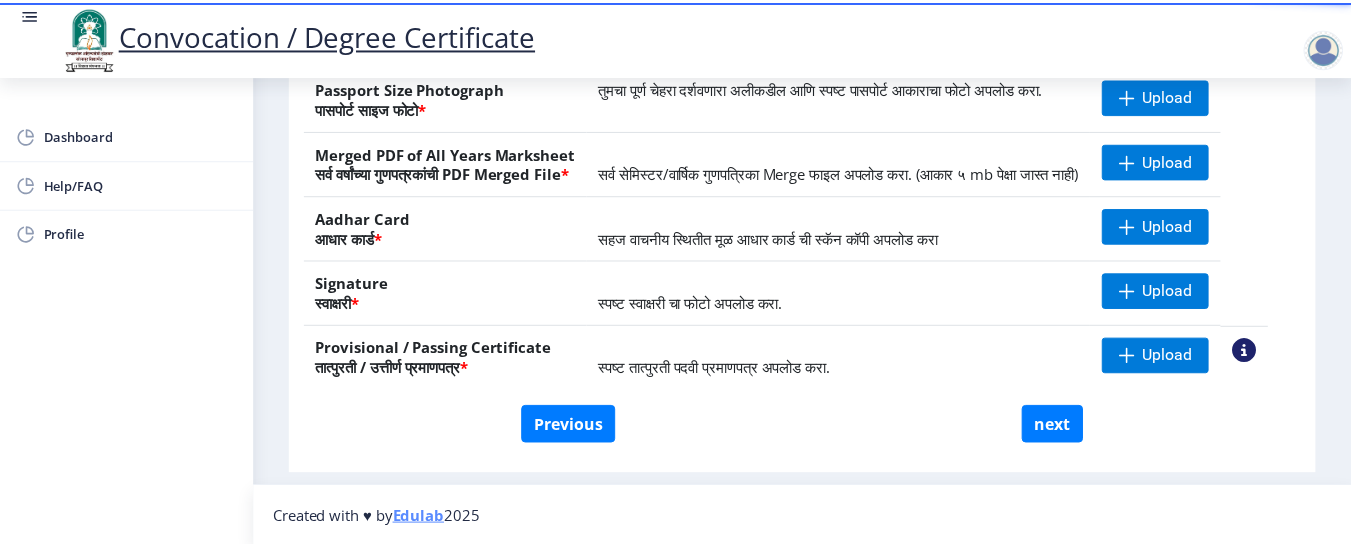 scroll, scrollTop: 383, scrollLeft: 0, axis: vertical 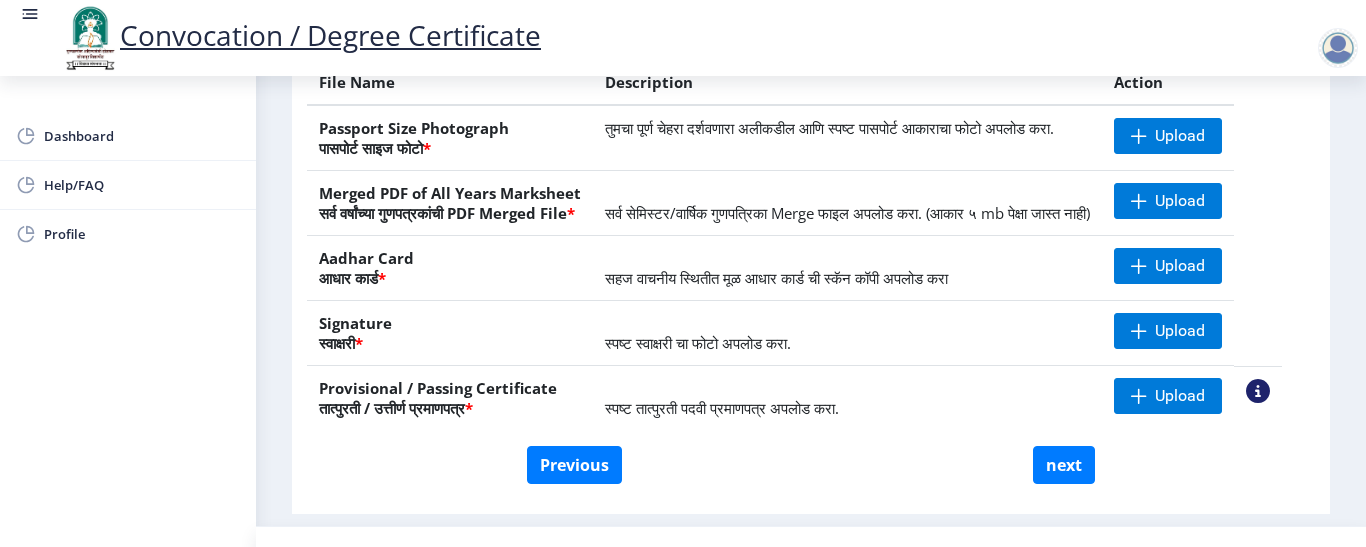 click on "Previous next" 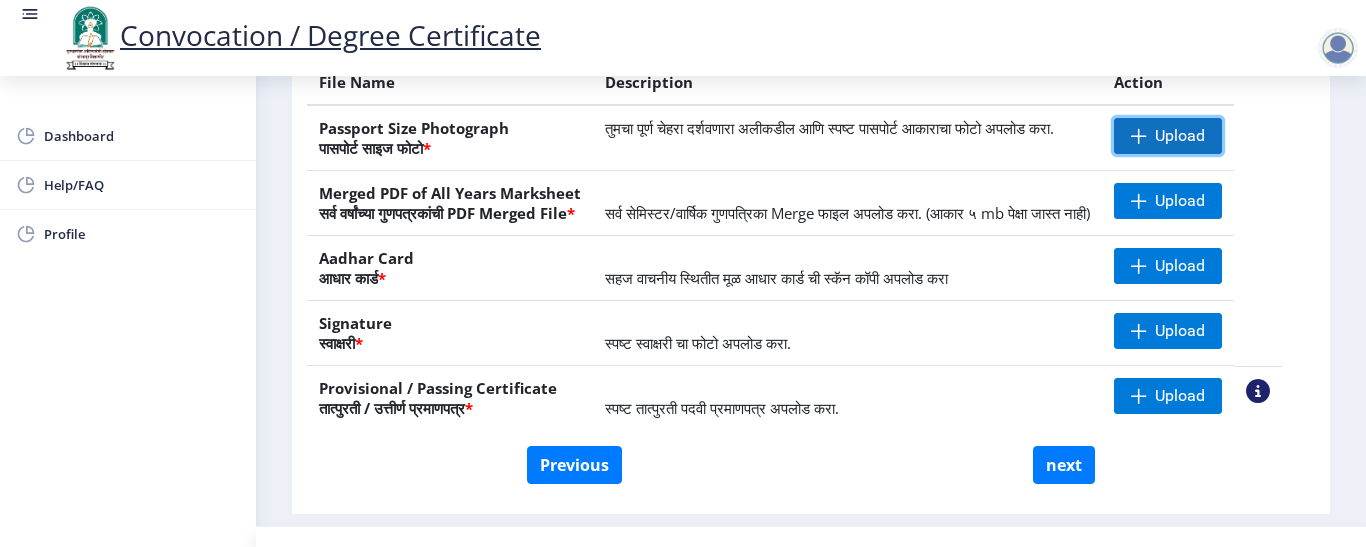 click on "Upload" 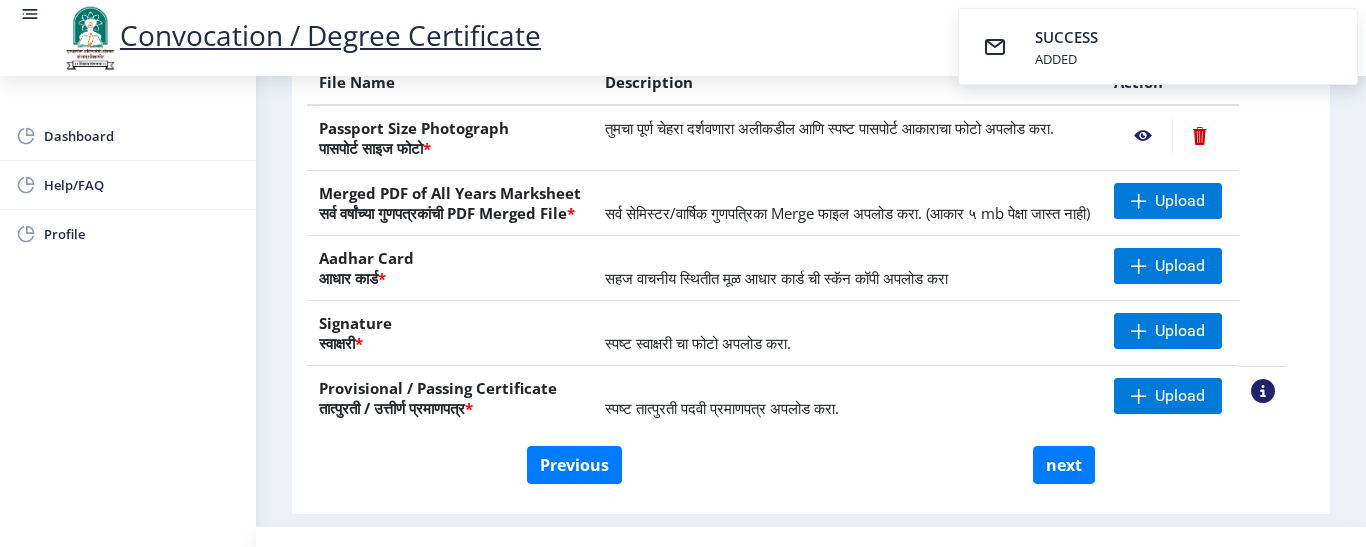 click 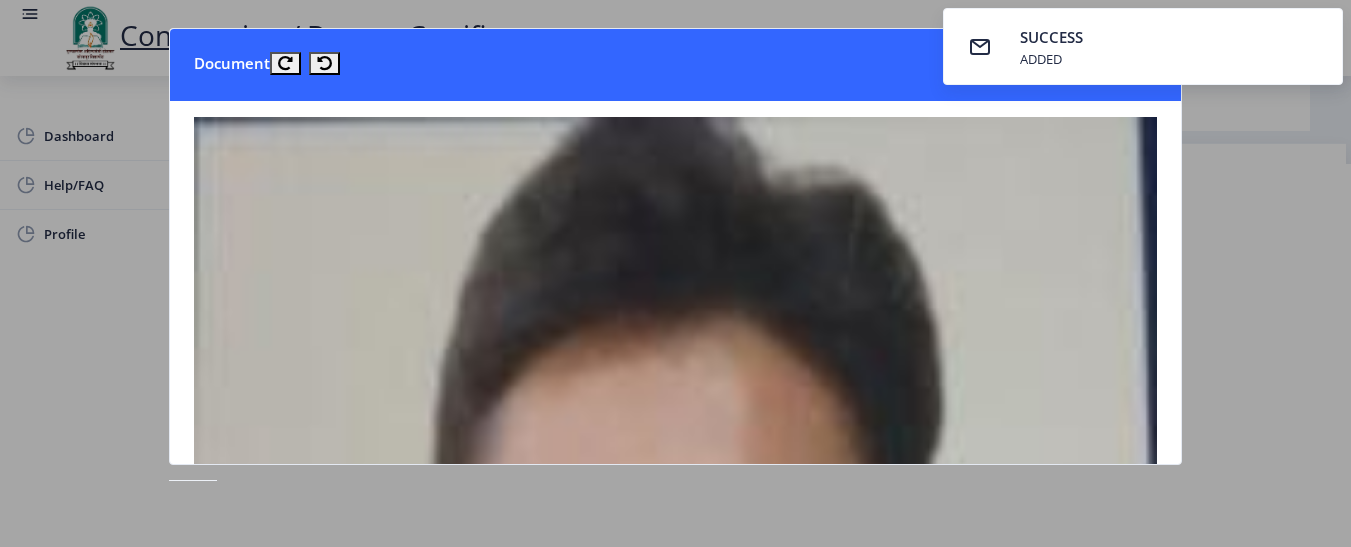 drag, startPoint x: 1183, startPoint y: 211, endPoint x: 706, endPoint y: 273, distance: 481.01248 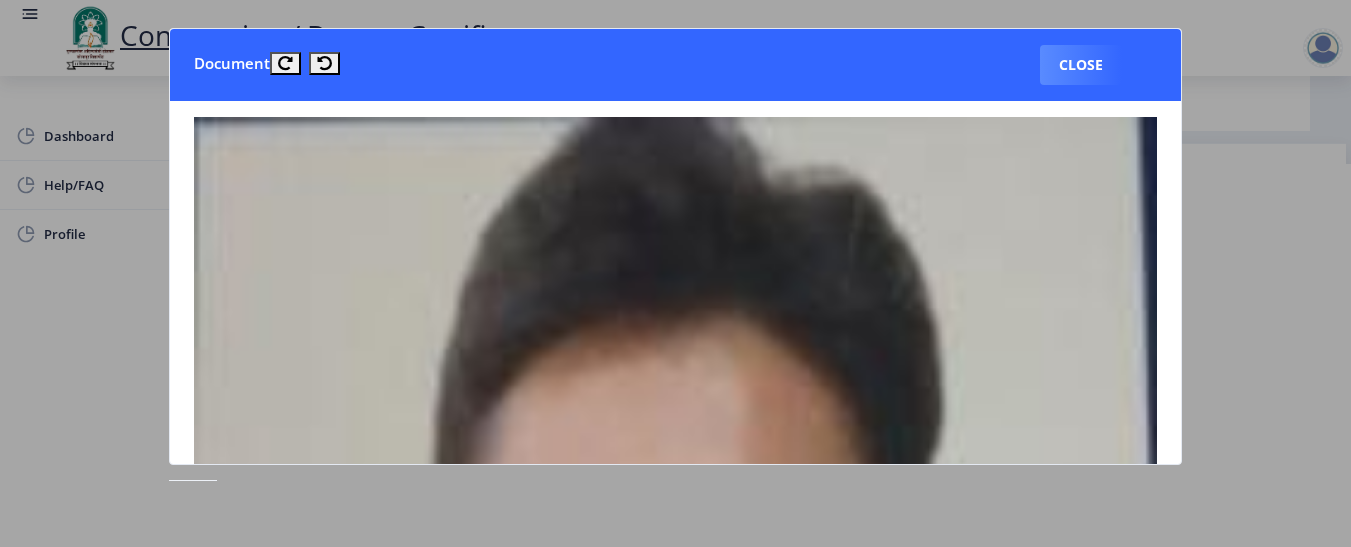 click 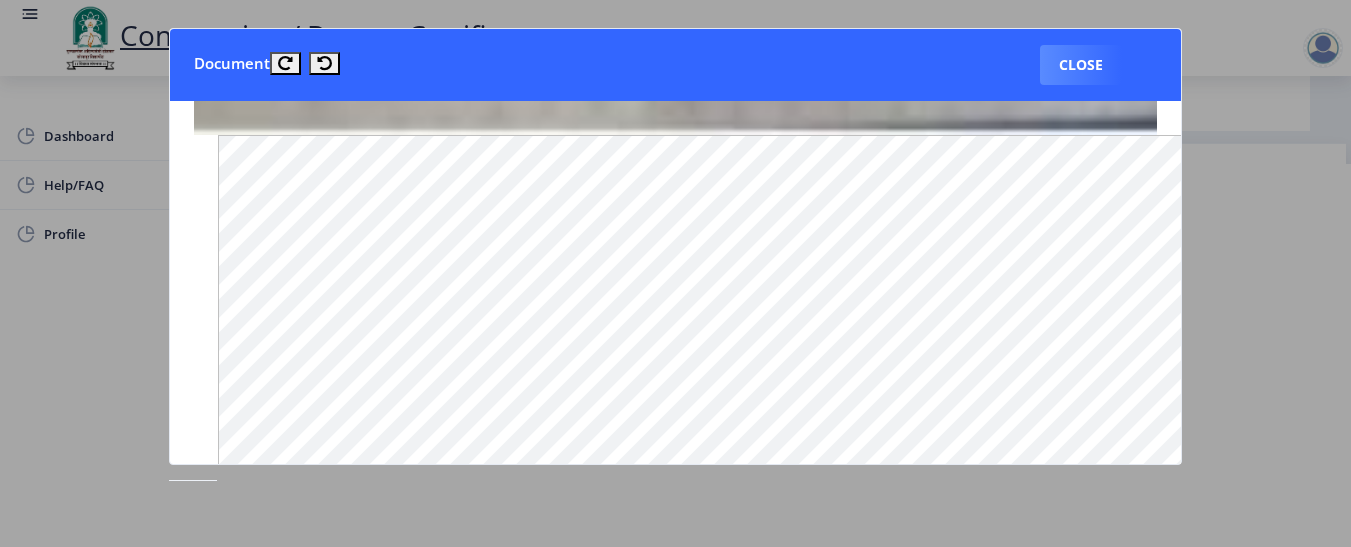 scroll, scrollTop: 1445, scrollLeft: 0, axis: vertical 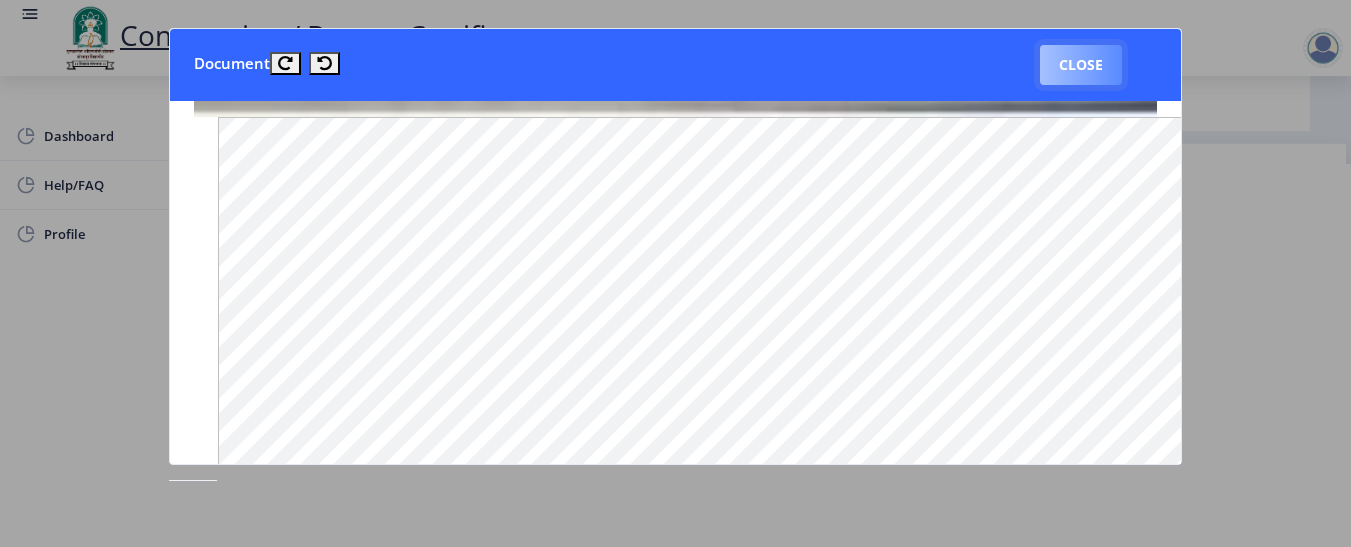 click on "Close" at bounding box center [1081, 65] 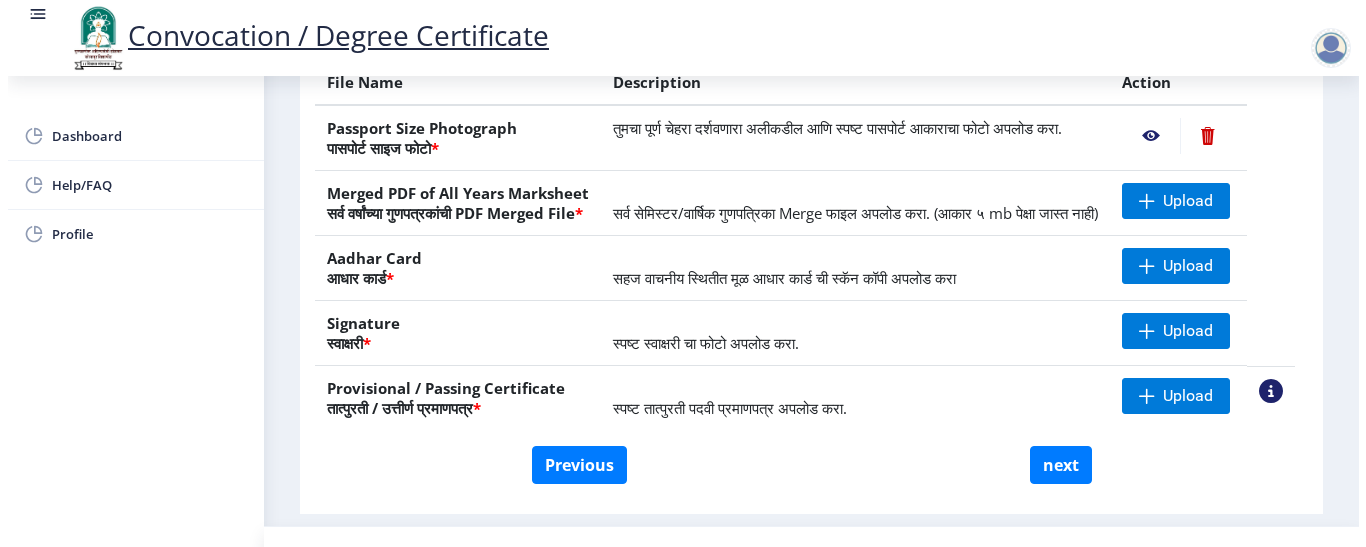 scroll, scrollTop: 267, scrollLeft: 0, axis: vertical 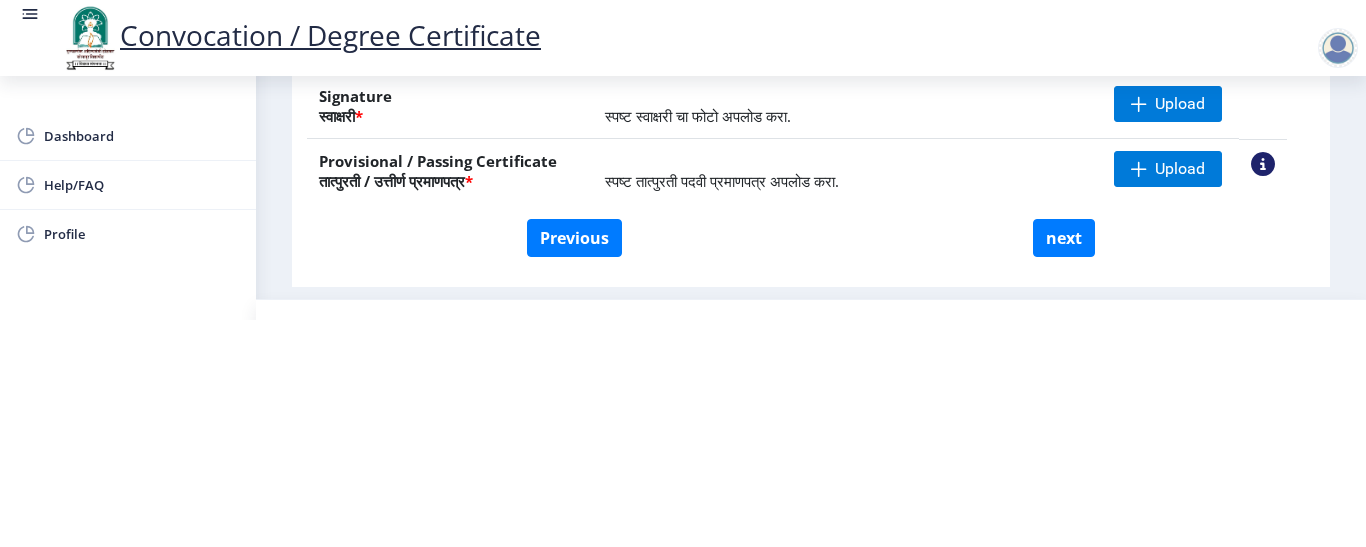click on "Convocation / Degree Certificate Dashboard Help/FAQ Profile First step 2 Second step 3 Third step Instructions (सूचना) 1. कृपया लक्षात घ्या की तुम्हाला मूळ दस्तऐवजांच्या स्कॅन केलेल्या प्रती योग्य स्वरूपात आणि सरळ स्थितीत अपलोड कराव्या लागतील.  2. प्रत्येक दस्तऐवज स्वतंत्रपणे एक एक करून अपलोड करा आणि कृपया लक्षात ठेवा कि फाइलचा आकार 5MB (35mm X 45mm) पेक्षा जास्त नसावा. (दस्तऐवज एकाच फाईलमध्ये विलीन करू नका.)  Need Help? Email Us on   su.sfc@studentscenter.in  Upload Documents (दस्तऐवज अपलोड करा)  File Name Description *" at bounding box center [683, 46] 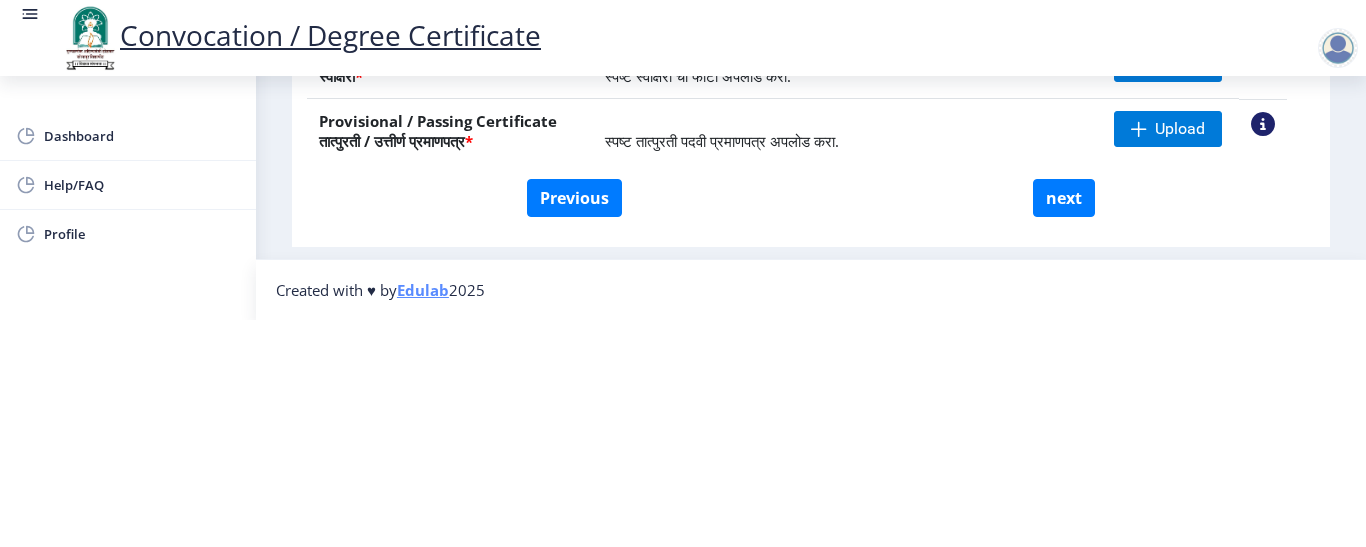 drag, startPoint x: 1236, startPoint y: 332, endPoint x: 1208, endPoint y: 495, distance: 165.38742 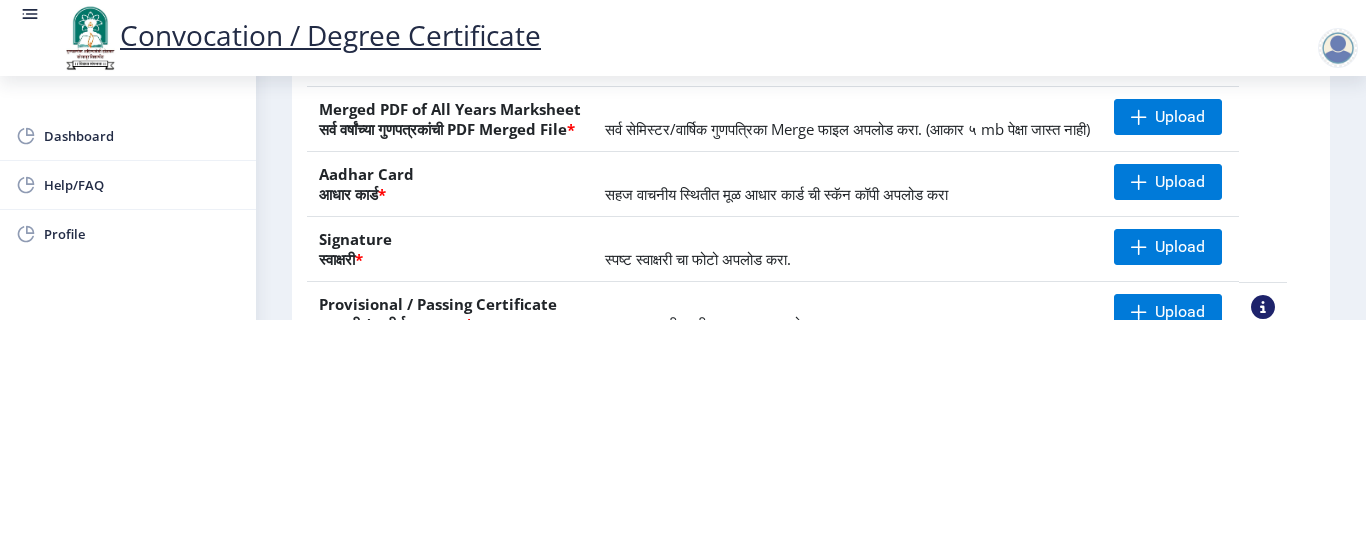 scroll, scrollTop: 280, scrollLeft: 0, axis: vertical 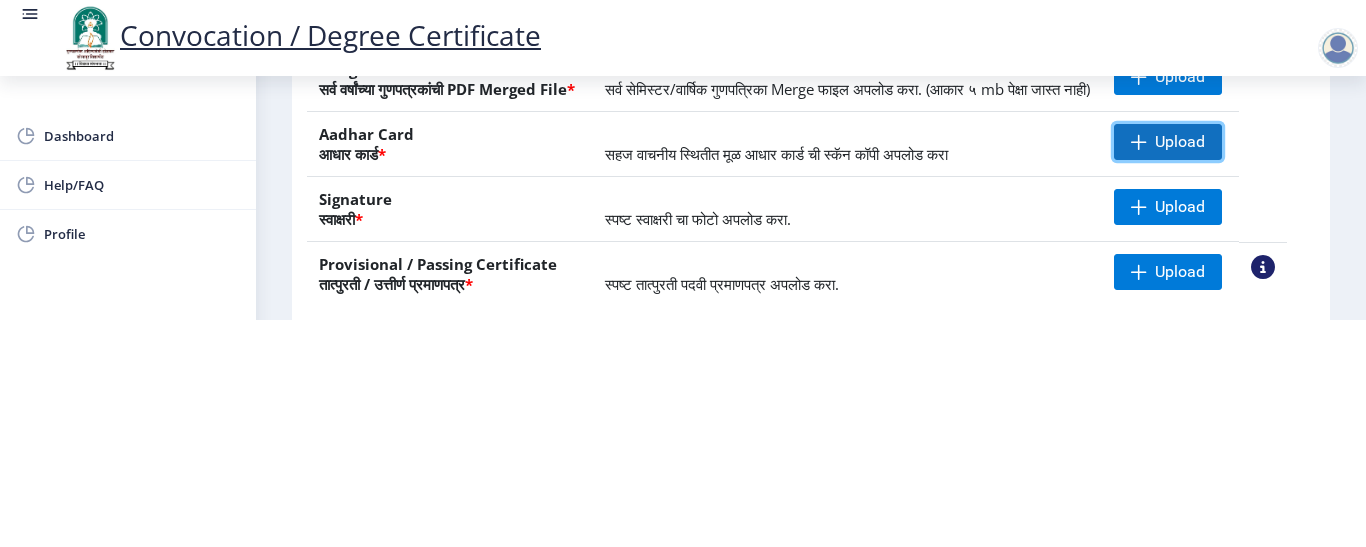 click on "Upload" 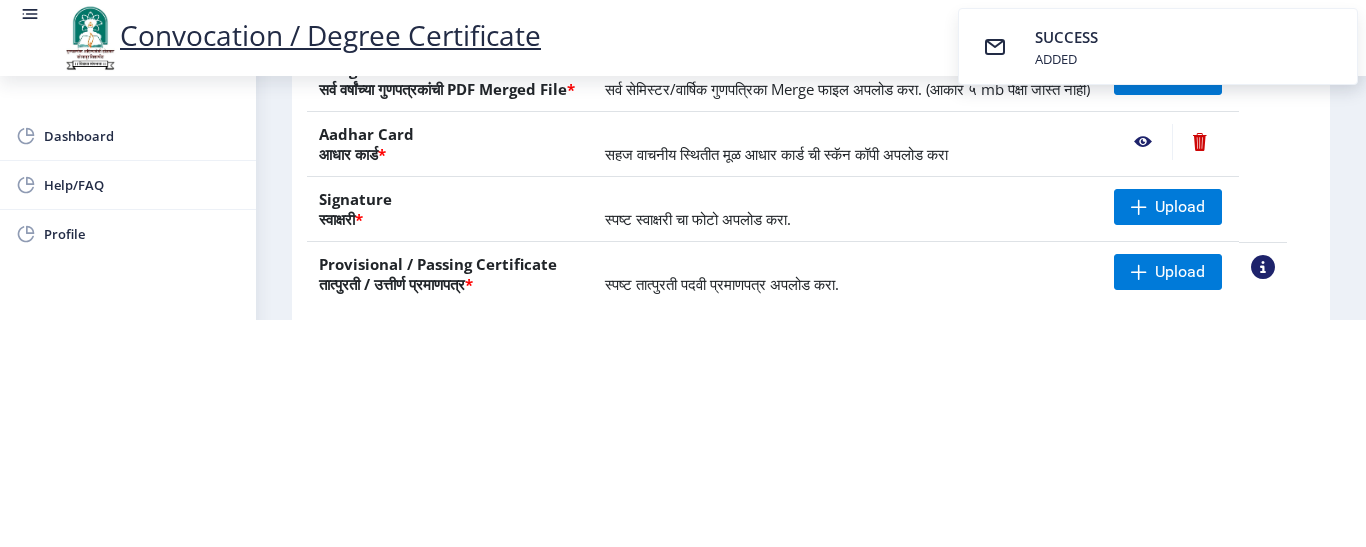 click 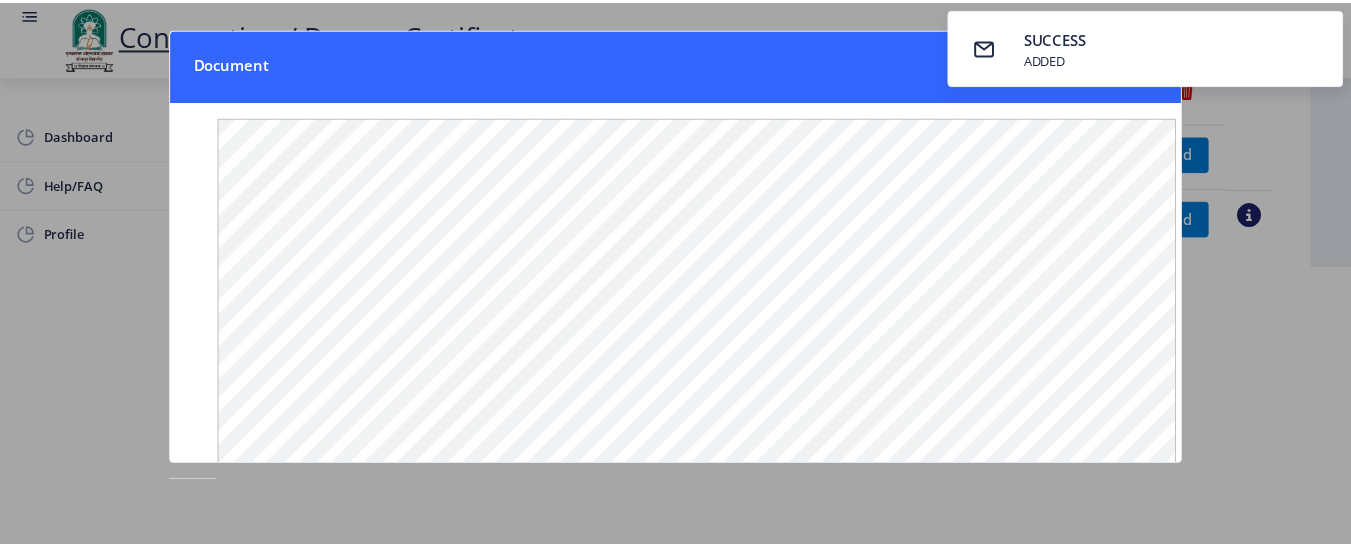 scroll, scrollTop: 0, scrollLeft: 0, axis: both 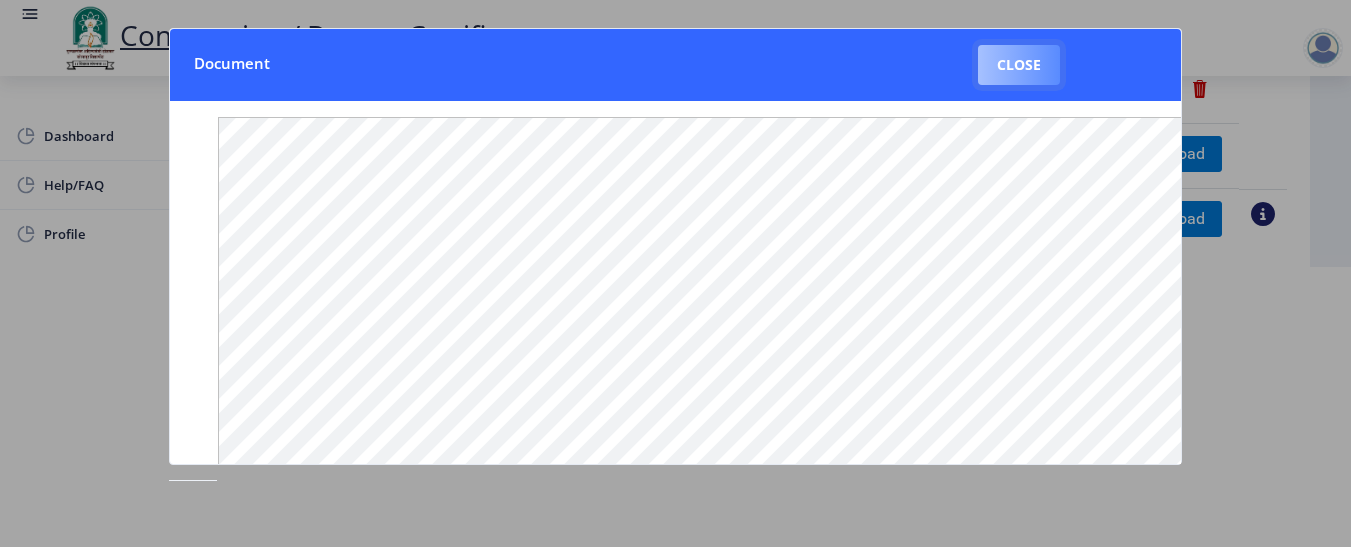 click on "Close" at bounding box center [1019, 65] 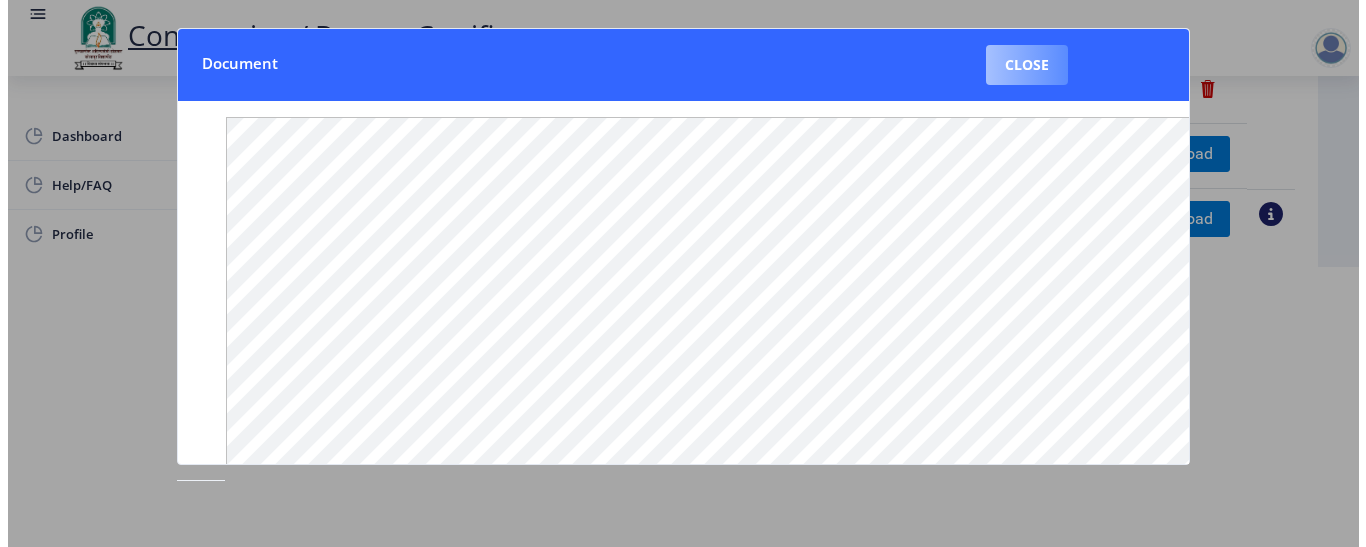 scroll, scrollTop: 267, scrollLeft: 0, axis: vertical 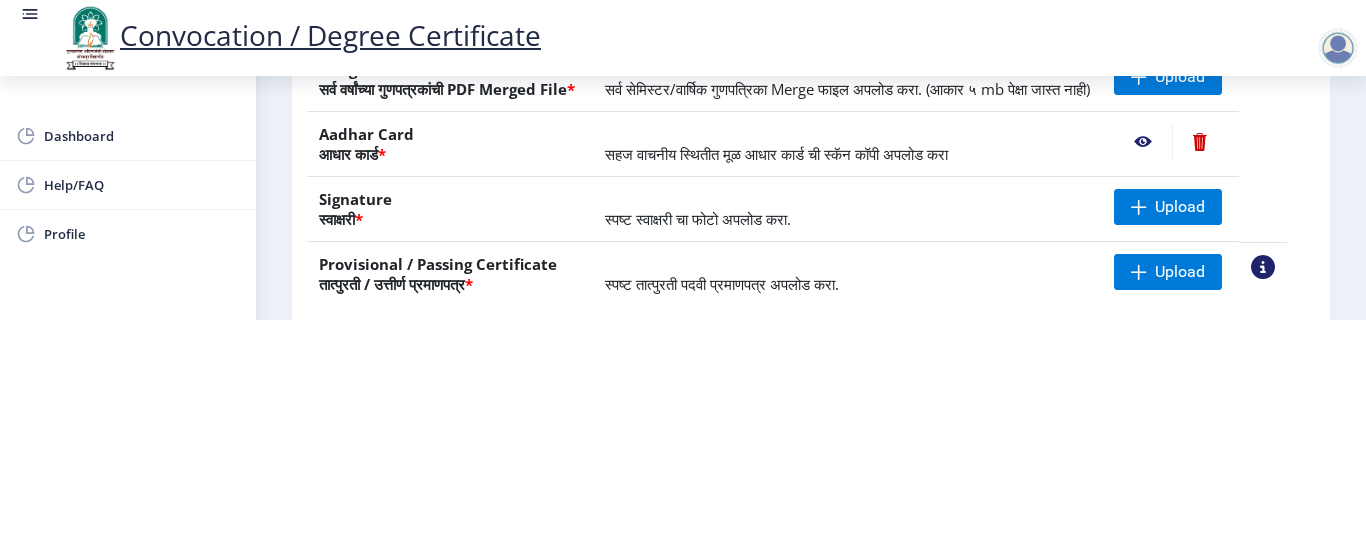 click on "File Name Description Action Passport Size Photograph  पासपोर्ट साइज फोटो  * तुमचा पूर्ण चेहरा दर्शवणारा अलीकडील आणि स्पष्ट पासपोर्ट आकाराचा फोटो अपलोड करा.  Merged PDF of All Years Marksheet   सर्व वर्षांच्या गुणपत्रकांची PDF Merged File  * सर्व सेमिस्टर/वार्षिक गुणपत्रिका Merge फाइल अपलोड करा. (आकार ५ mb पेक्षा जास्त नाही)  Upload Aadhar Card  आधार कार्ड  * सहज वाचनीय स्थितीत मूळ आधार कार्ड ची स्कॅन कॉपी अपलोड करा  Signature  स्वाक्षरी  * स्पष्ट स्वाक्षरी चा फोटो अपलोड करा. Upload * Upload" 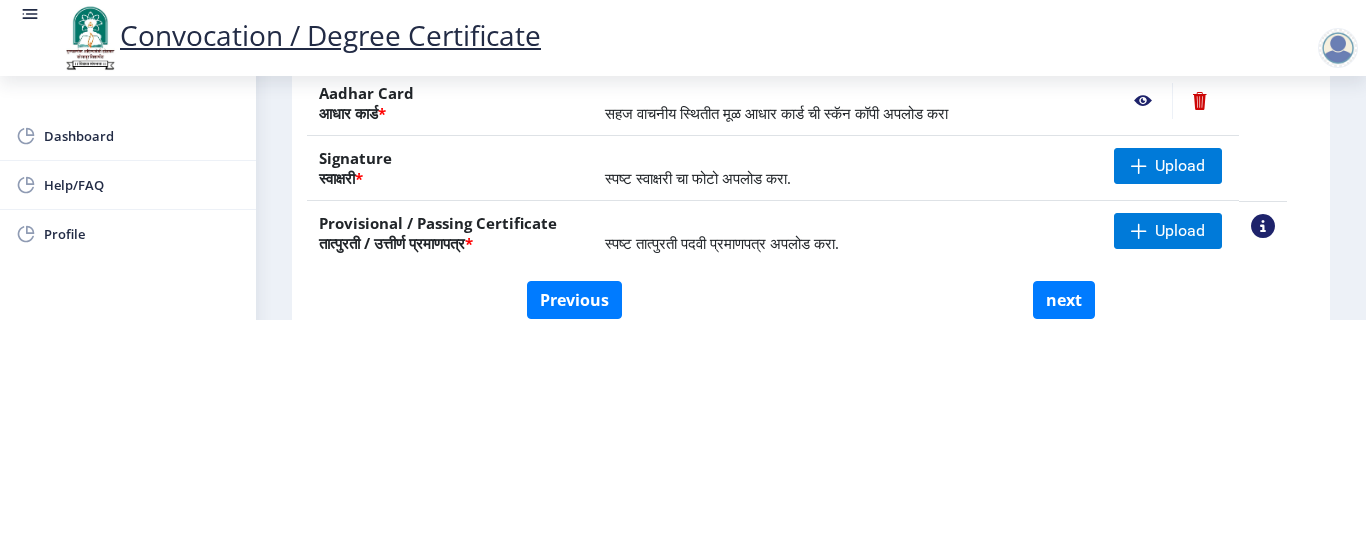 scroll, scrollTop: 320, scrollLeft: 0, axis: vertical 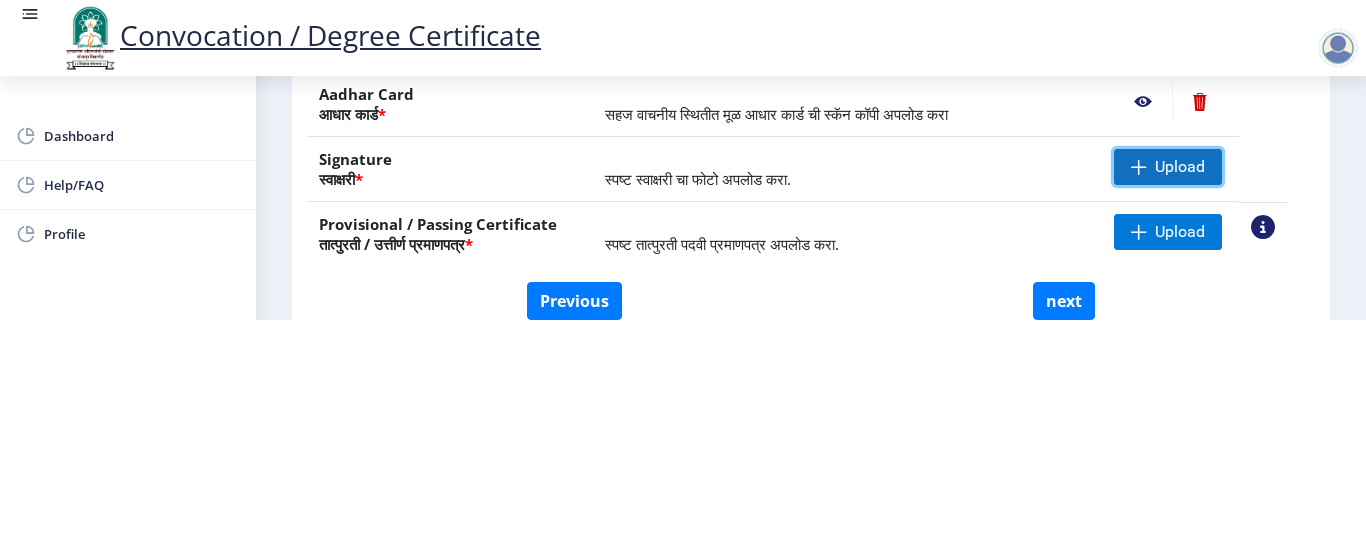 click on "Upload" 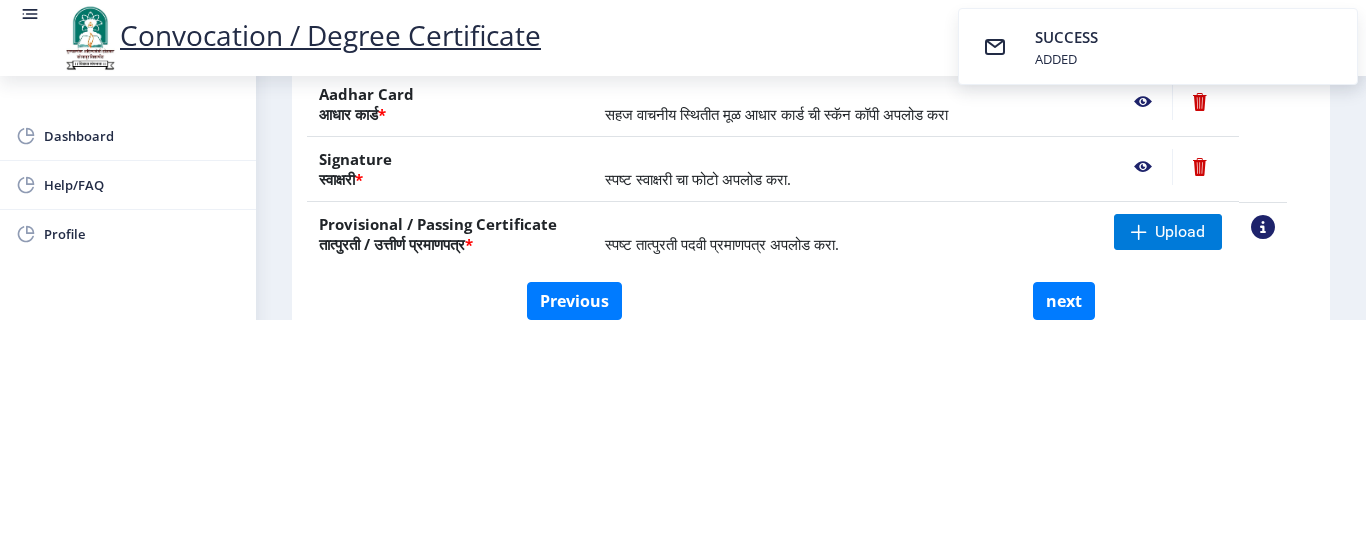 click 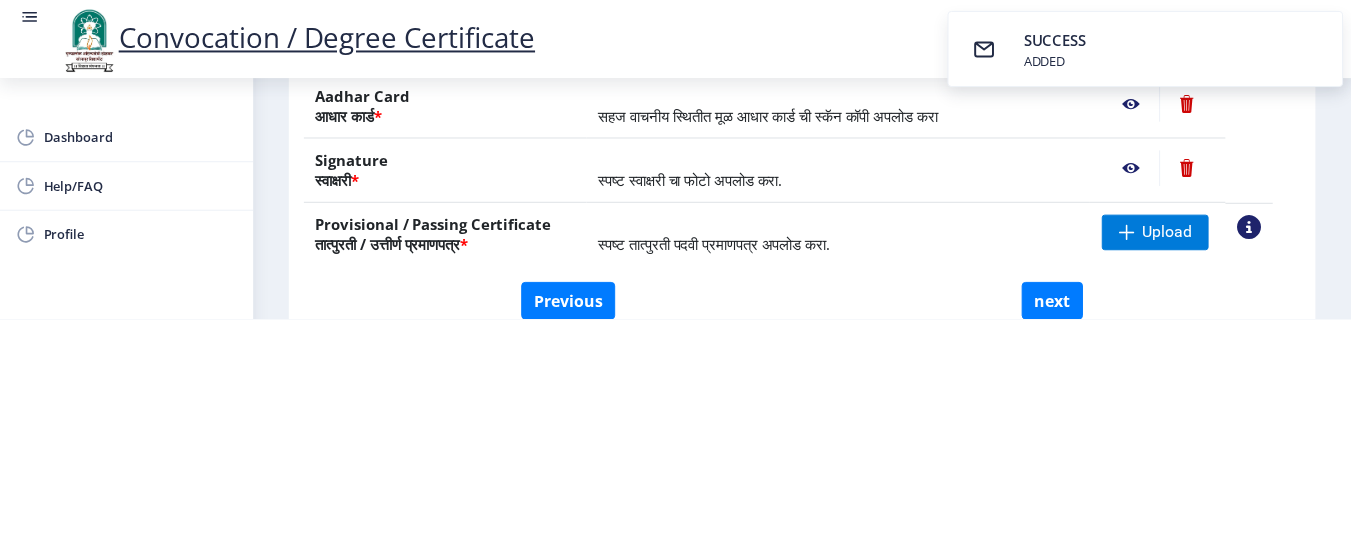 scroll, scrollTop: 0, scrollLeft: 0, axis: both 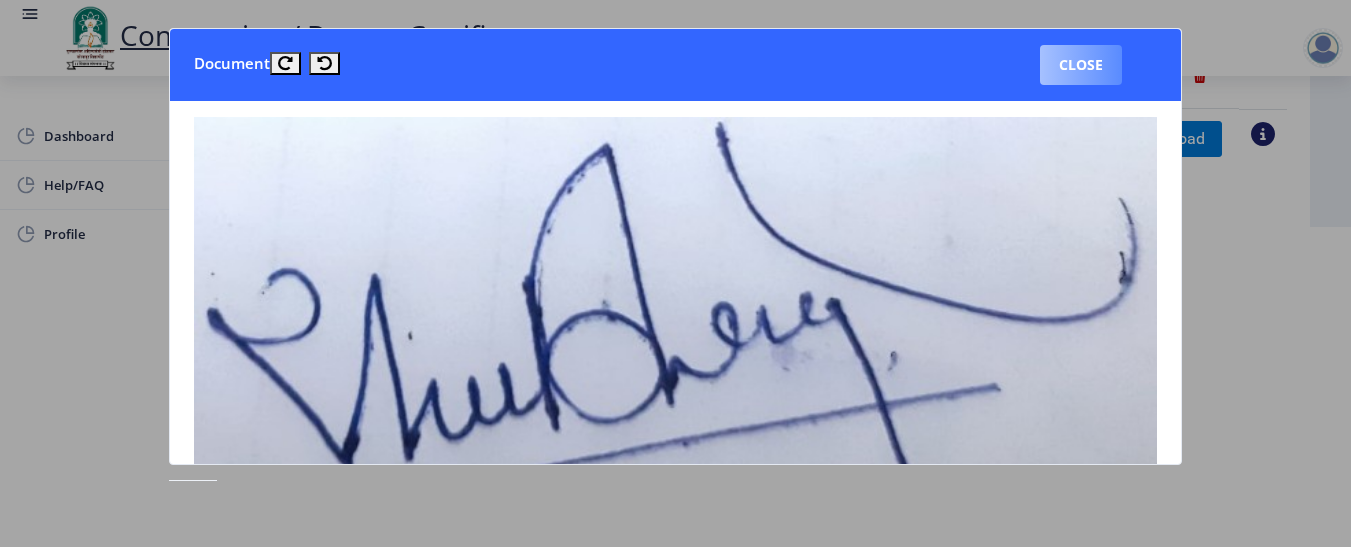 click on "Close" at bounding box center (1081, 65) 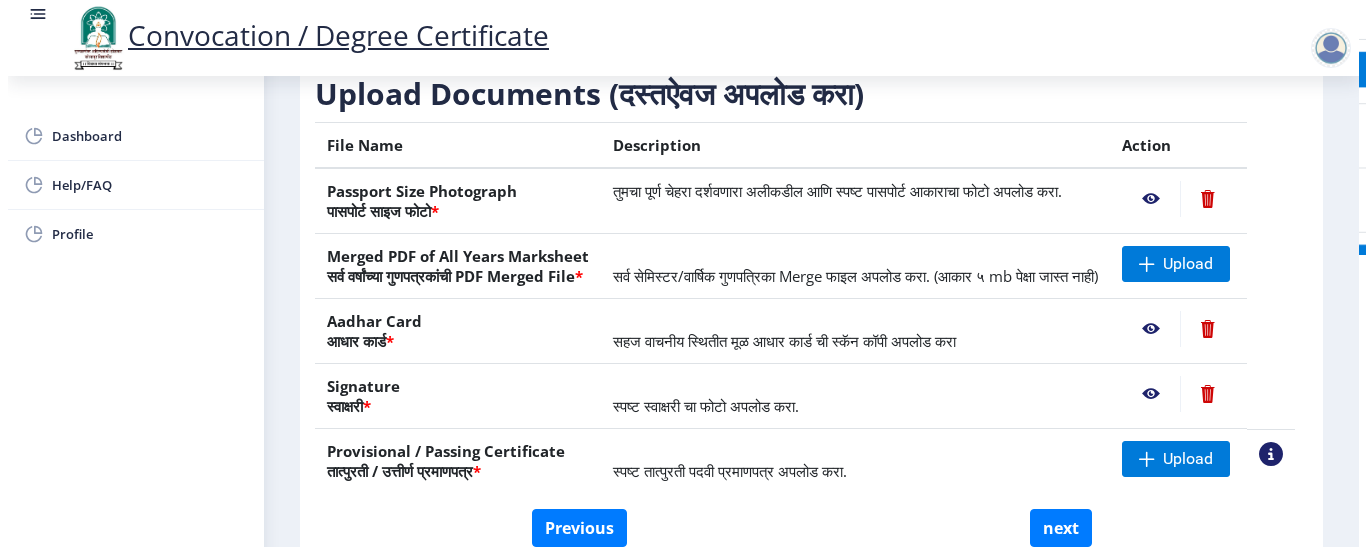 scroll, scrollTop: 267, scrollLeft: 0, axis: vertical 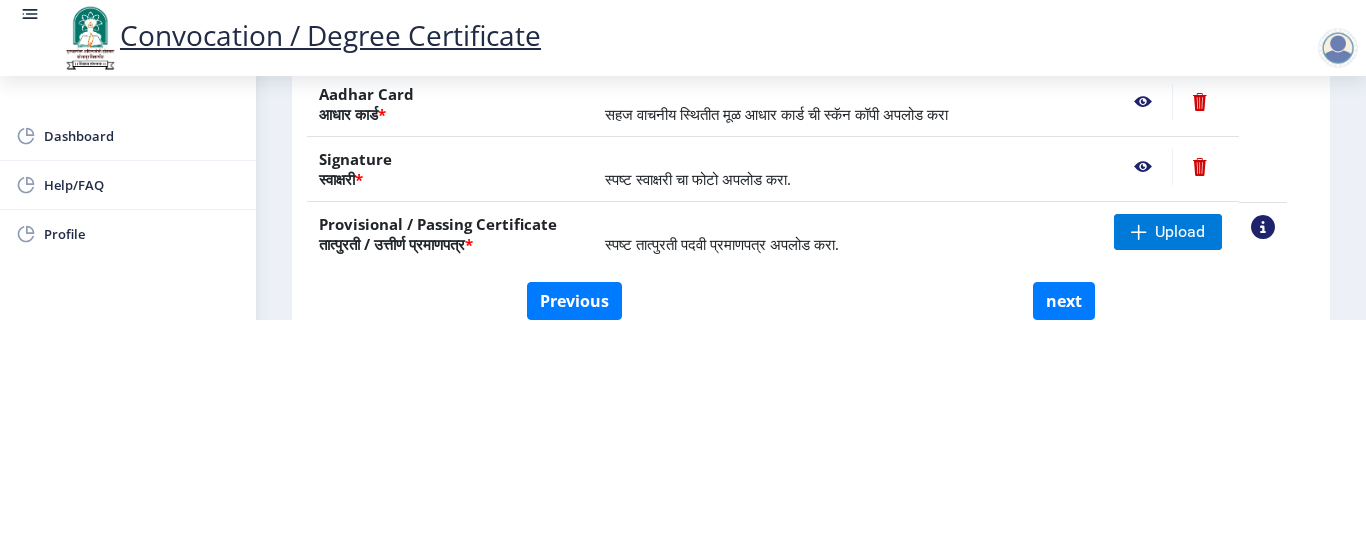 click on "Convocation / Degree Certificate Dashboard Help/FAQ Profile First step 2 Second step 3 Third step Instructions (सूचना) 1. कृपया लक्षात घ्या की तुम्हाला मूळ दस्तऐवजांच्या स्कॅन केलेल्या प्रती योग्य स्वरूपात आणि सरळ स्थितीत अपलोड कराव्या लागतील.  2. प्रत्येक दस्तऐवज स्वतंत्रपणे एक एक करून अपलोड करा आणि कृपया लक्षात ठेवा कि फाइलचा आकार 5MB (35mm X 45mm) पेक्षा जास्त नसावा. (दस्तऐवज एकाच फाईलमध्ये विलीन करू नका.)  Need Help? Email Us on   su.sfc@studentscenter.in  Upload Documents (दस्तऐवज अपलोड करा)  File Name Description *" at bounding box center [683, 46] 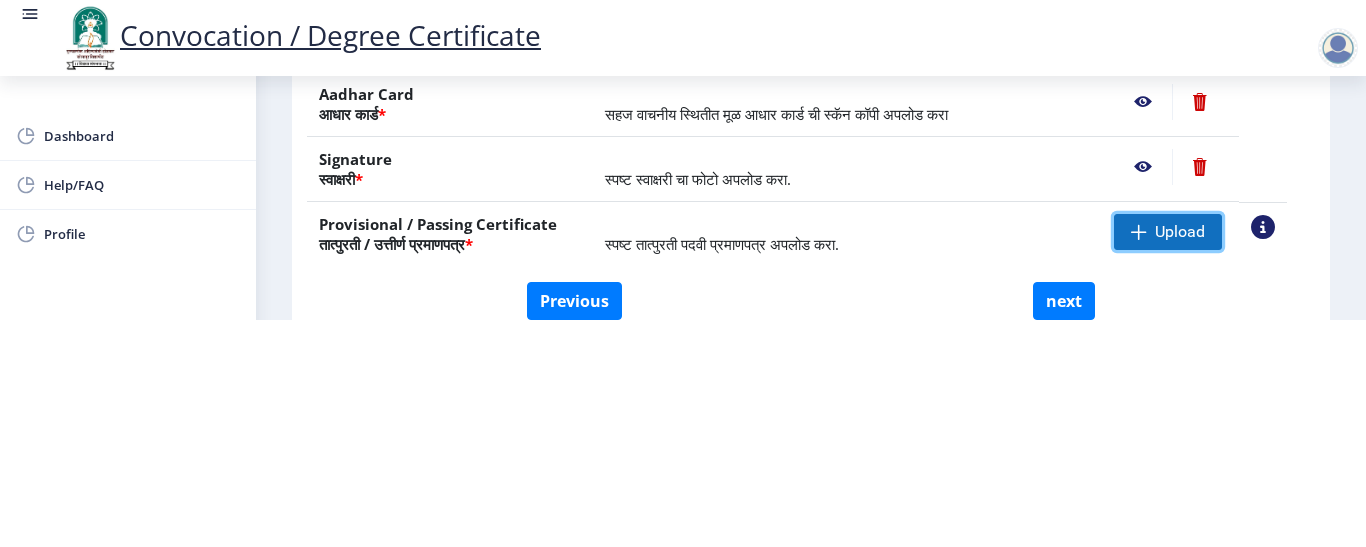 click on "Upload" 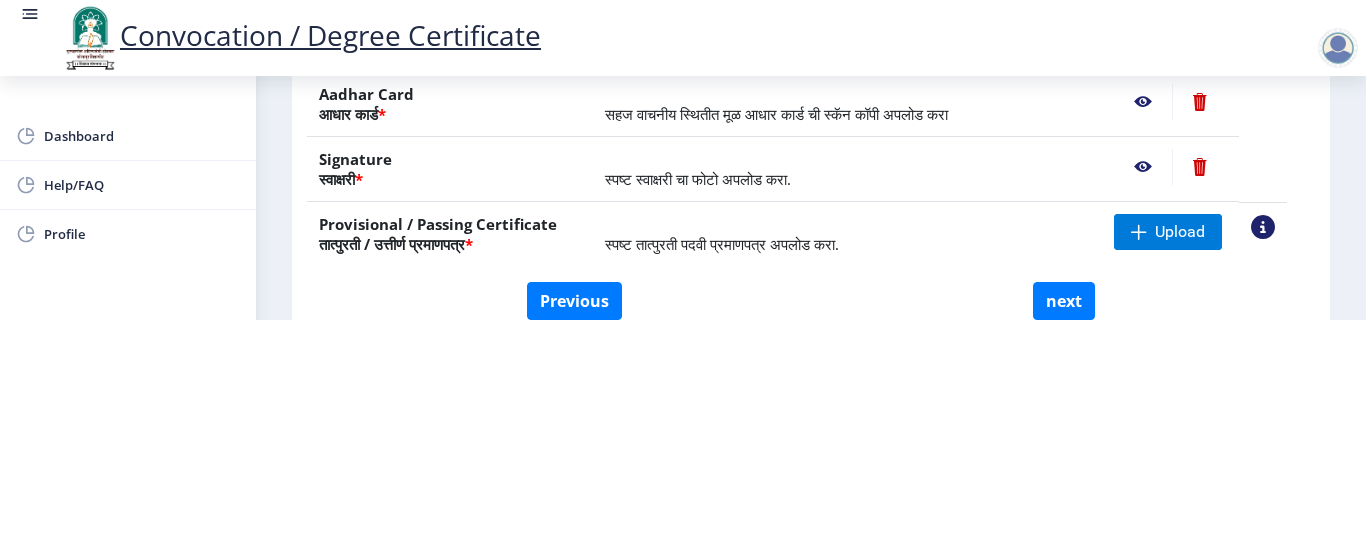 click on "Convocation / Degree Certificate Dashboard Help/FAQ Profile First step 2 Second step 3 Third step Instructions (सूचना) 1. कृपया लक्षात घ्या की तुम्हाला मूळ दस्तऐवजांच्या स्कॅन केलेल्या प्रती योग्य स्वरूपात आणि सरळ स्थितीत अपलोड कराव्या लागतील.  2. प्रत्येक दस्तऐवज स्वतंत्रपणे एक एक करून अपलोड करा आणि कृपया लक्षात ठेवा कि फाइलचा आकार 5MB (35mm X 45mm) पेक्षा जास्त नसावा. (दस्तऐवज एकाच फाईलमध्ये विलीन करू नका.)  Need Help? Email Us on   su.sfc@studentscenter.in  Upload Documents (दस्तऐवज अपलोड करा)  File Name Description *" at bounding box center [683, 46] 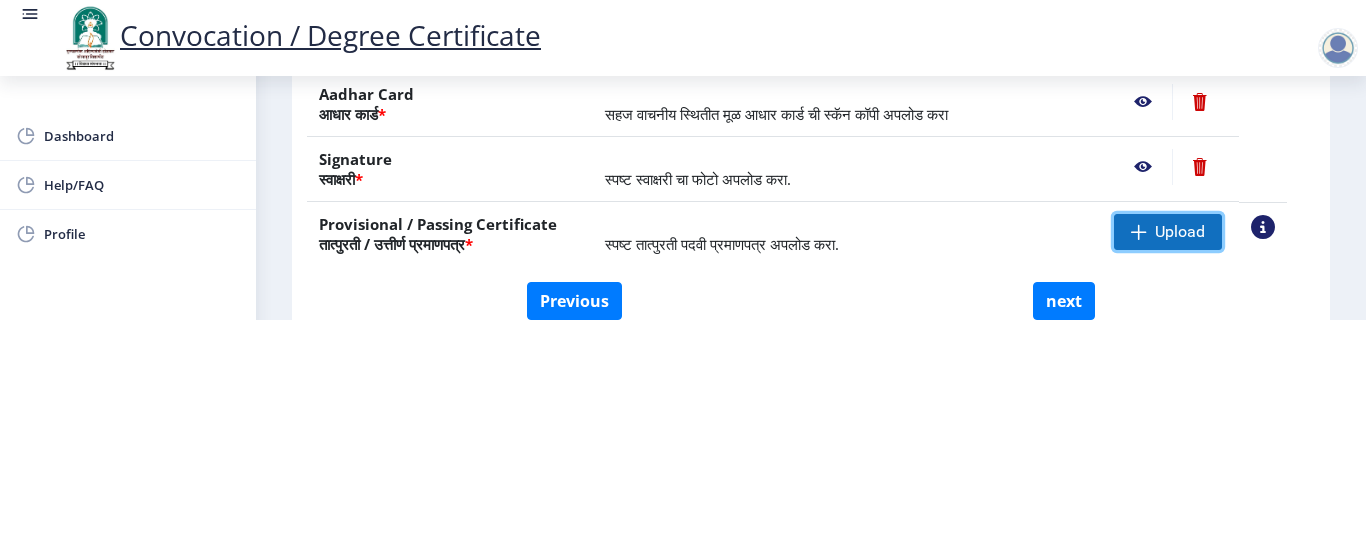 click 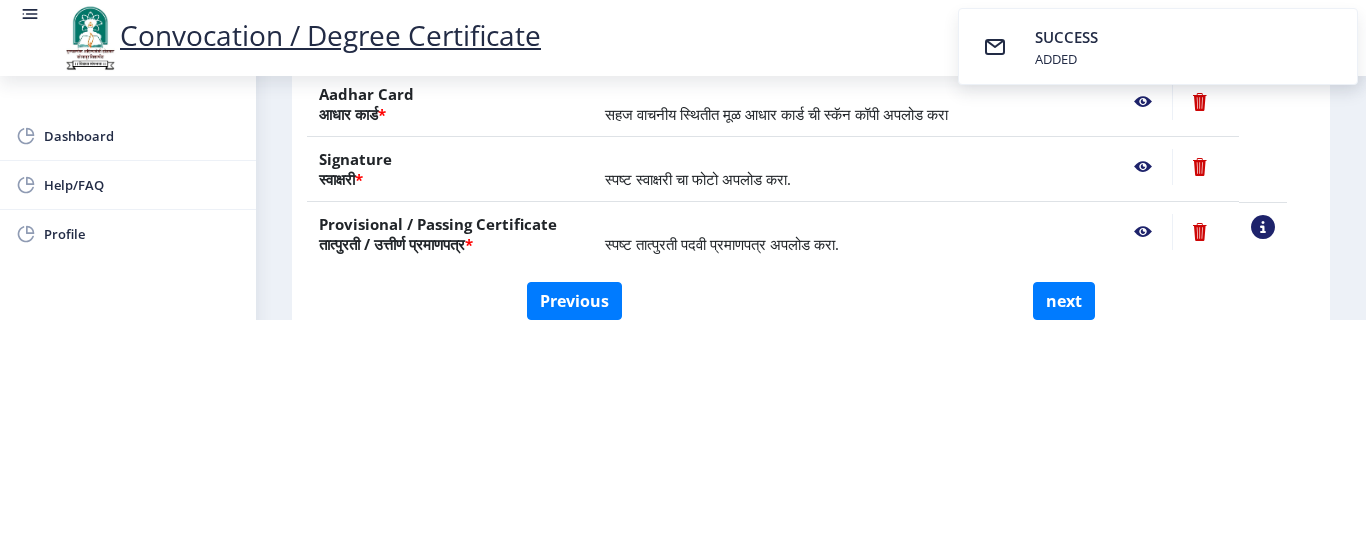 click 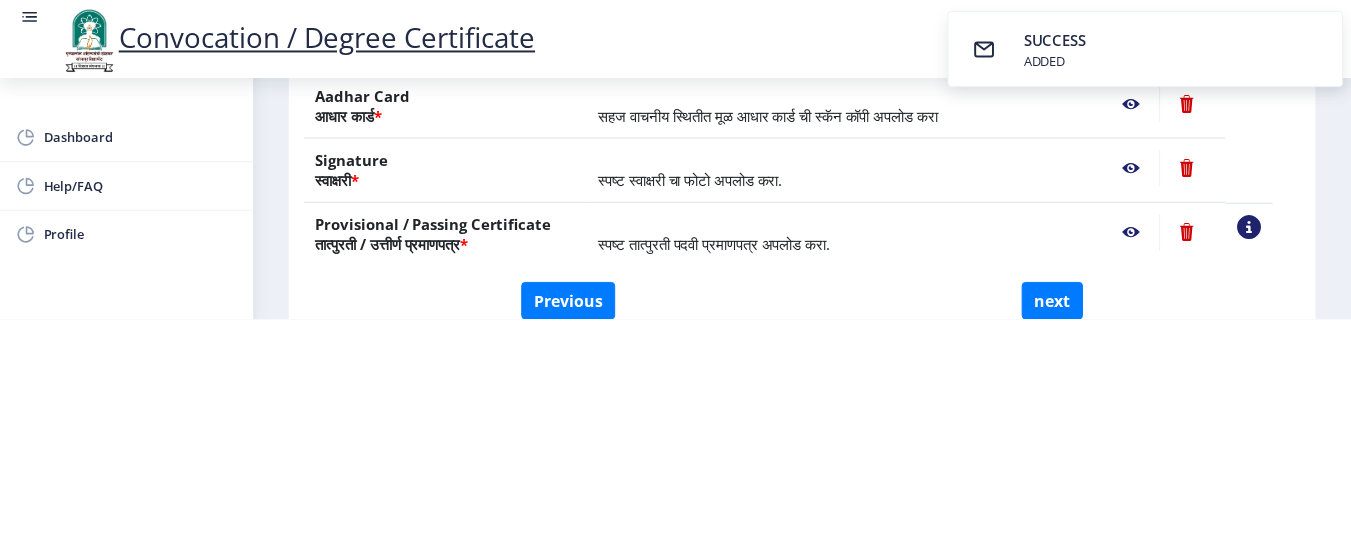 scroll, scrollTop: 0, scrollLeft: 0, axis: both 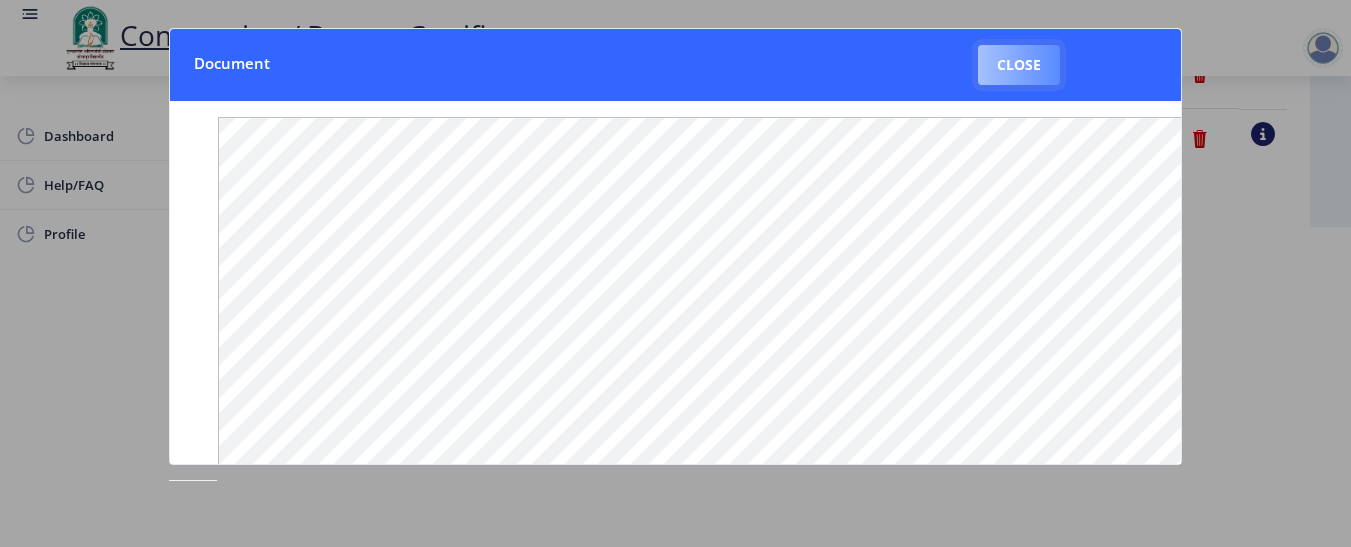click on "Close" at bounding box center (1019, 65) 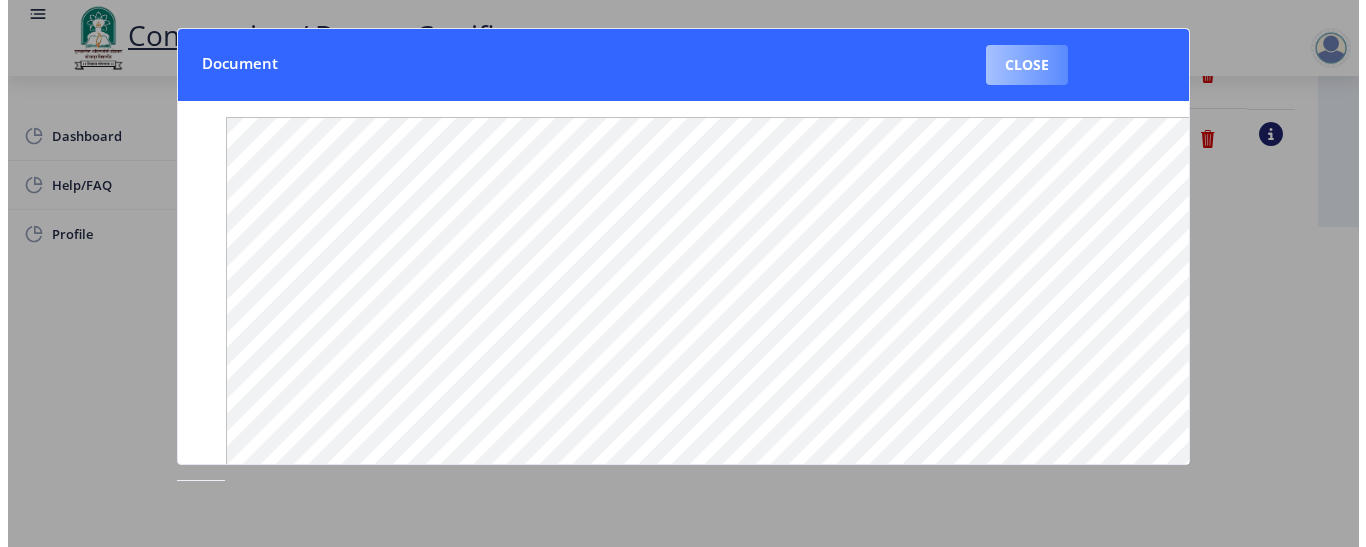 scroll, scrollTop: 267, scrollLeft: 0, axis: vertical 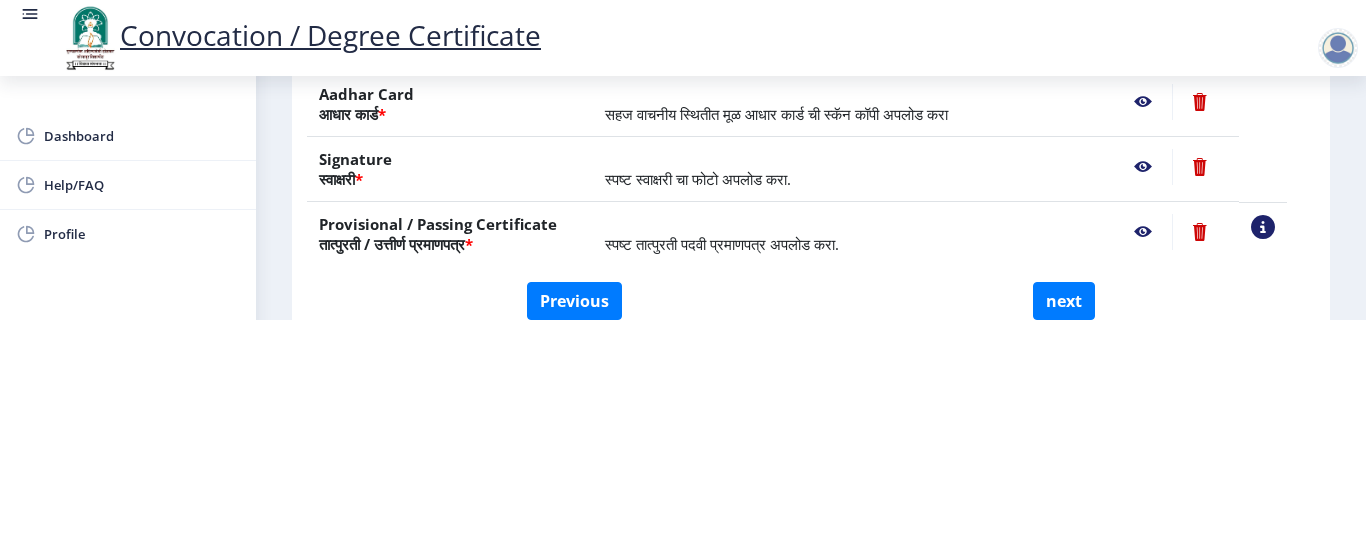 click on "Convocation / Degree Certificate Dashboard Help/FAQ Profile First step 2 Second step 3 Third step Instructions (सूचना) 1. कृपया लक्षात घ्या की तुम्हाला मूळ दस्तऐवजांच्या स्कॅन केलेल्या प्रती योग्य स्वरूपात आणि सरळ स्थितीत अपलोड कराव्या लागतील.  2. प्रत्येक दस्तऐवज स्वतंत्रपणे एक एक करून अपलोड करा आणि कृपया लक्षात ठेवा कि फाइलचा आकार 5MB (35mm X 45mm) पेक्षा जास्त नसावा. (दस्तऐवज एकाच फाईलमध्ये विलीन करू नका.)  Need Help? Email Us on   su.sfc@studentscenter.in  Upload Documents (दस्तऐवज अपलोड करा)  File Name Description *" at bounding box center [683, 46] 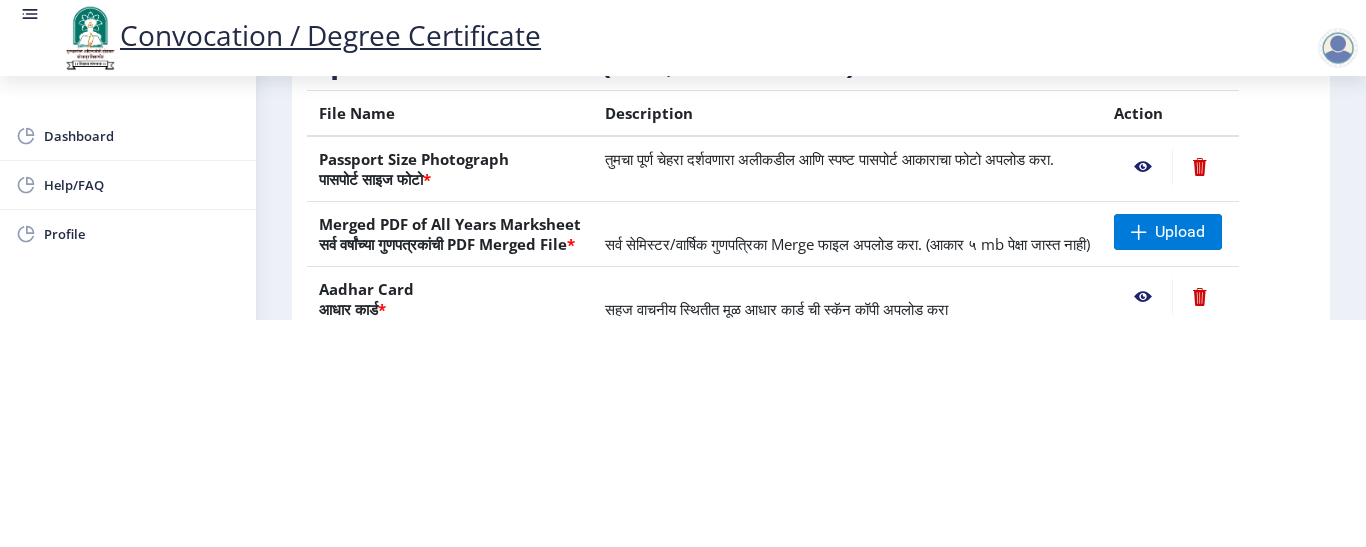 scroll, scrollTop: 120, scrollLeft: 0, axis: vertical 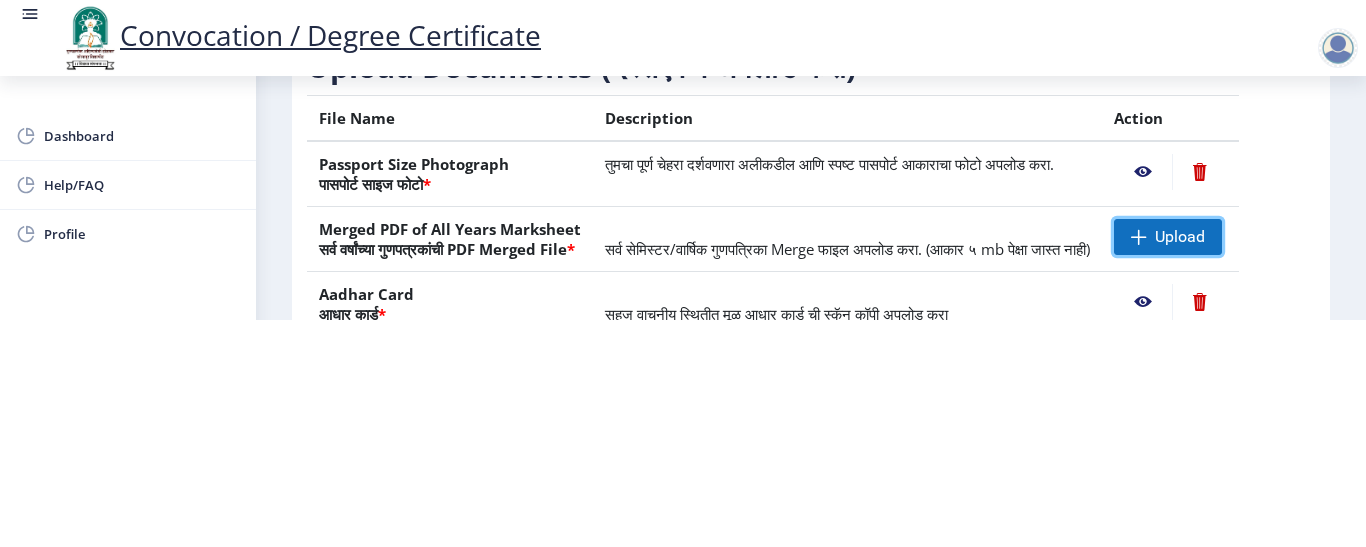 click on "Upload" 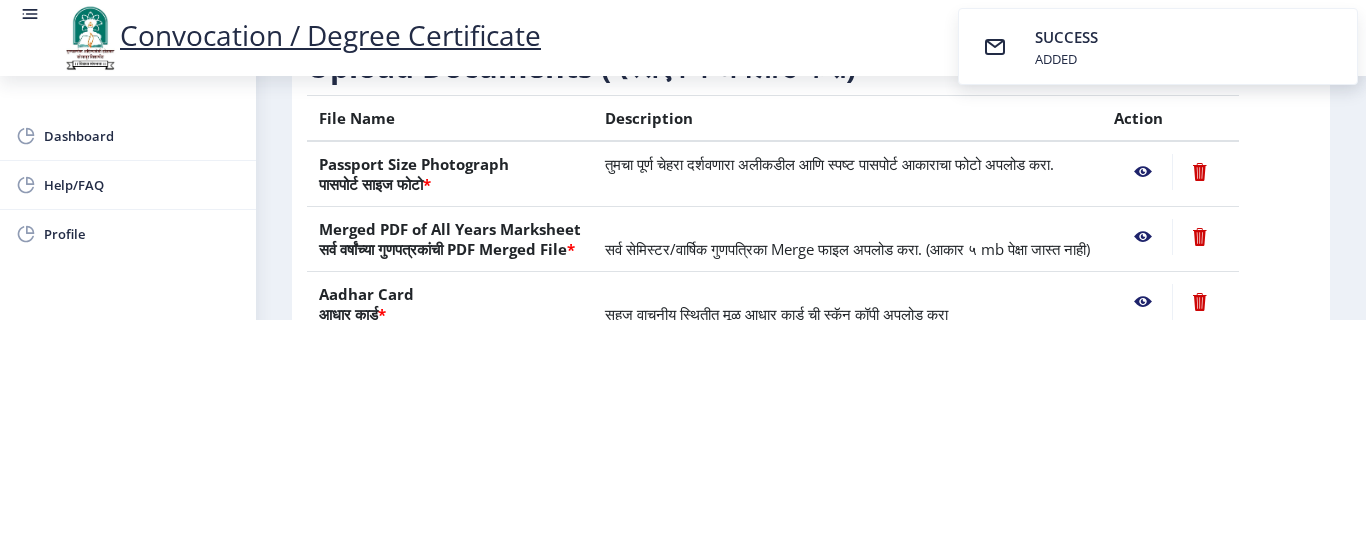 click 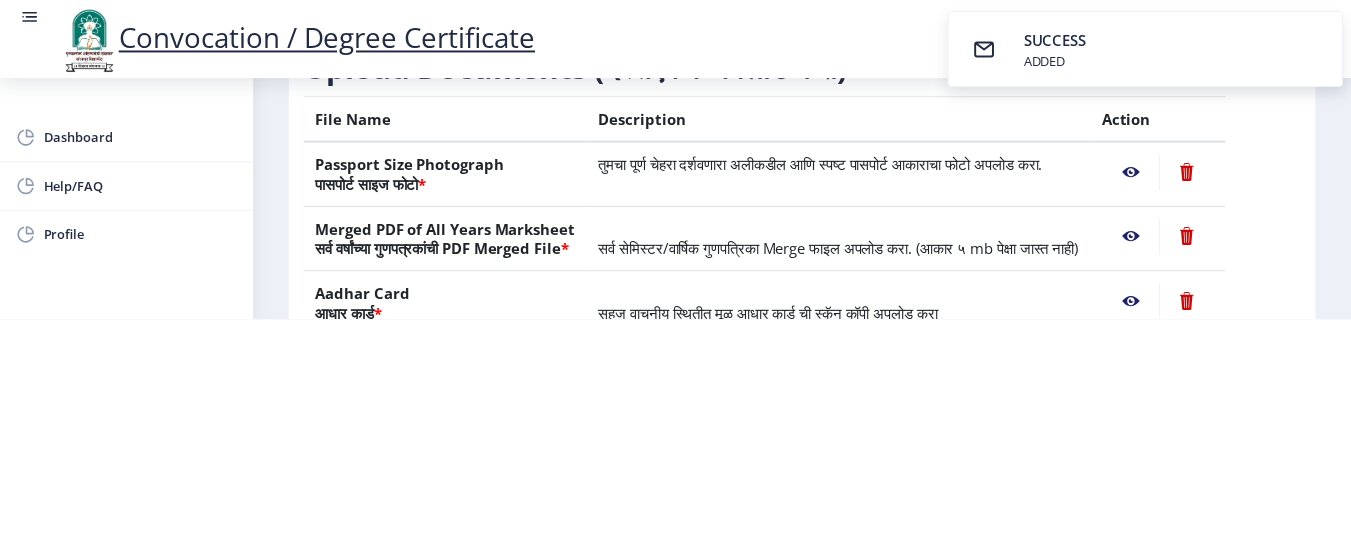 scroll, scrollTop: 0, scrollLeft: 0, axis: both 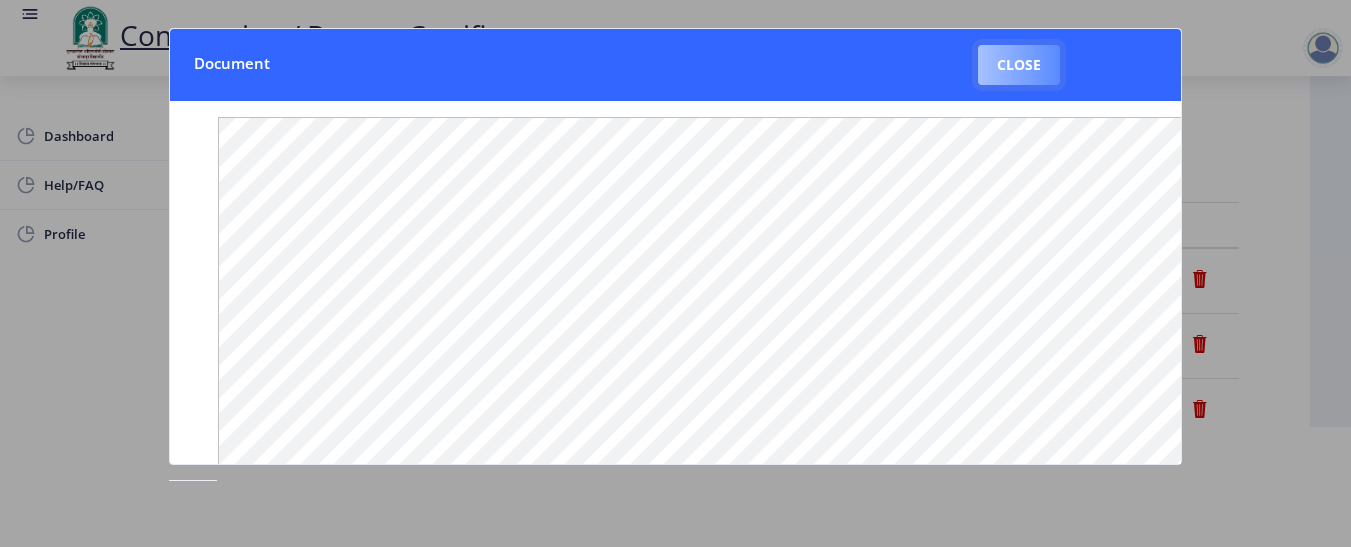 click on "Close" at bounding box center [1019, 65] 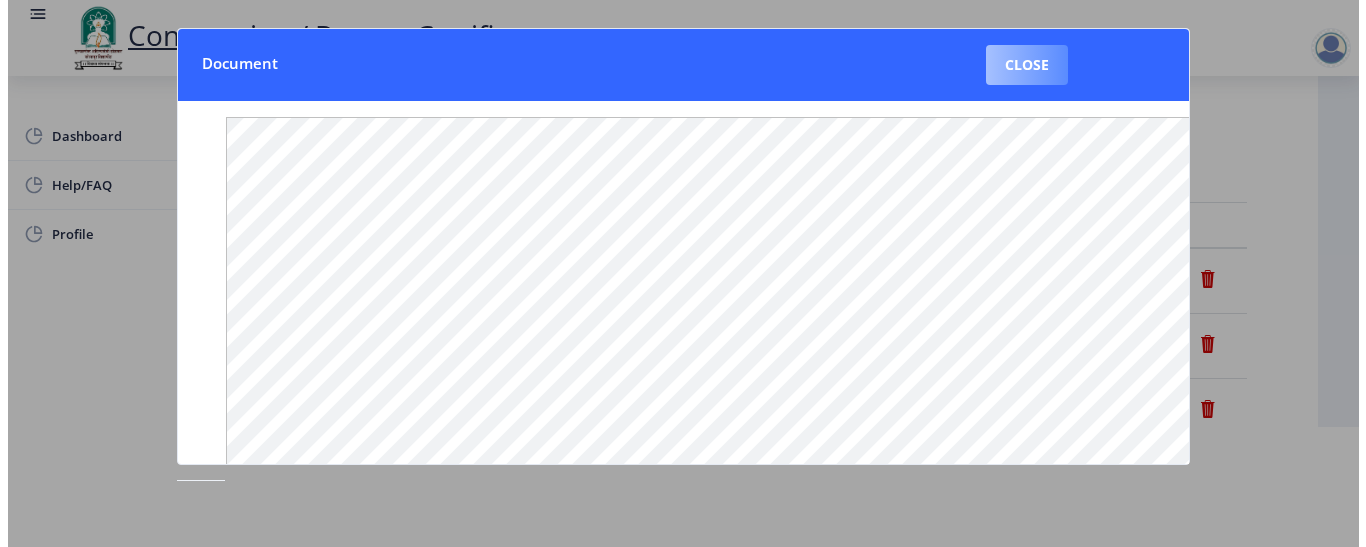 scroll, scrollTop: 120, scrollLeft: 0, axis: vertical 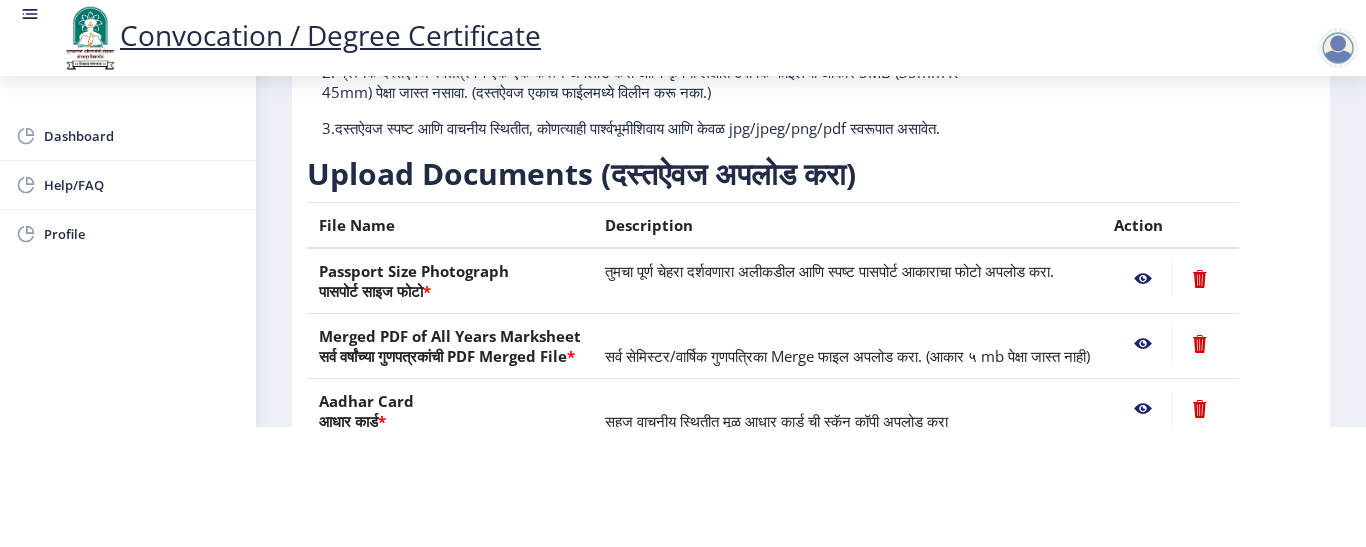 click on "Convocation / Degree Certificate Dashboard Help/FAQ Profile First step 2 Second step 3 Third step Instructions (सूचना) 1. कृपया लक्षात घ्या की तुम्हाला मूळ दस्तऐवजांच्या स्कॅन केलेल्या प्रती योग्य स्वरूपात आणि सरळ स्थितीत अपलोड कराव्या लागतील.  2. प्रत्येक दस्तऐवज स्वतंत्रपणे एक एक करून अपलोड करा आणि कृपया लक्षात ठेवा कि फाइलचा आकार 5MB (35mm X 45mm) पेक्षा जास्त नसावा. (दस्तऐवज एकाच फाईलमध्ये विलीन करू नका.)  Need Help? Email Us on   su.sfc@studentscenter.in  Upload Documents (दस्तऐवज अपलोड करा)  File Name Description *" at bounding box center [683, 153] 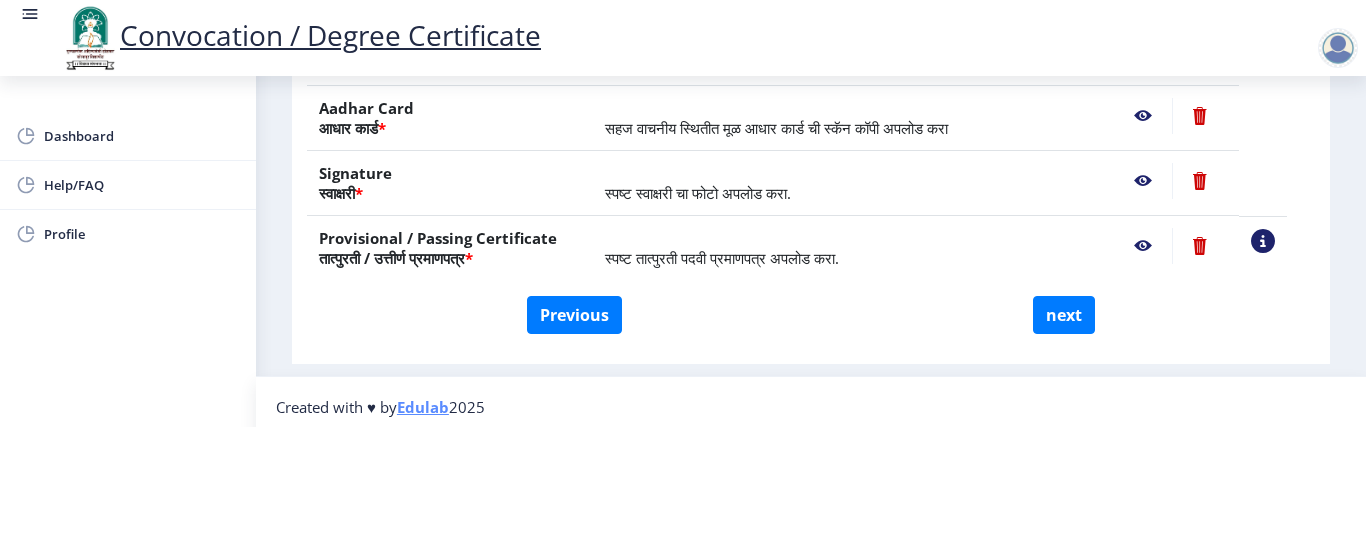 scroll, scrollTop: 463, scrollLeft: 0, axis: vertical 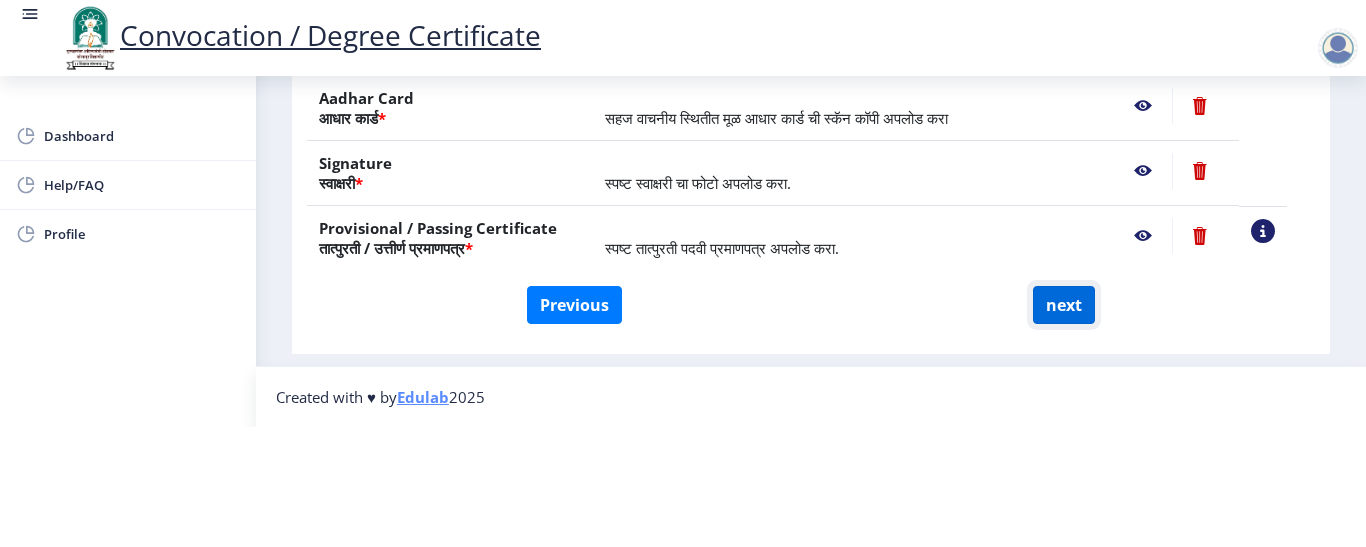 click on "next" 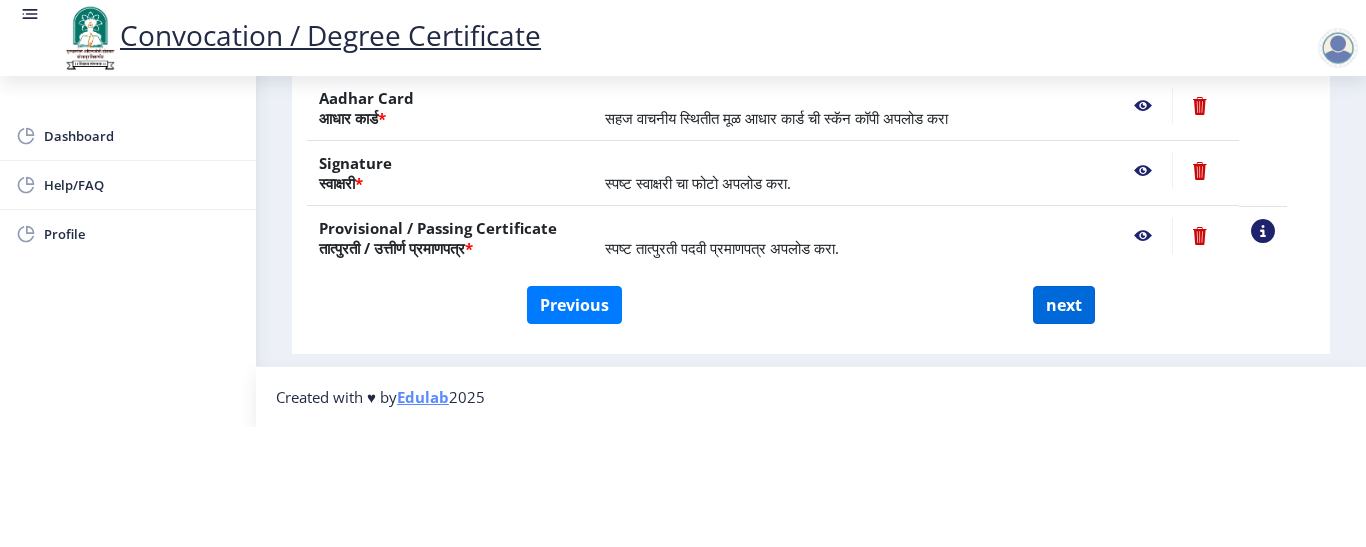 select 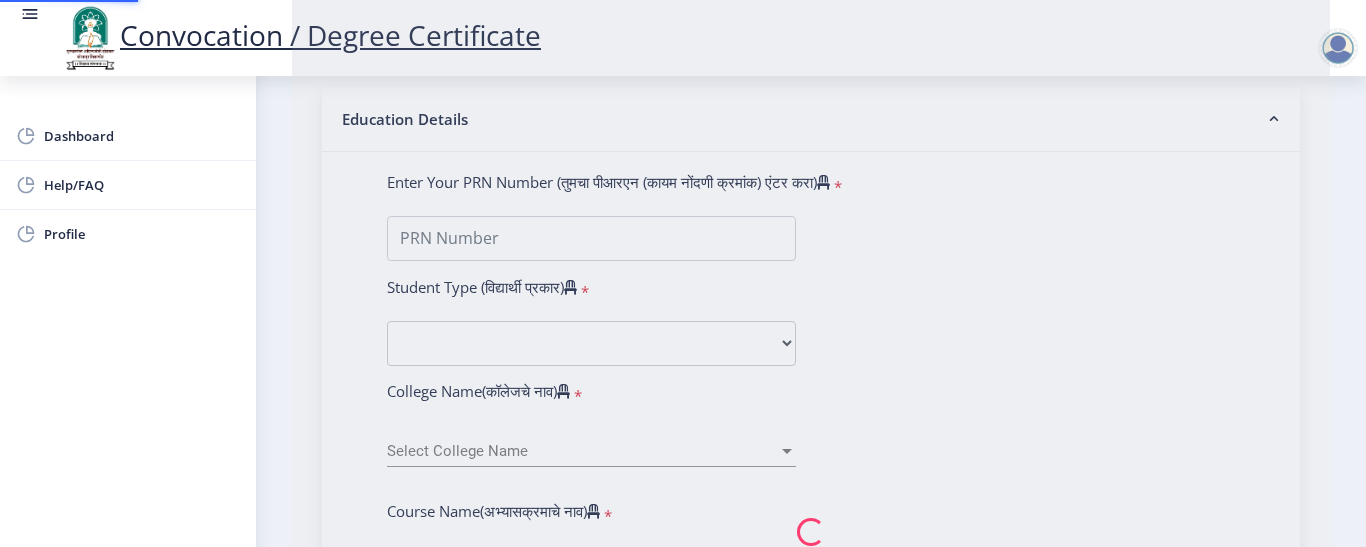 scroll, scrollTop: 0, scrollLeft: 0, axis: both 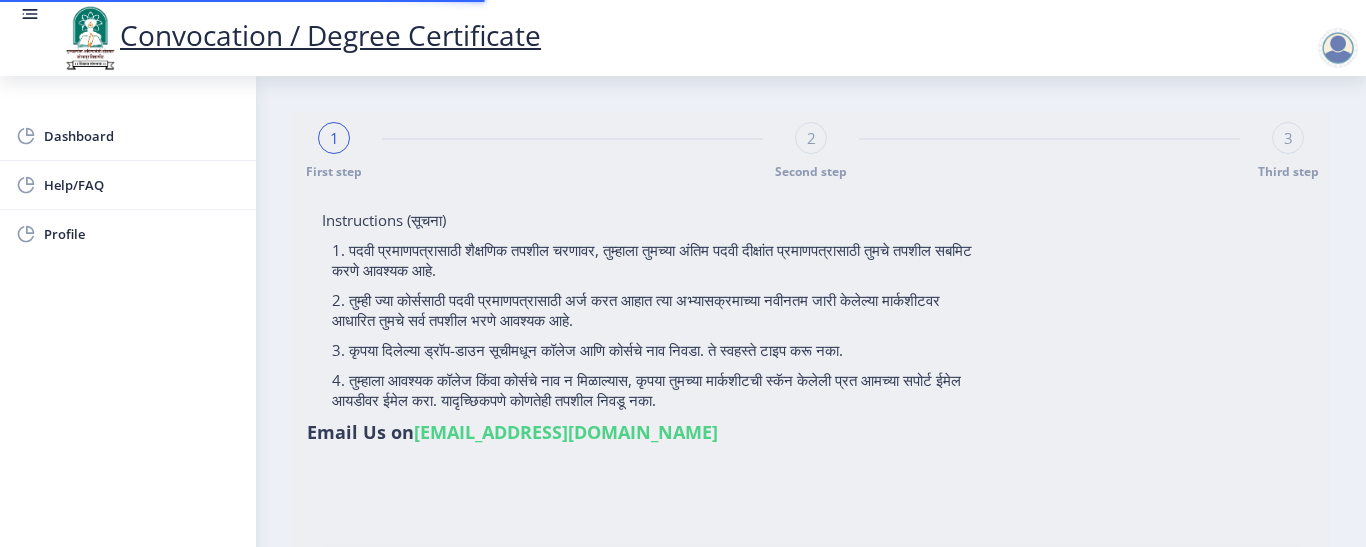 select 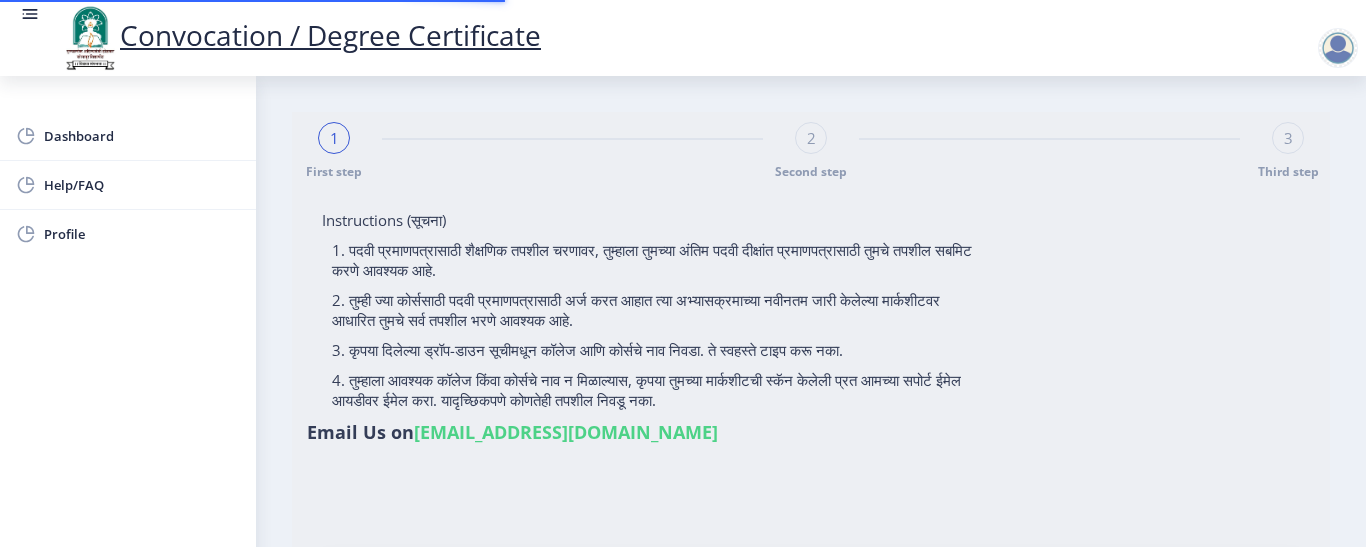 type on "Shinde Rahul Madhukar" 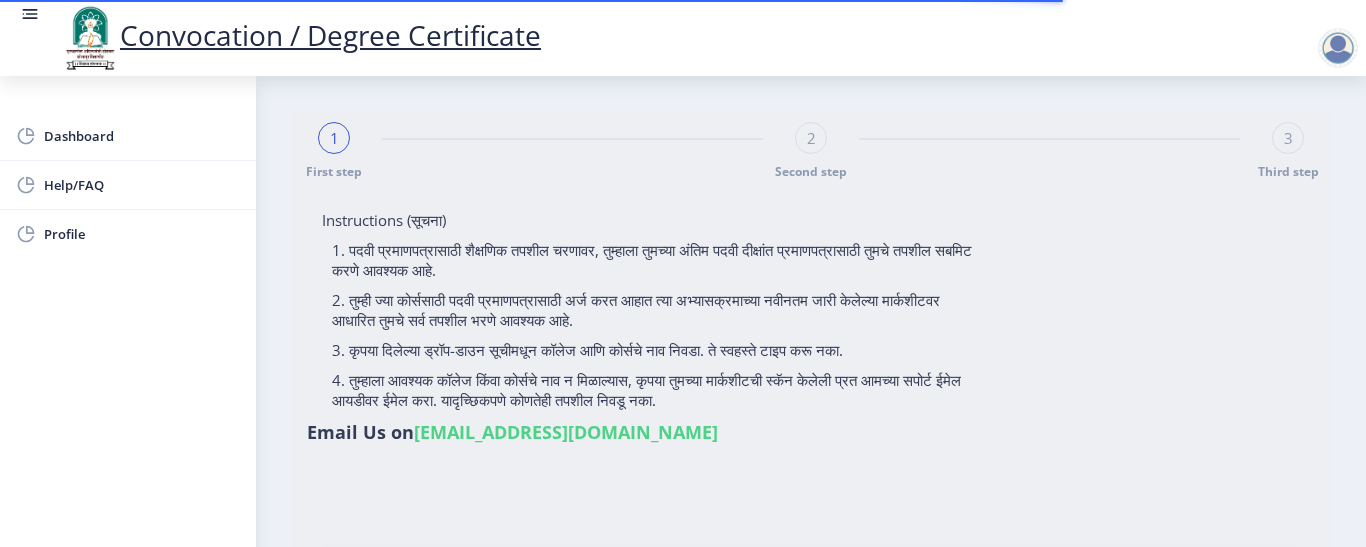 type on "2008032500236017" 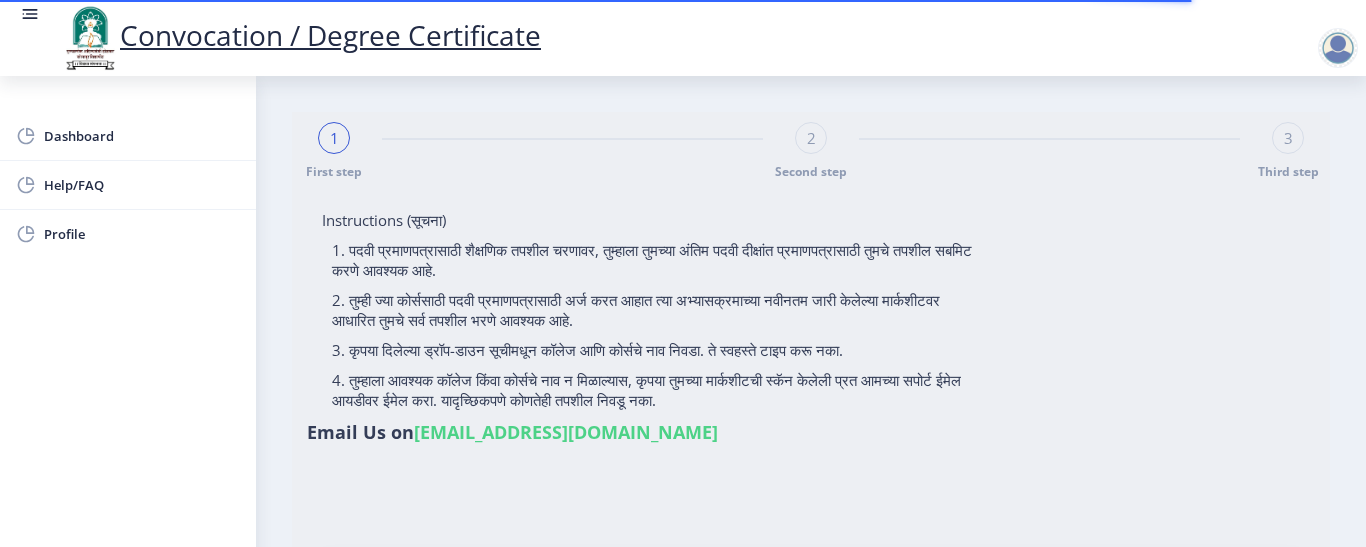 select on "Computer Science" 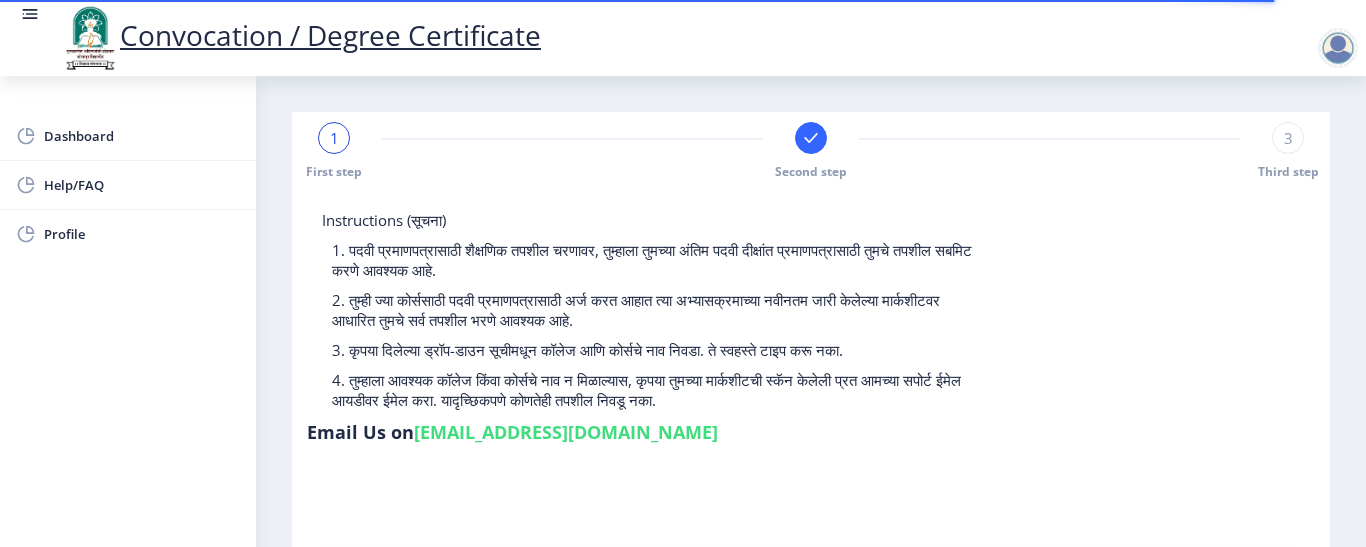 select 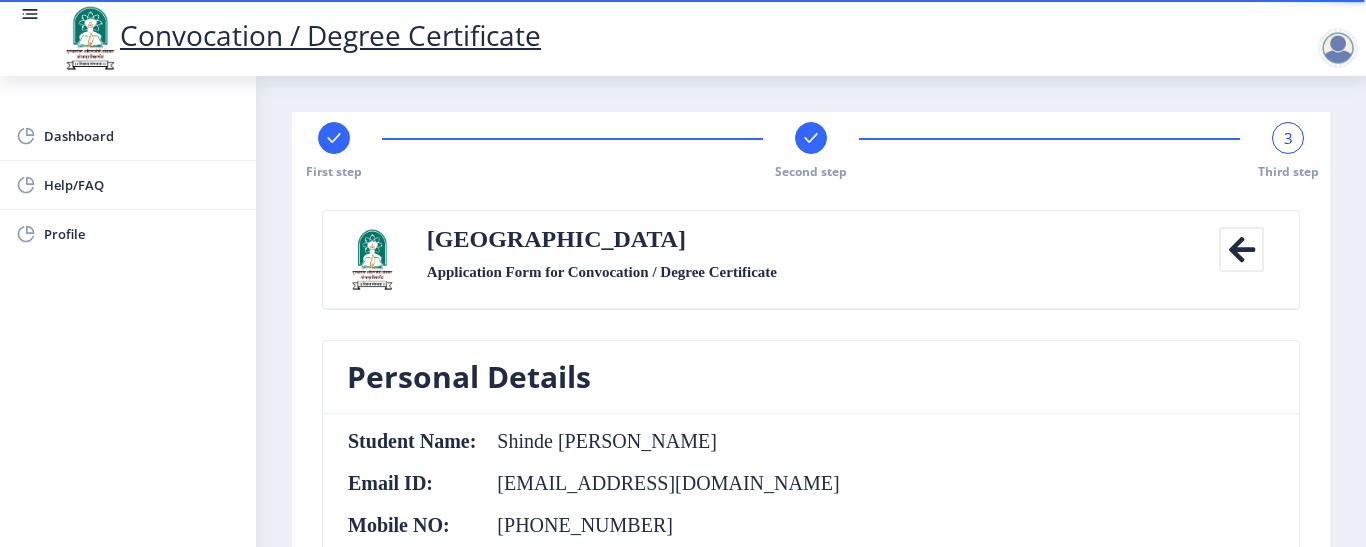 click on "First step Second step 3 Third step" 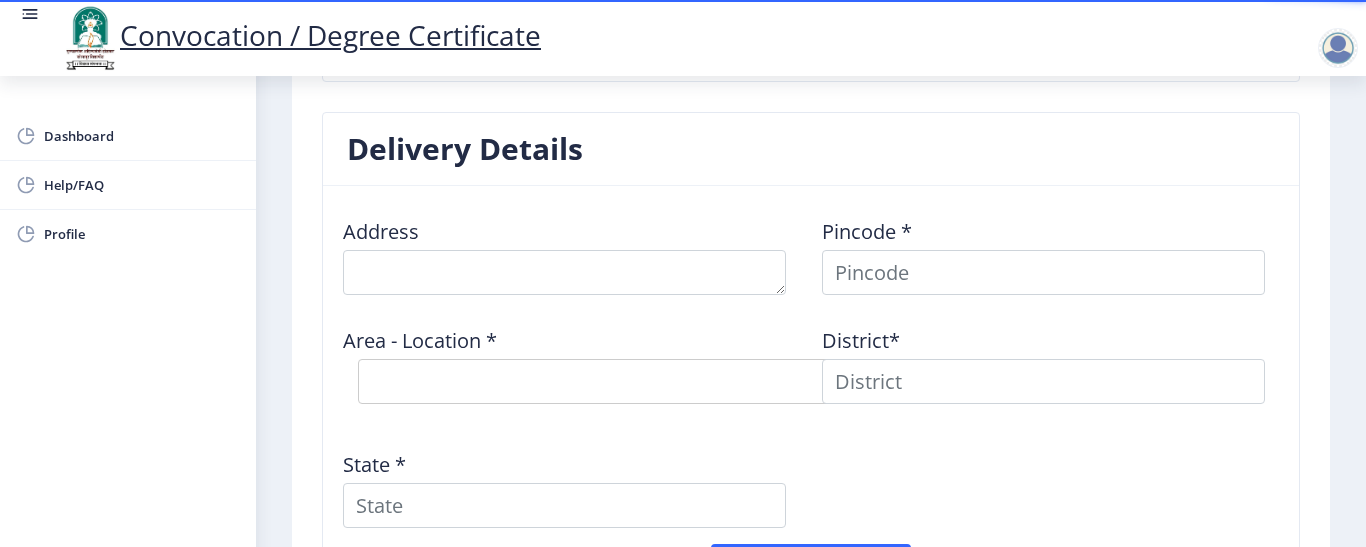 scroll, scrollTop: 1640, scrollLeft: 0, axis: vertical 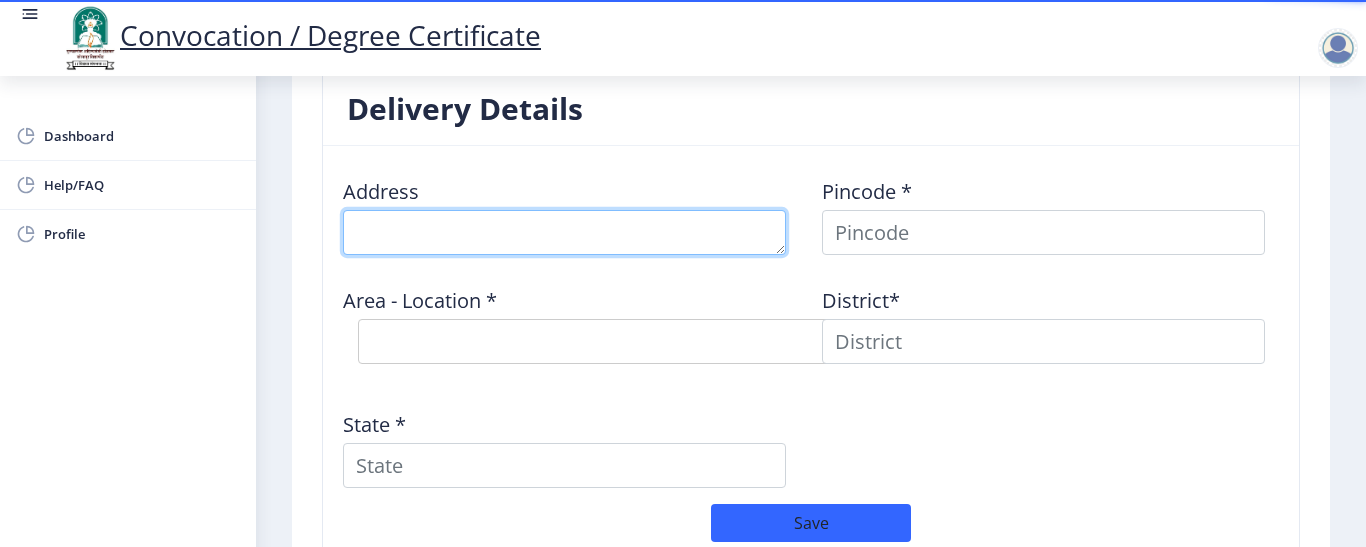 click at bounding box center [564, 232] 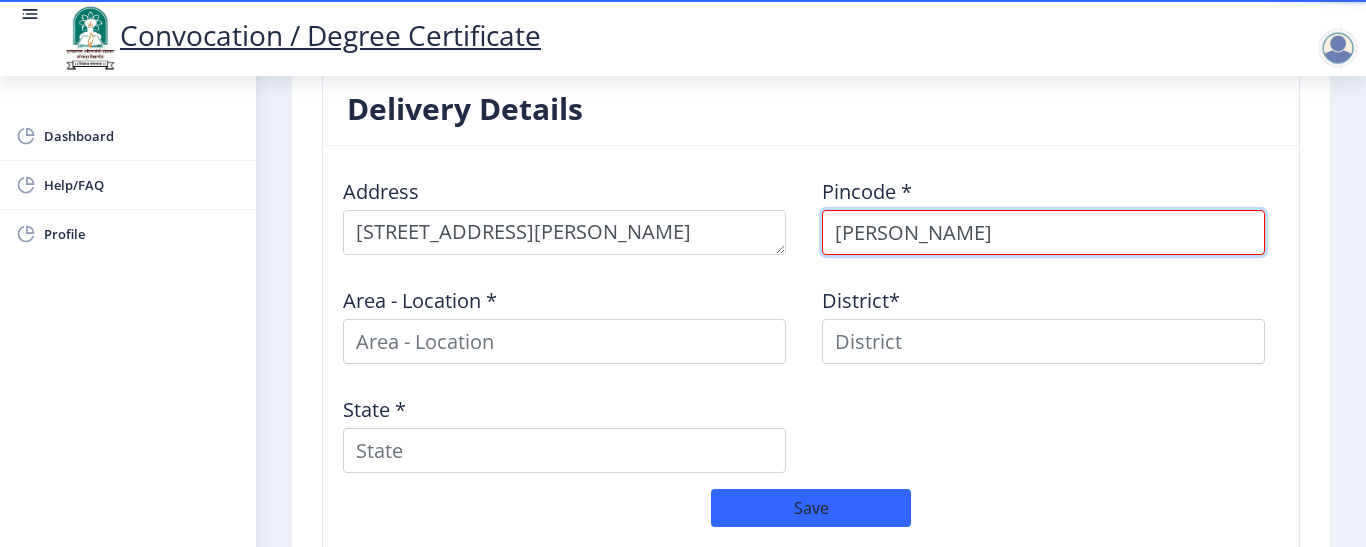 click on "Pradnya" at bounding box center [1043, 232] 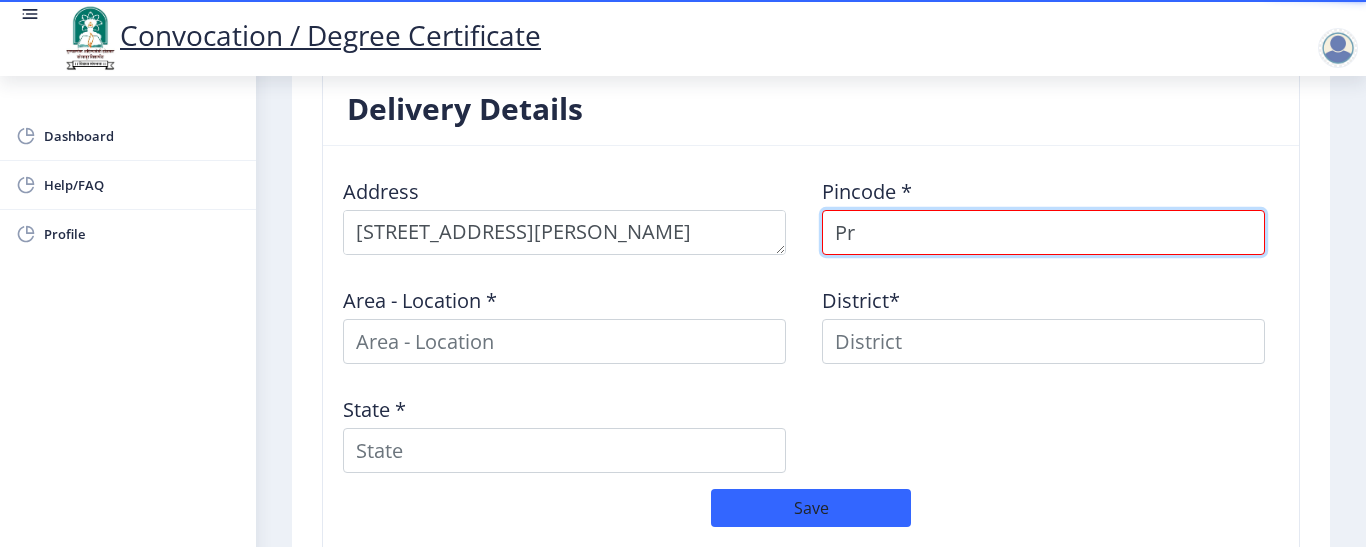 type on "P" 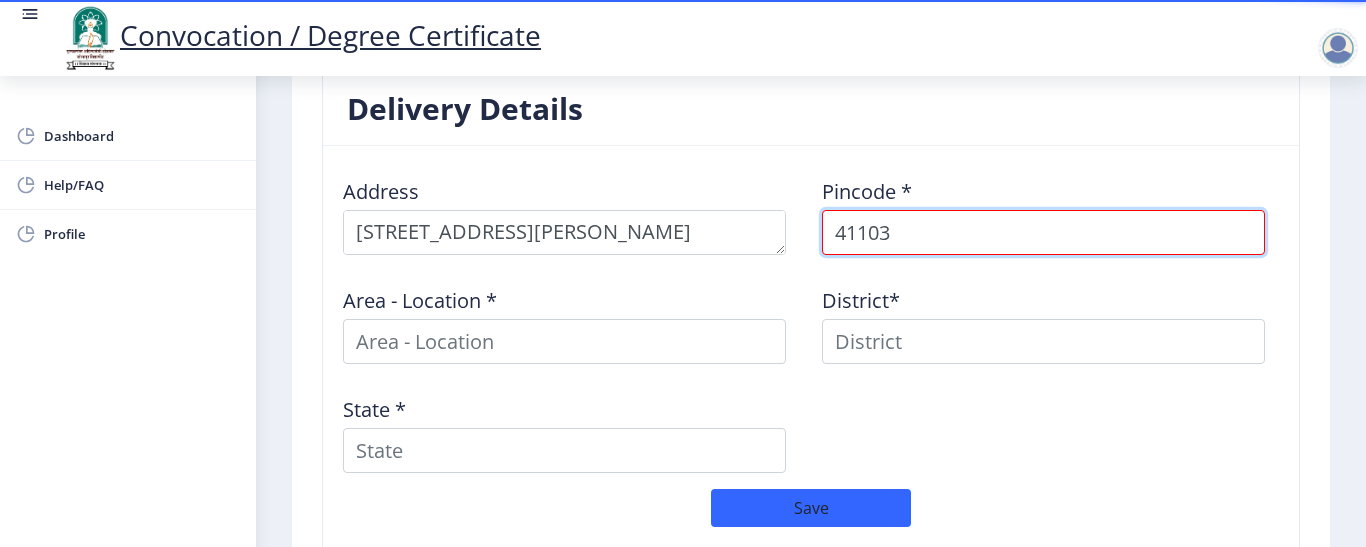 type on "411033" 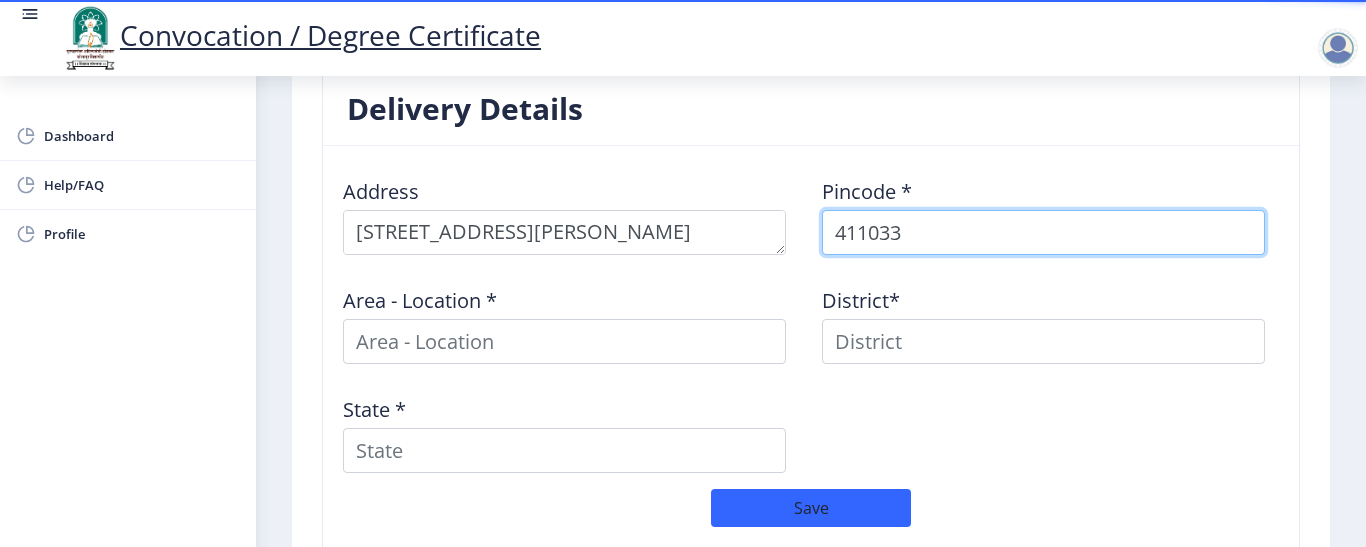 select 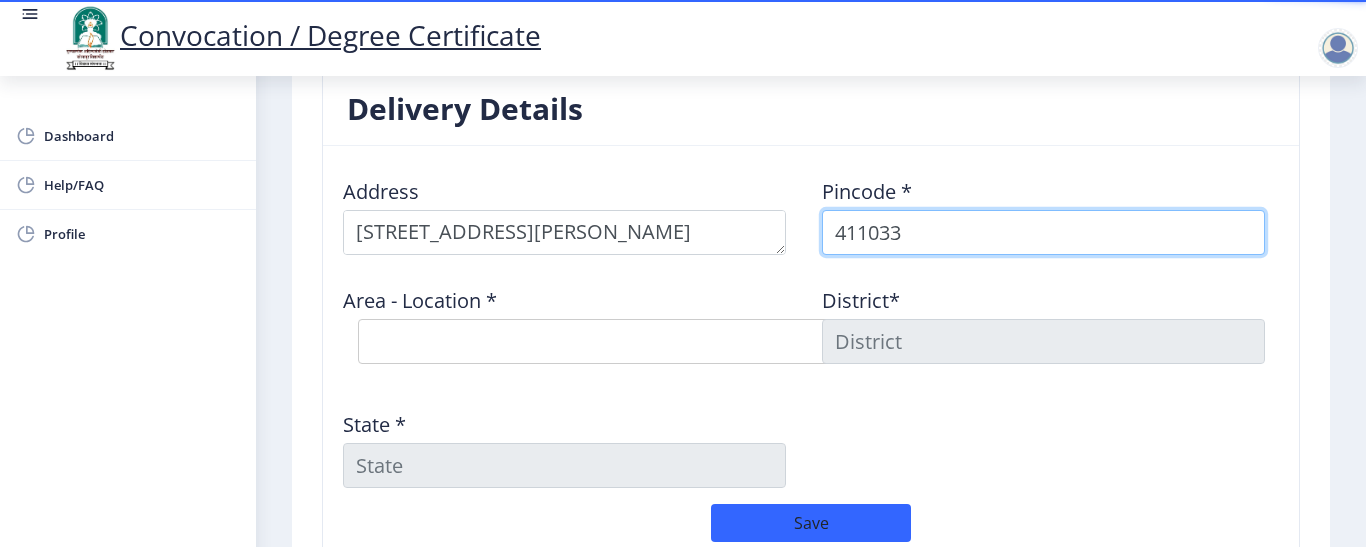 type on "411033" 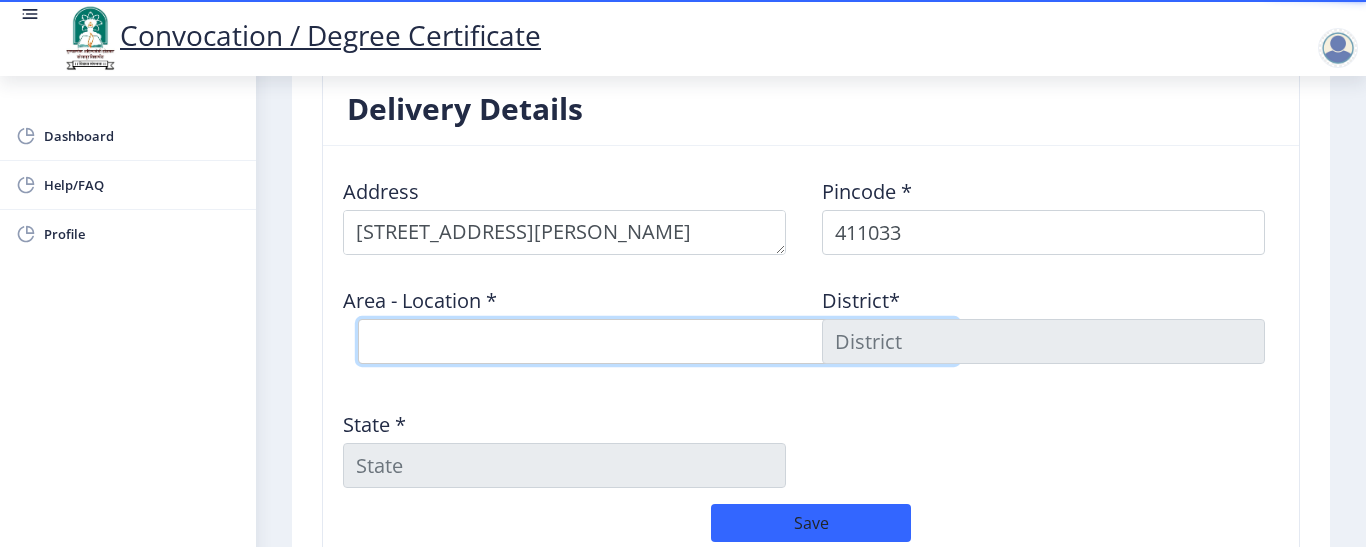 click on "Select Area Location Chinchwadgaon S.O Jambe B.O Punawale B.O Tathawade B.O Thergaon B.O" at bounding box center (658, 341) 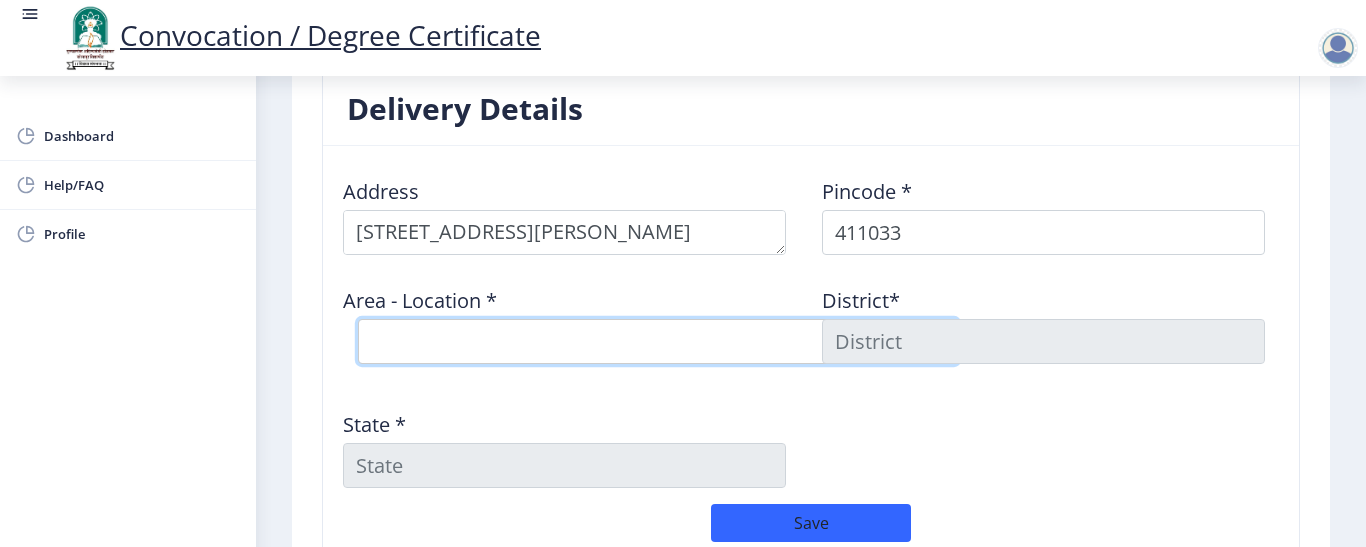 select on "5: Object" 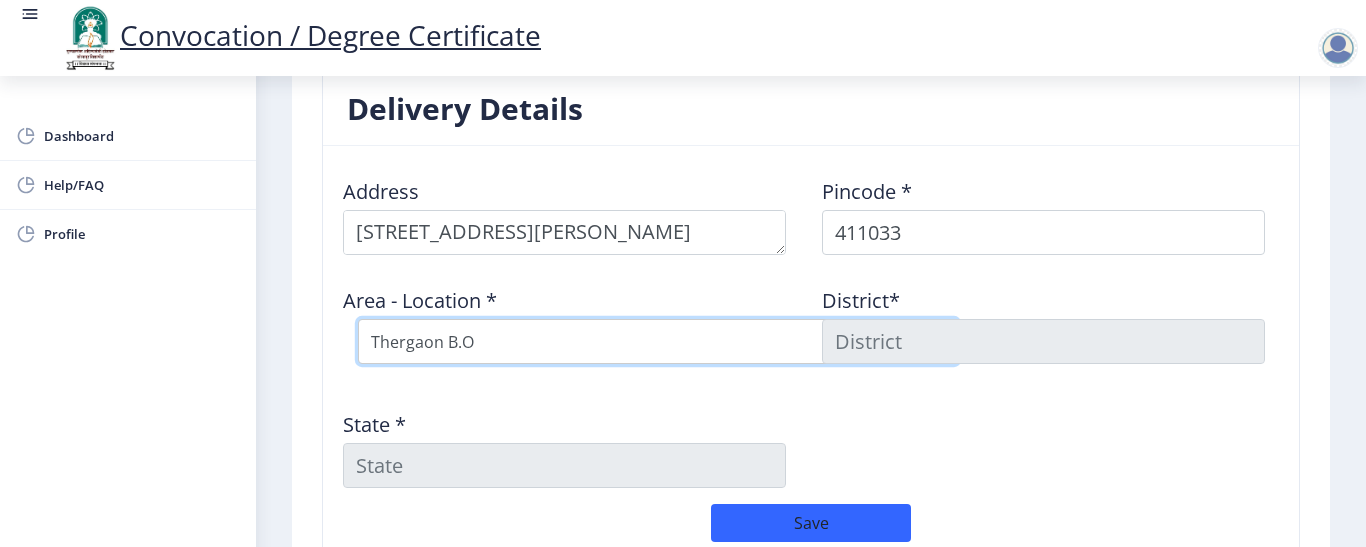 click on "Select Area Location Chinchwadgaon S.O Jambe B.O Punawale B.O Tathawade B.O Thergaon B.O" at bounding box center (658, 341) 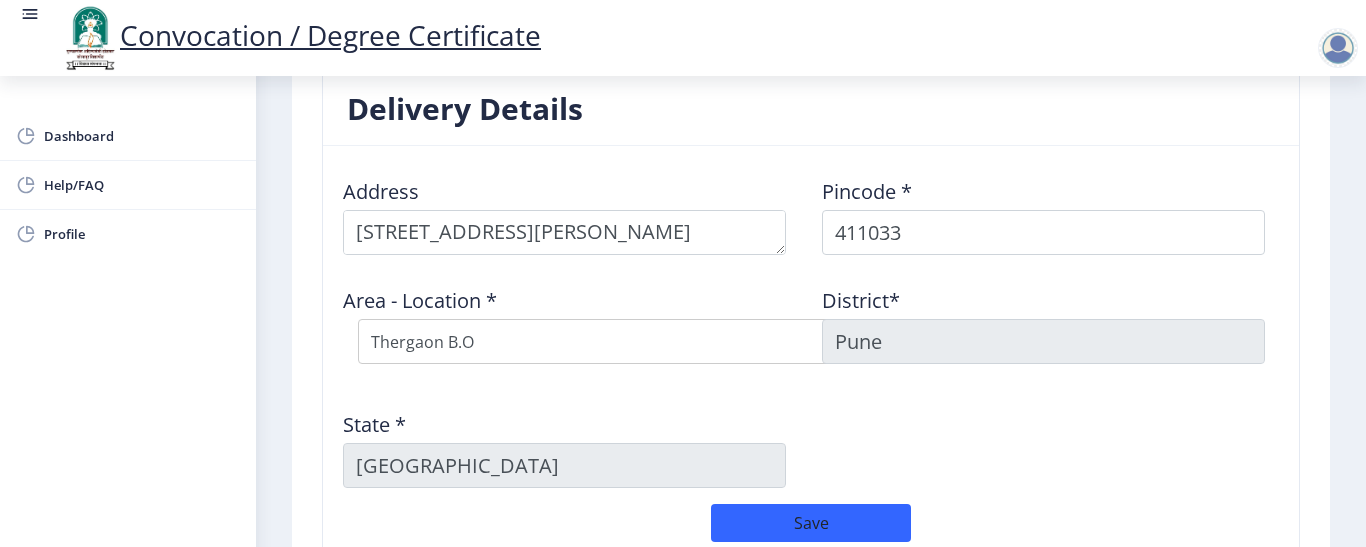 click on "Address    Pincode *  411033 Area - Location *  Select Area Location Chinchwadgaon S.O Jambe B.O Punawale B.O Tathawade B.O Thergaon B.O District*  Pune State *  Maharashtra" 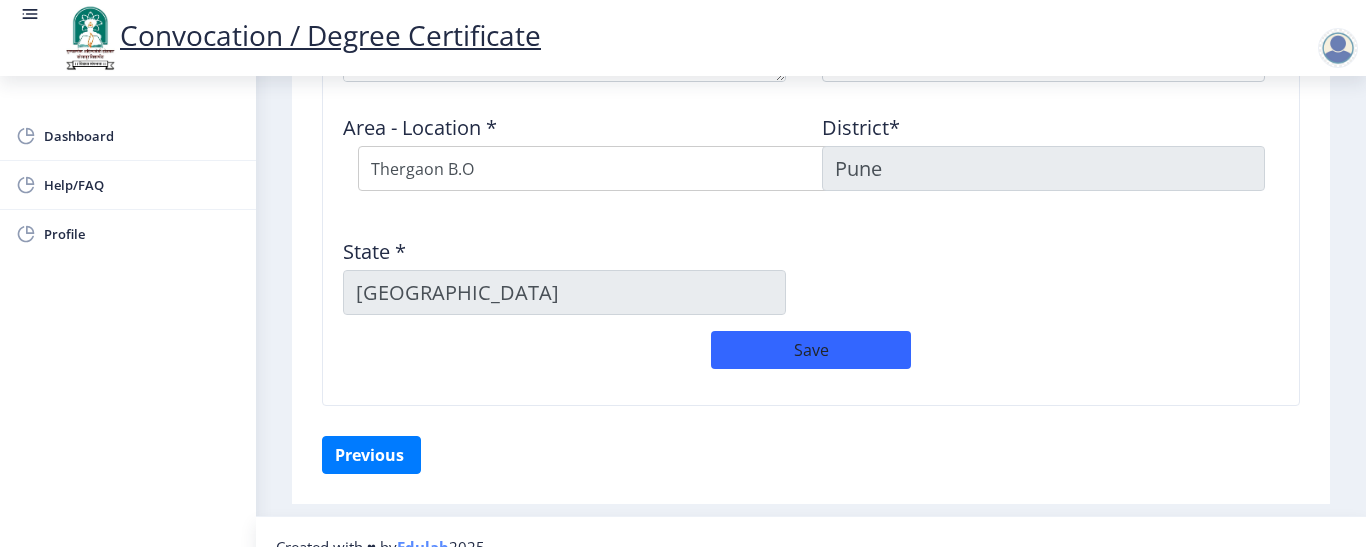 scroll, scrollTop: 1840, scrollLeft: 0, axis: vertical 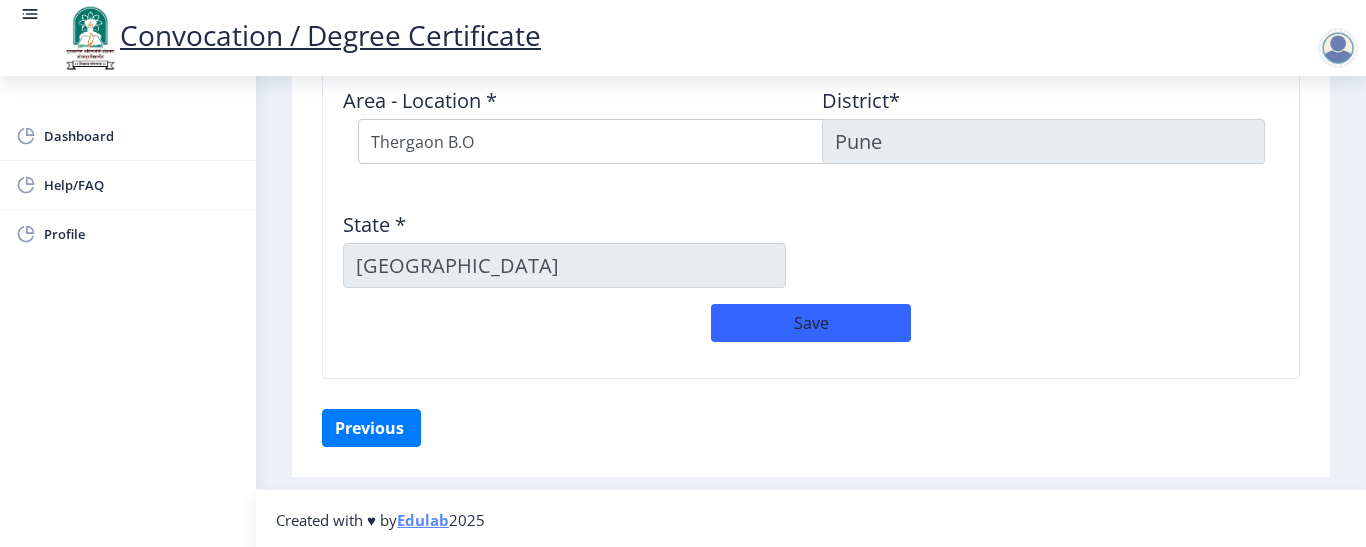 click on "Address    Pincode *  411033 Area - Location *  Select Area Location Chinchwadgaon S.O Jambe B.O Punawale B.O Tathawade B.O Thergaon B.O District*  Pune State *  Maharashtra" 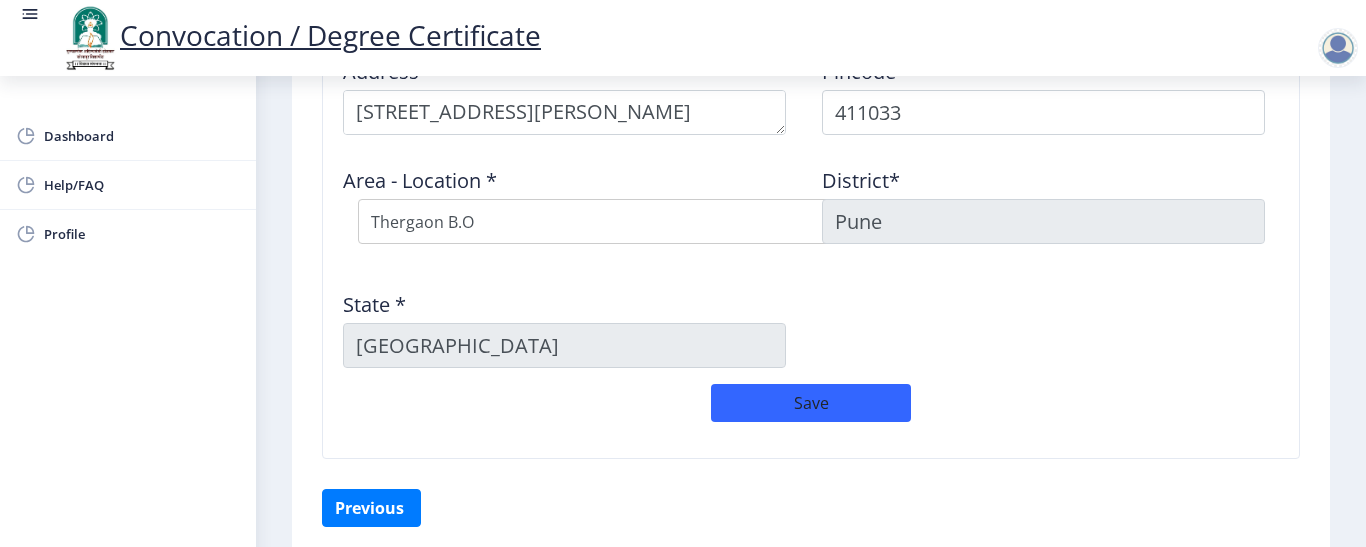 scroll, scrollTop: 1640, scrollLeft: 0, axis: vertical 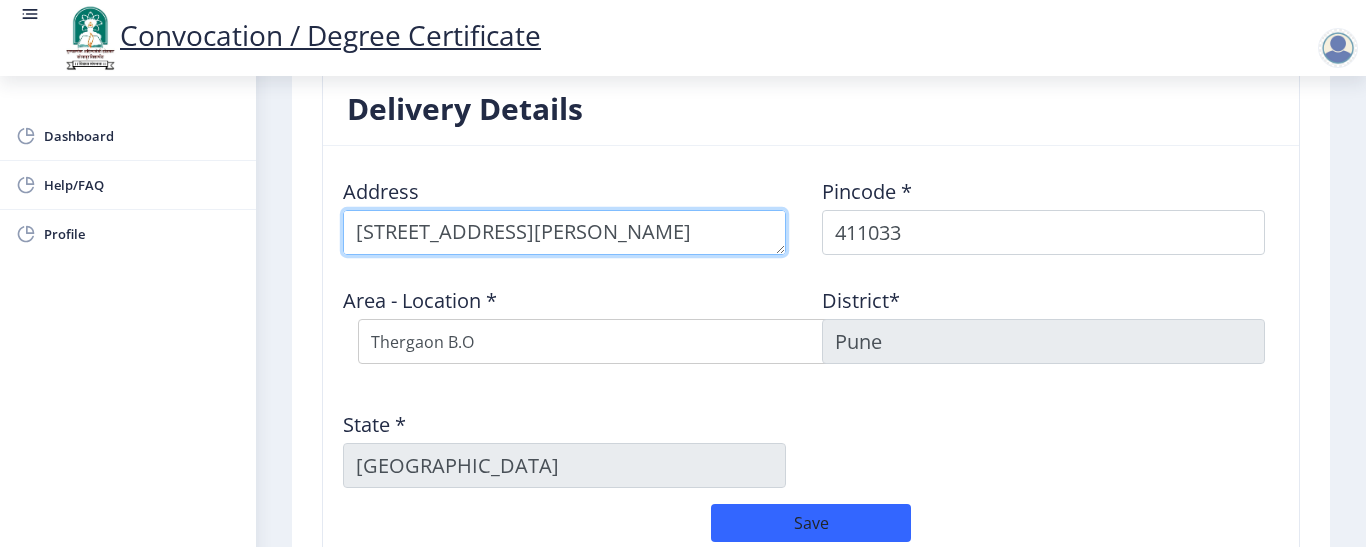click at bounding box center [564, 232] 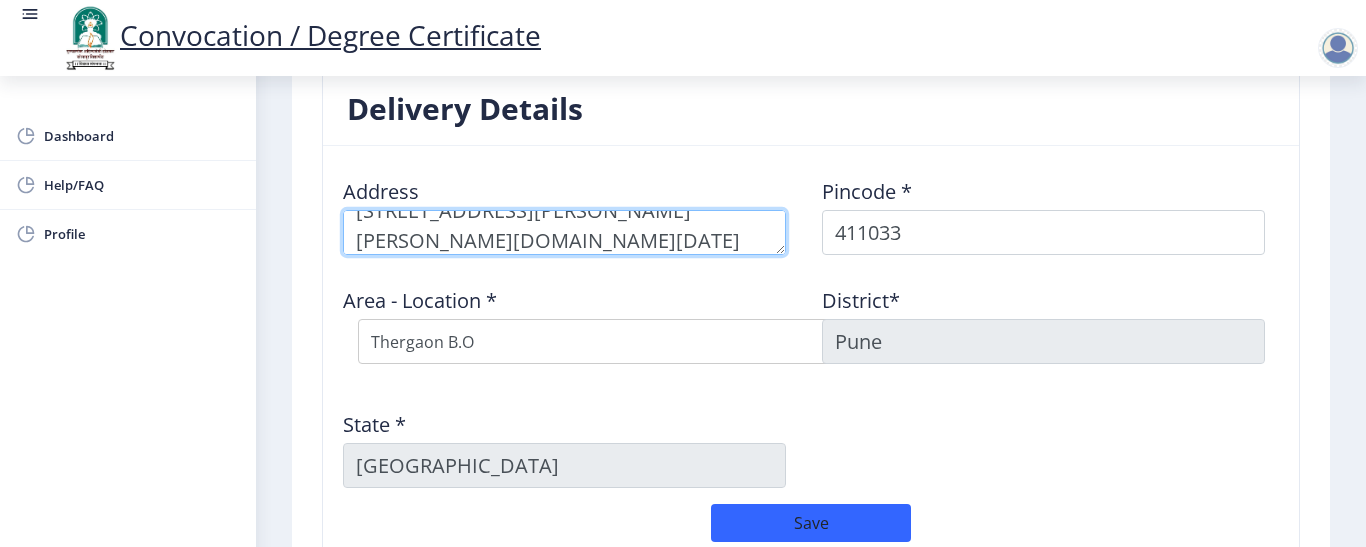 scroll, scrollTop: 51, scrollLeft: 0, axis: vertical 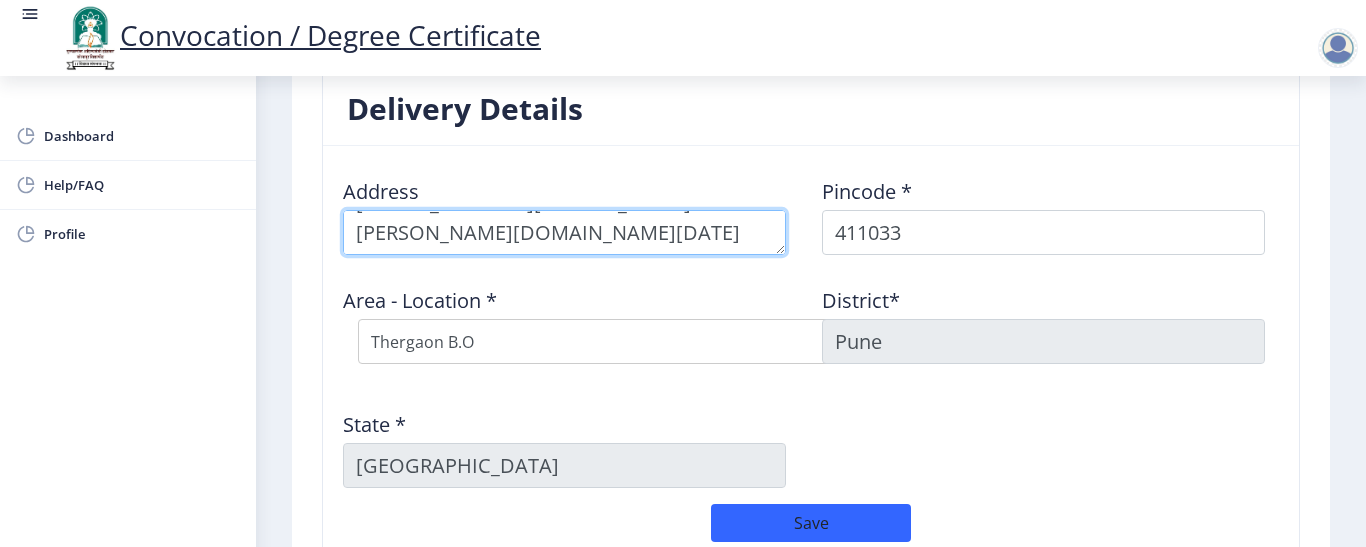 drag, startPoint x: 438, startPoint y: 238, endPoint x: 474, endPoint y: 235, distance: 36.124783 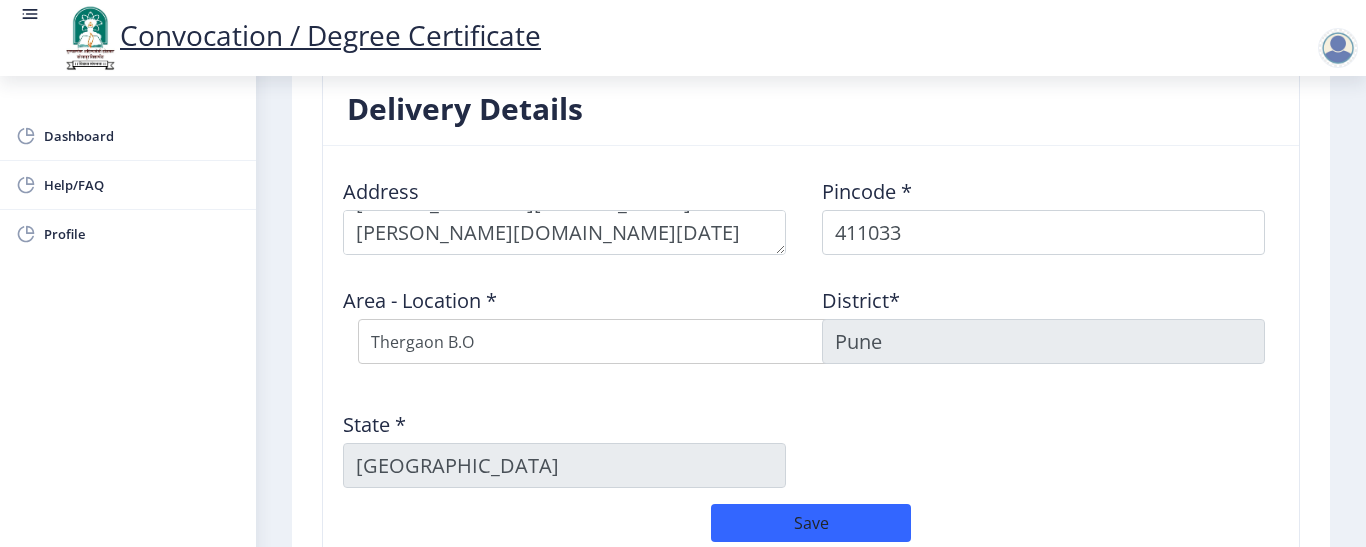click on "Pincode *  411033" 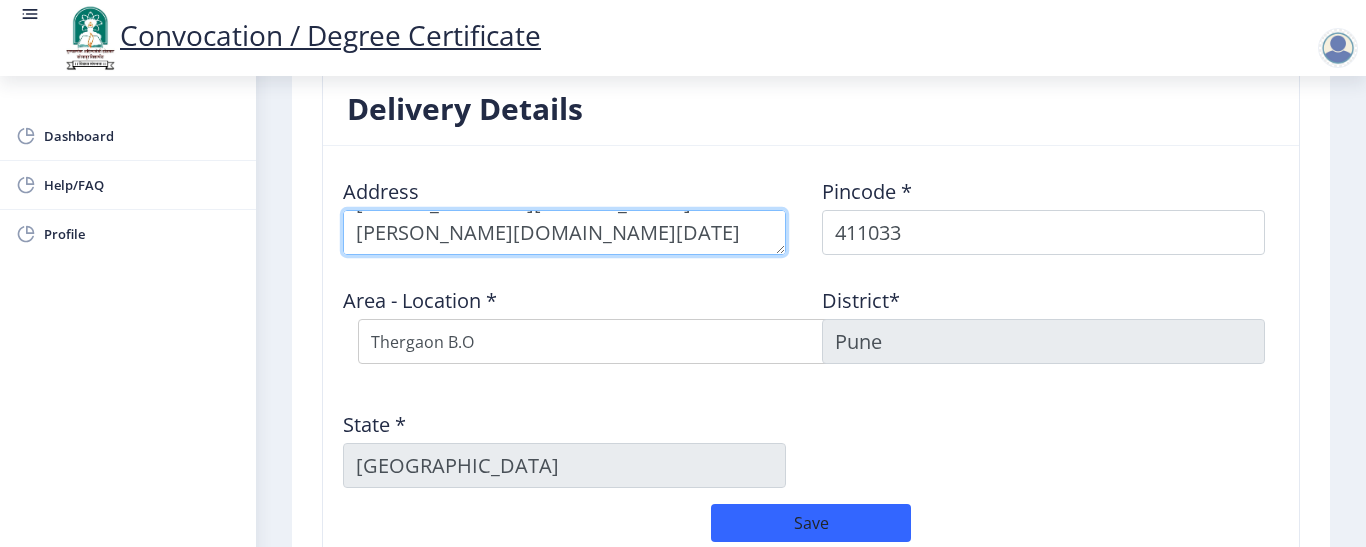 click at bounding box center [564, 232] 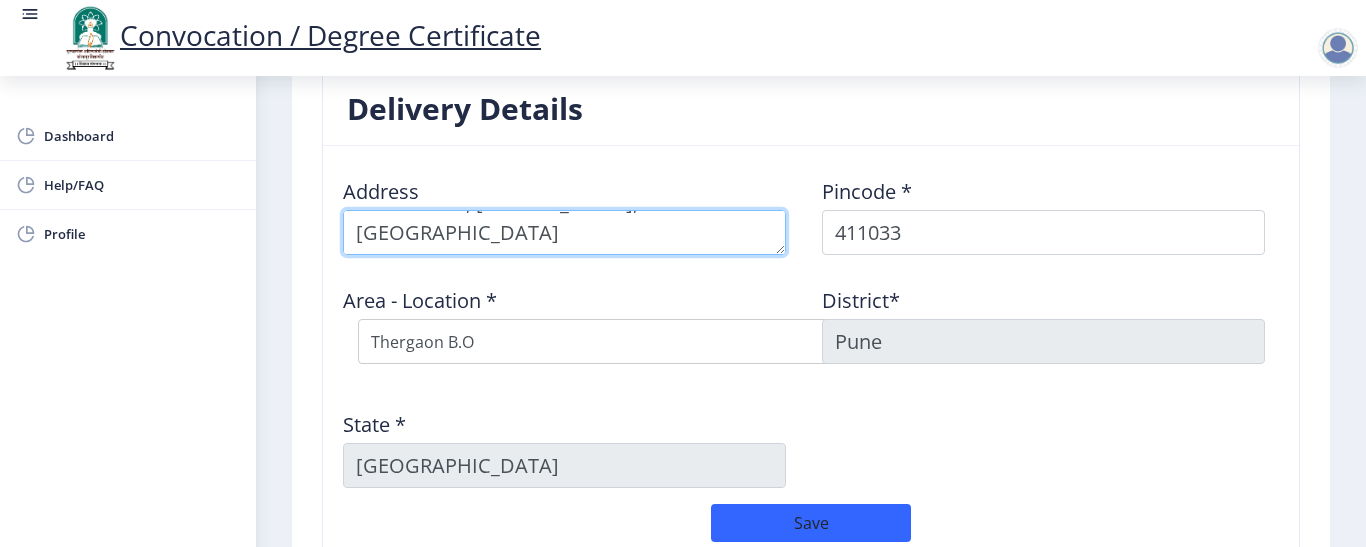 scroll, scrollTop: 0, scrollLeft: 0, axis: both 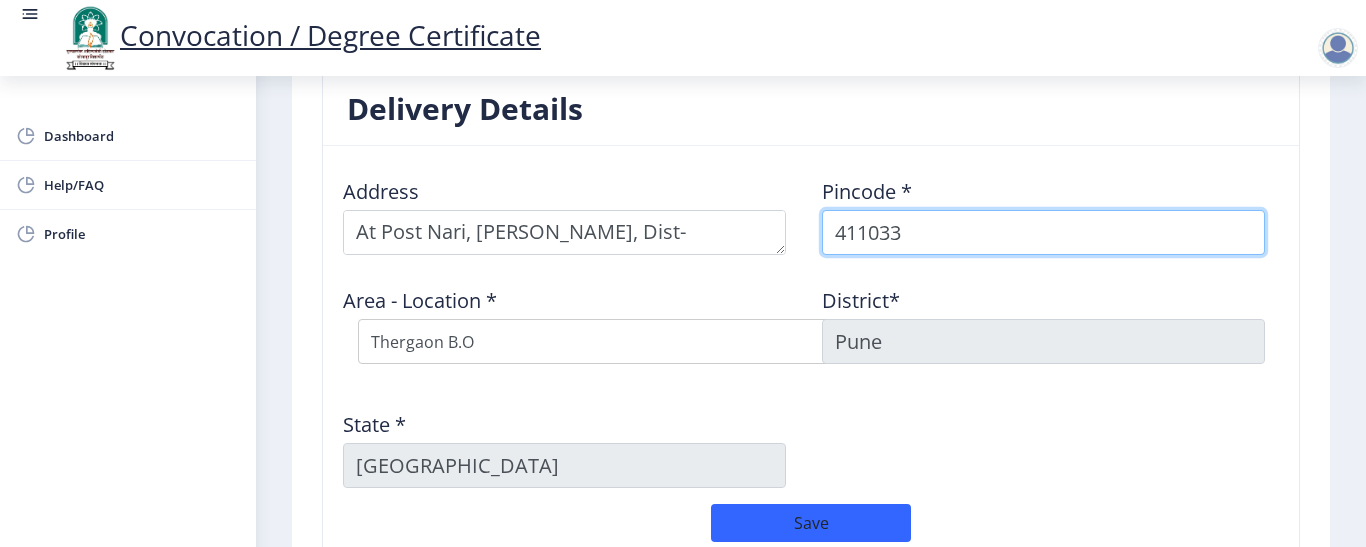 click on "411033" at bounding box center [1043, 232] 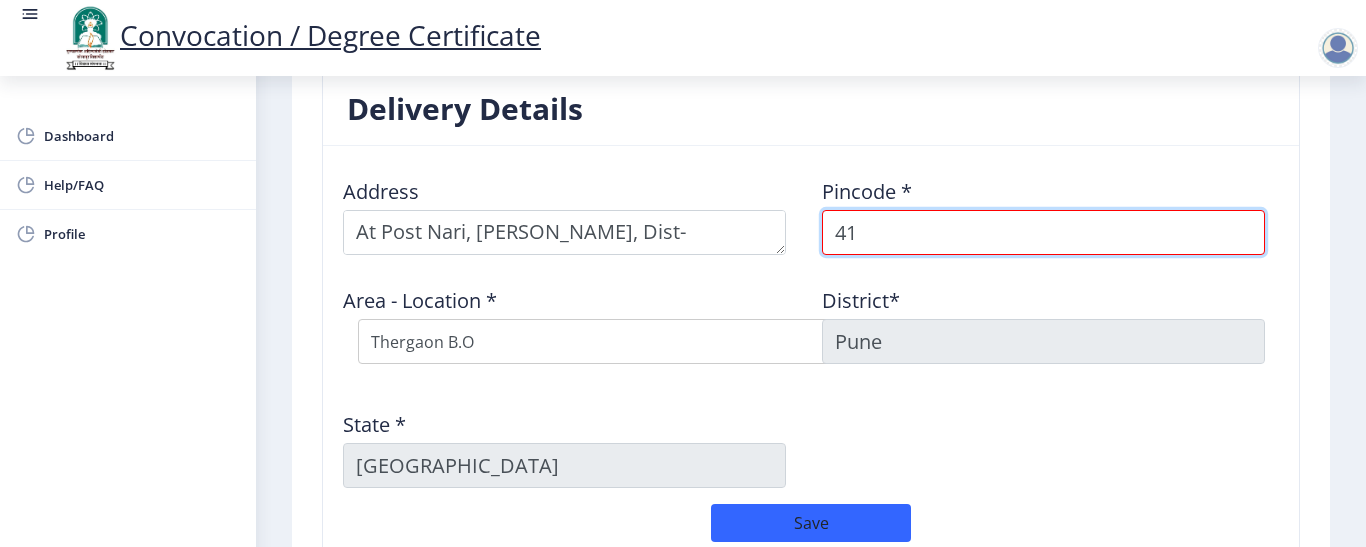 type on "4" 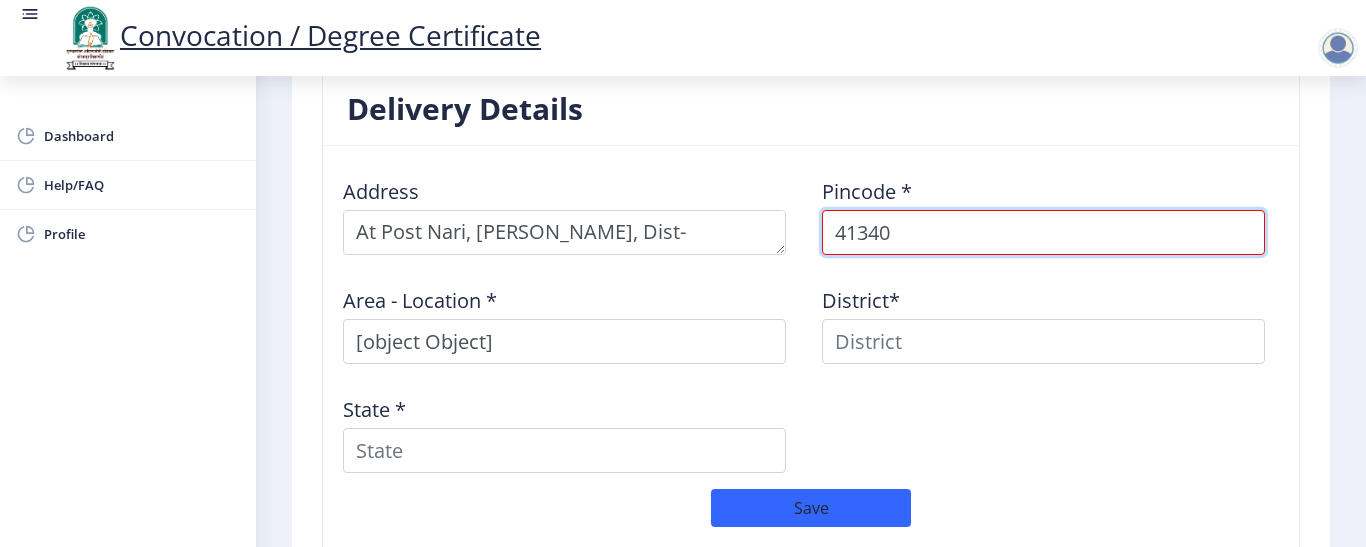 type on "413404" 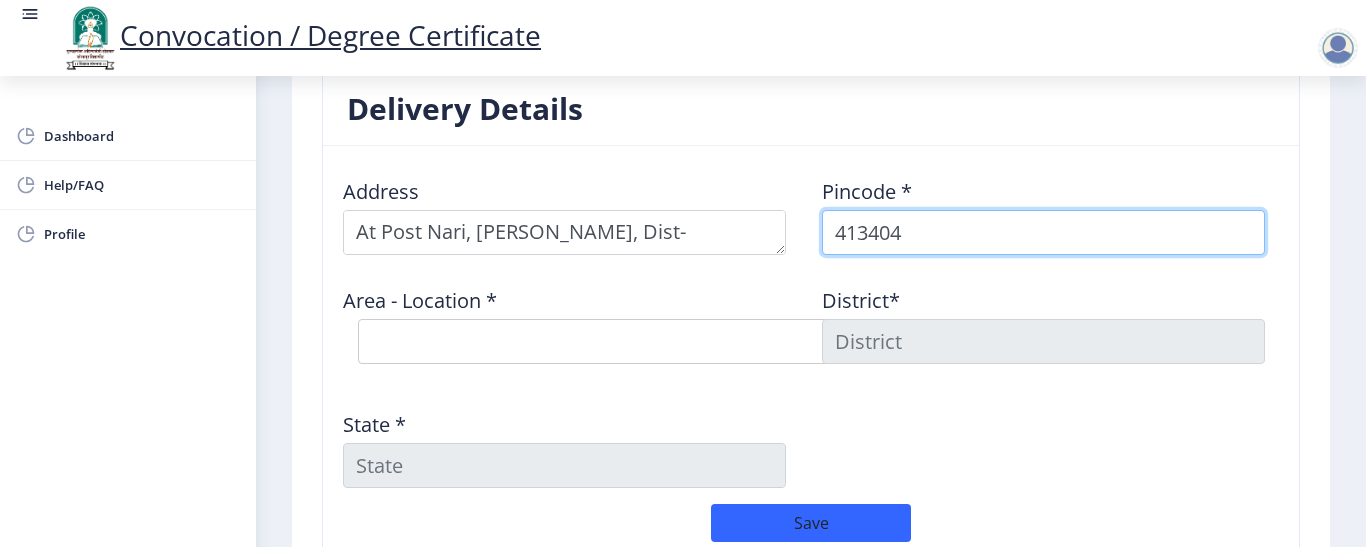 select on "10: Object" 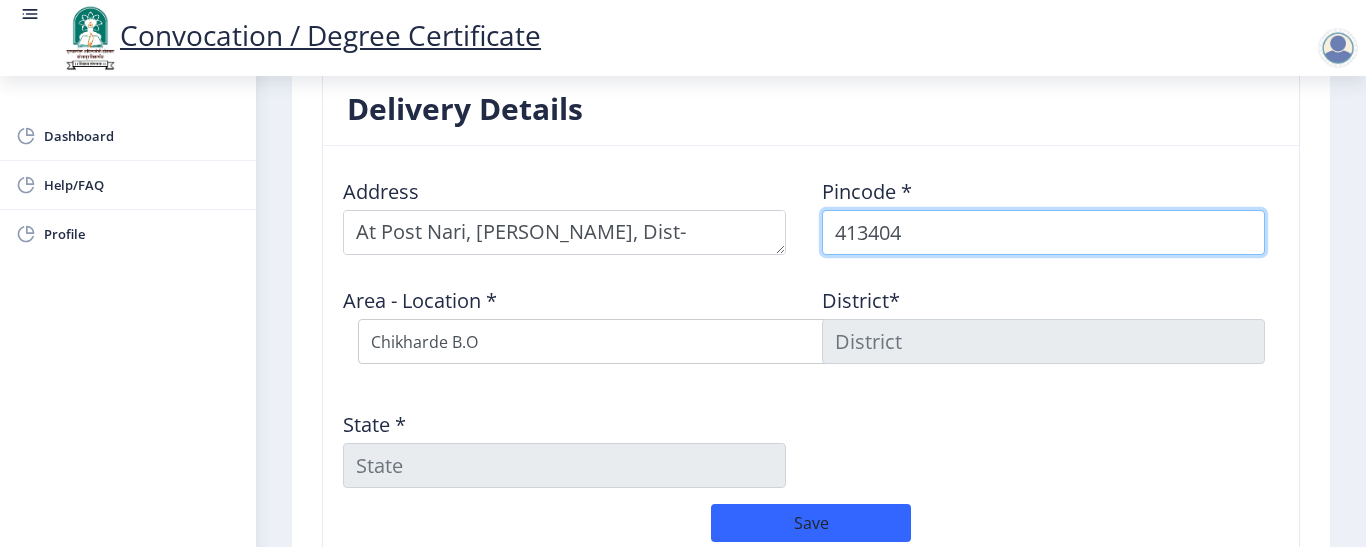type on "413404" 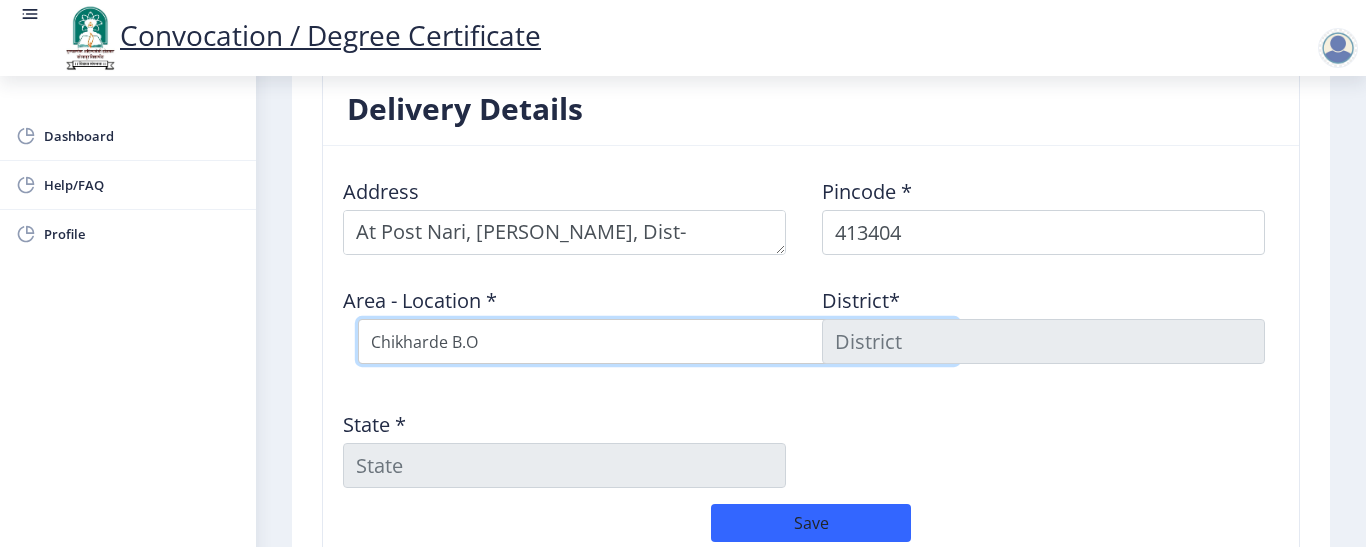 click on "Select Area Location Chikharde B.O Ghari B.O Gormale B.O Kari B.O Nari B.O Pandhari B.O Pangri S.O Shirale B.O Ukadgaon B.O" at bounding box center [658, 341] 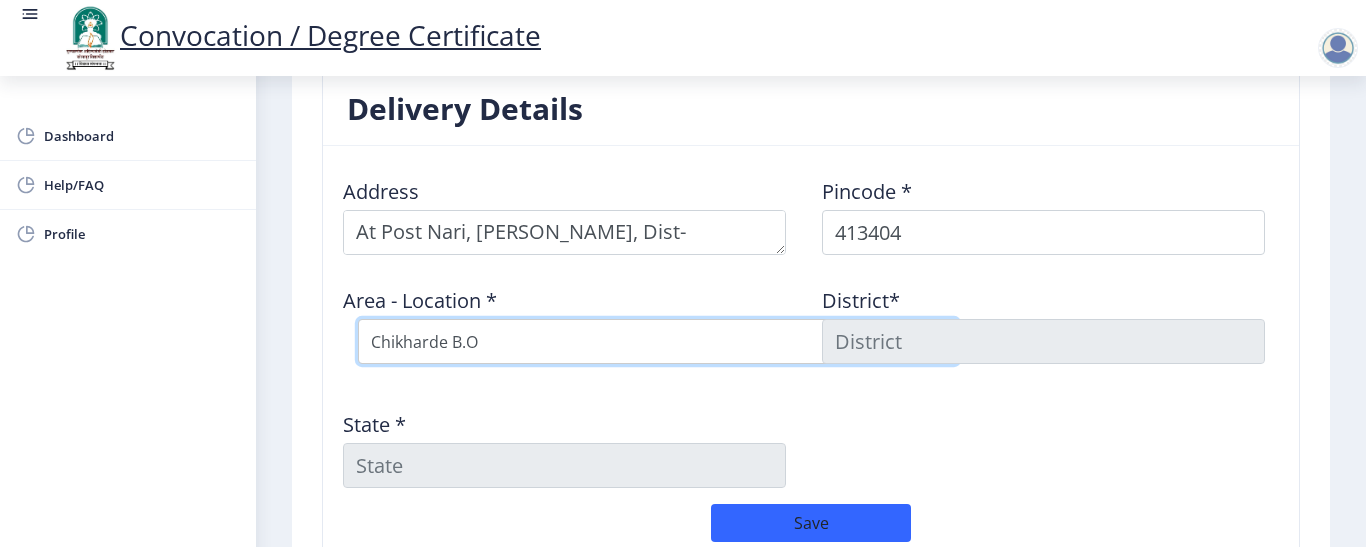 select on "14: Object" 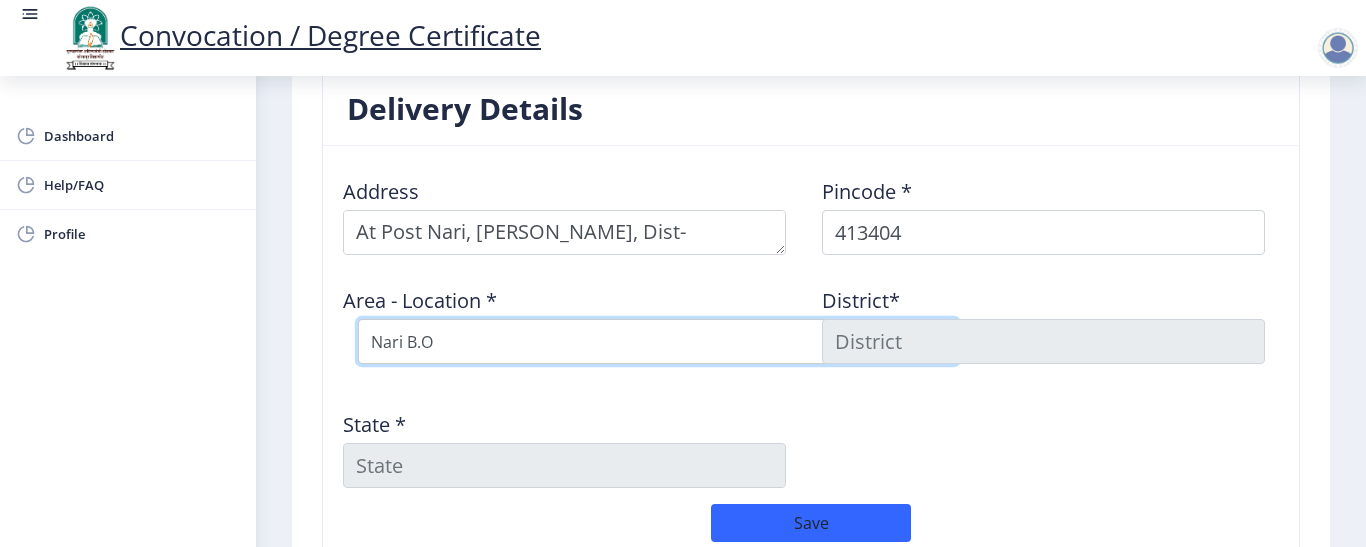 click on "Select Area Location Chikharde B.O Ghari B.O Gormale B.O Kari B.O Nari B.O Pandhari B.O Pangri S.O Shirale B.O Ukadgaon B.O" at bounding box center (658, 341) 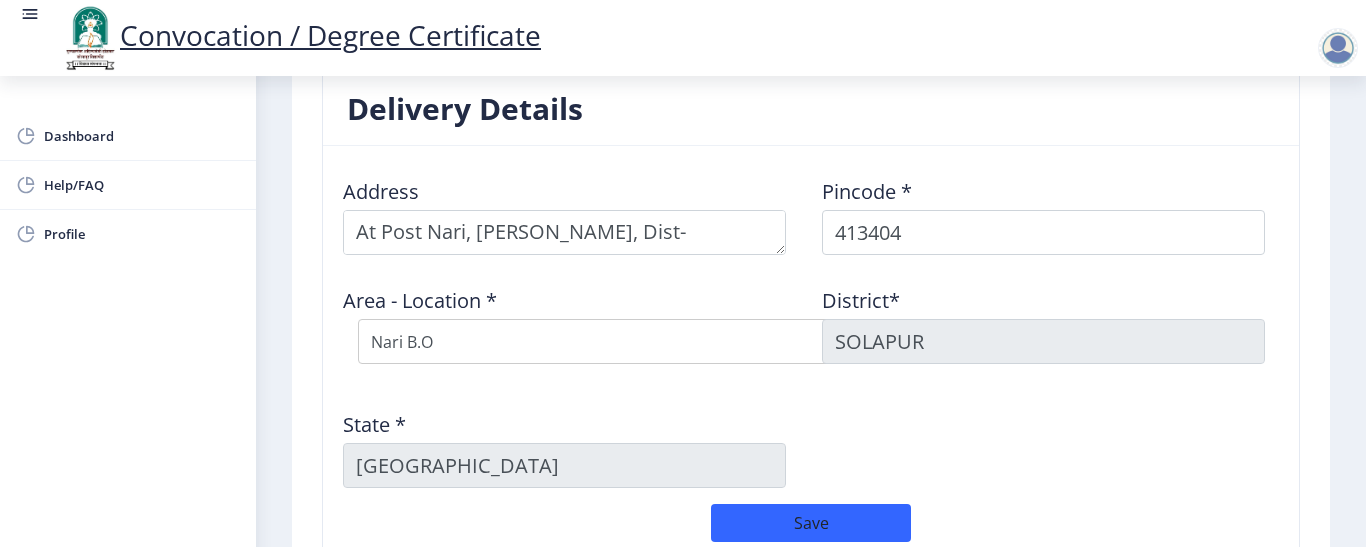 click on "Address    Pincode *  413404 Area - Location *  Select Area Location Chikharde B.O Ghari B.O Gormale B.O Kari B.O Nari B.O Pandhari B.O Pangri S.O Shirale B.O Ukadgaon B.O District*  SOLAPUR State *  Maharashtra" 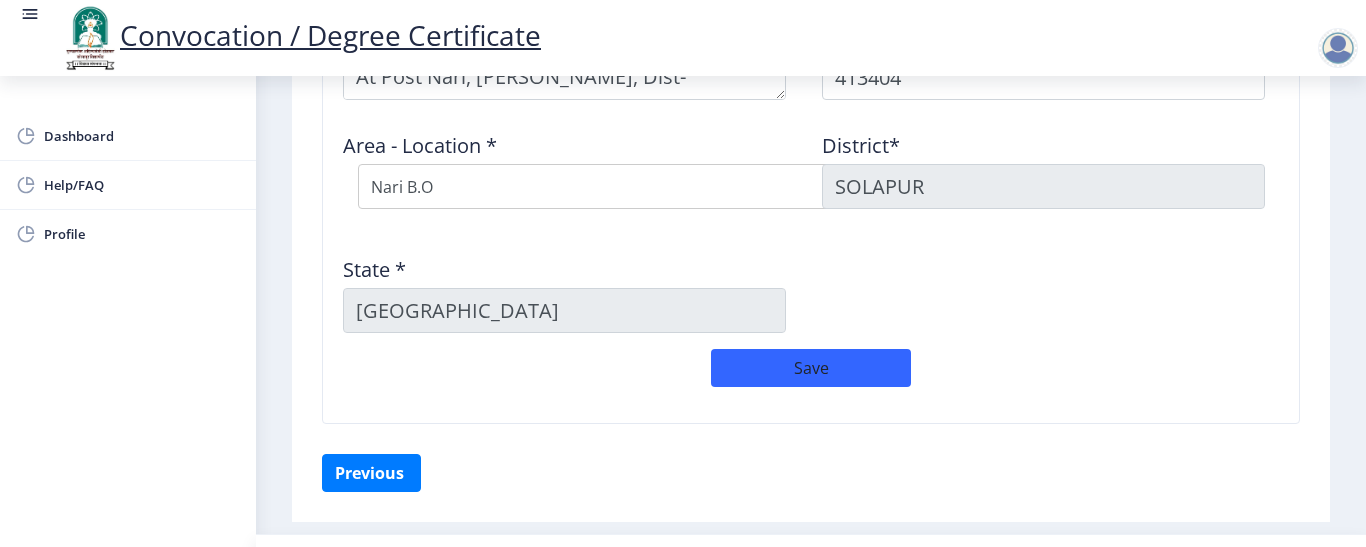 scroll, scrollTop: 1800, scrollLeft: 0, axis: vertical 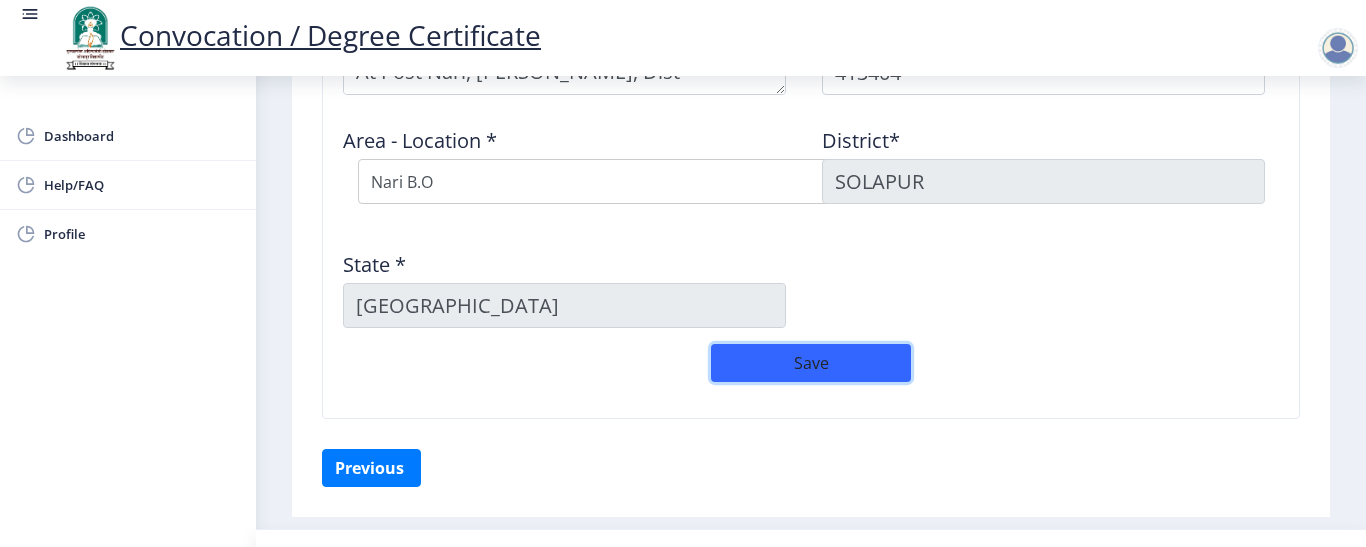 click on "Save" 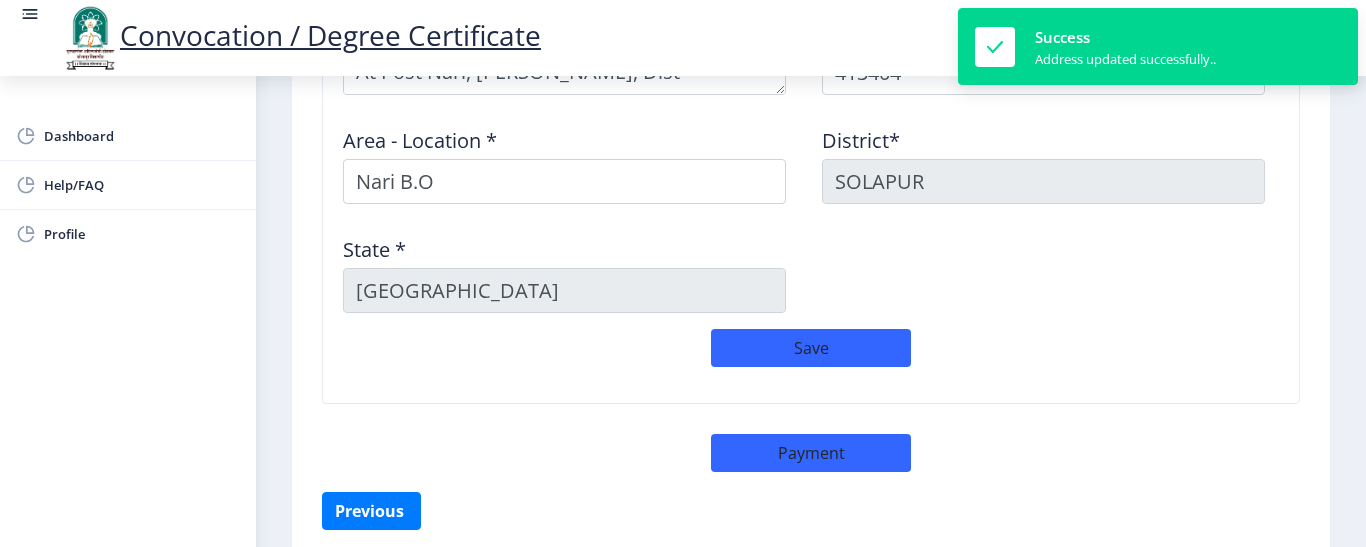 click on "Save" 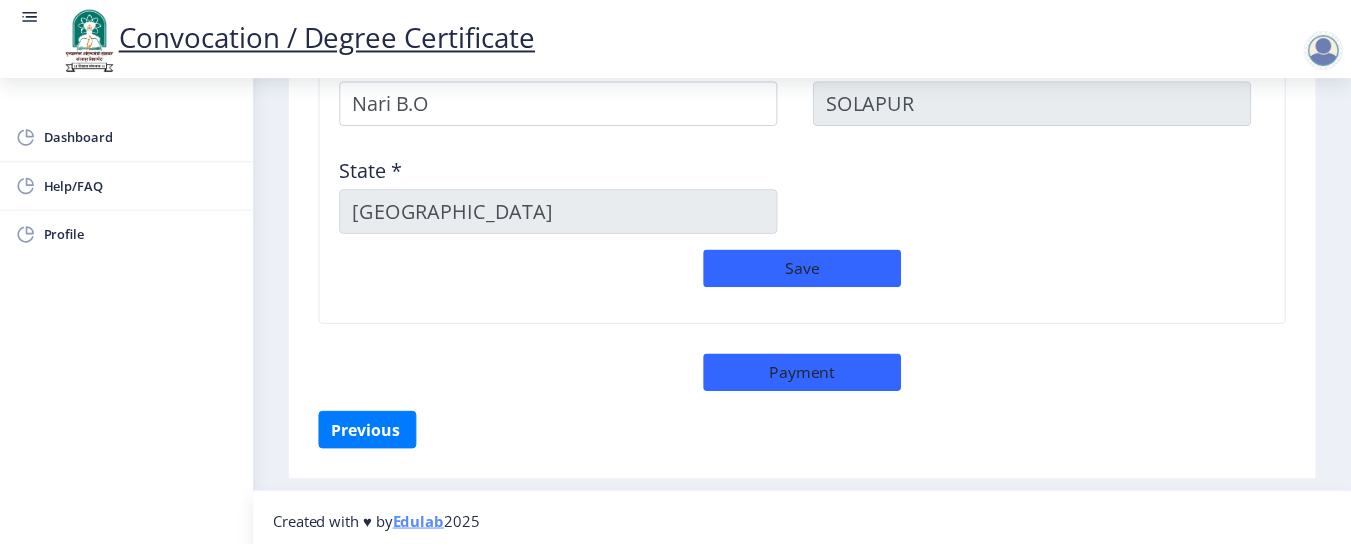 scroll, scrollTop: 1886, scrollLeft: 0, axis: vertical 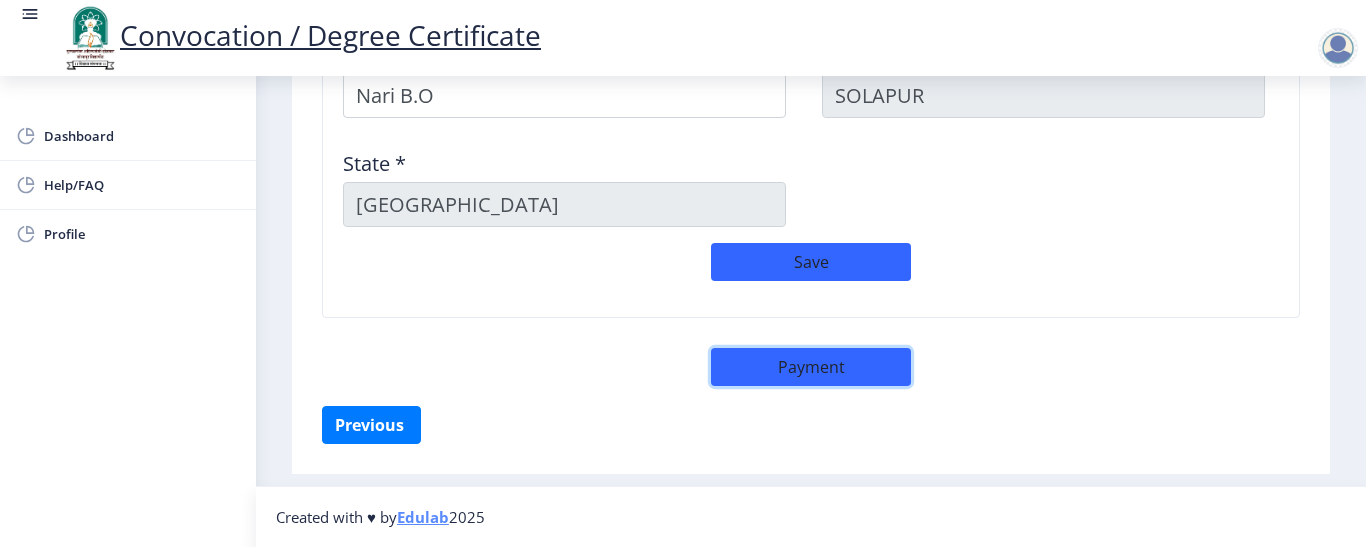 click on "Payment" 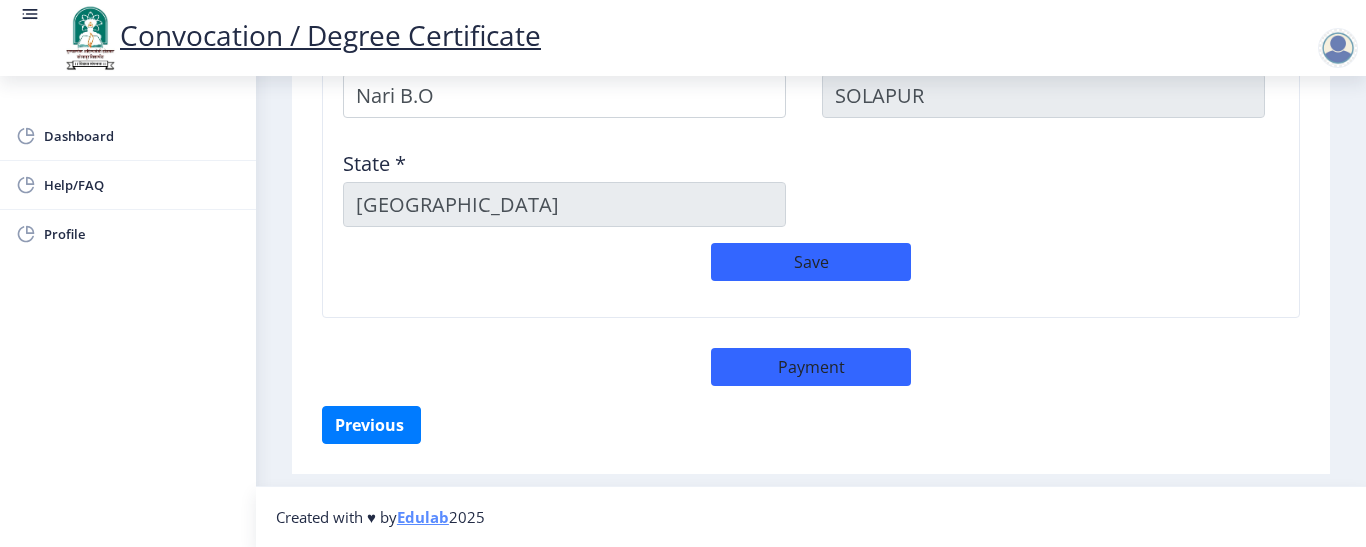 select on "sealed" 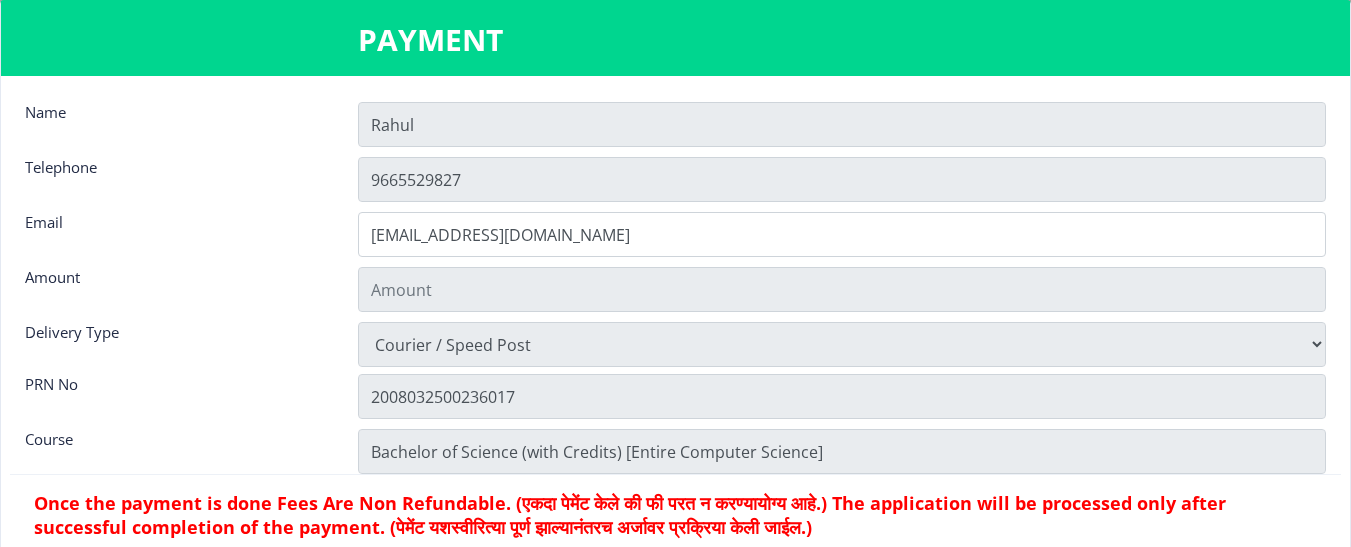 type on "900" 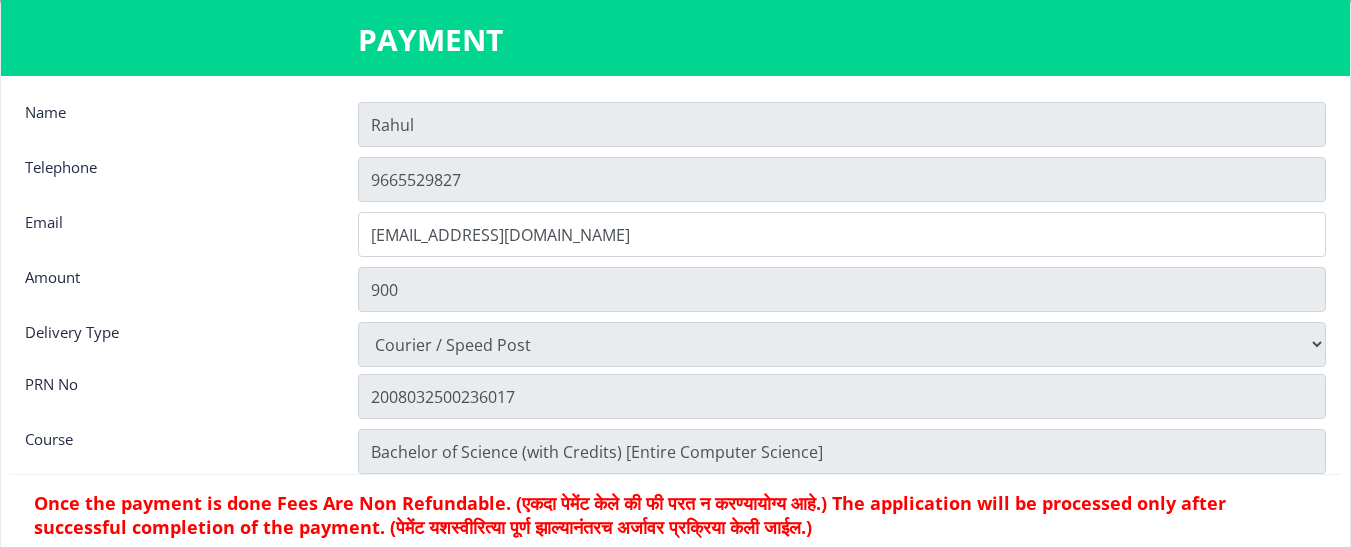 click on "Telephone" 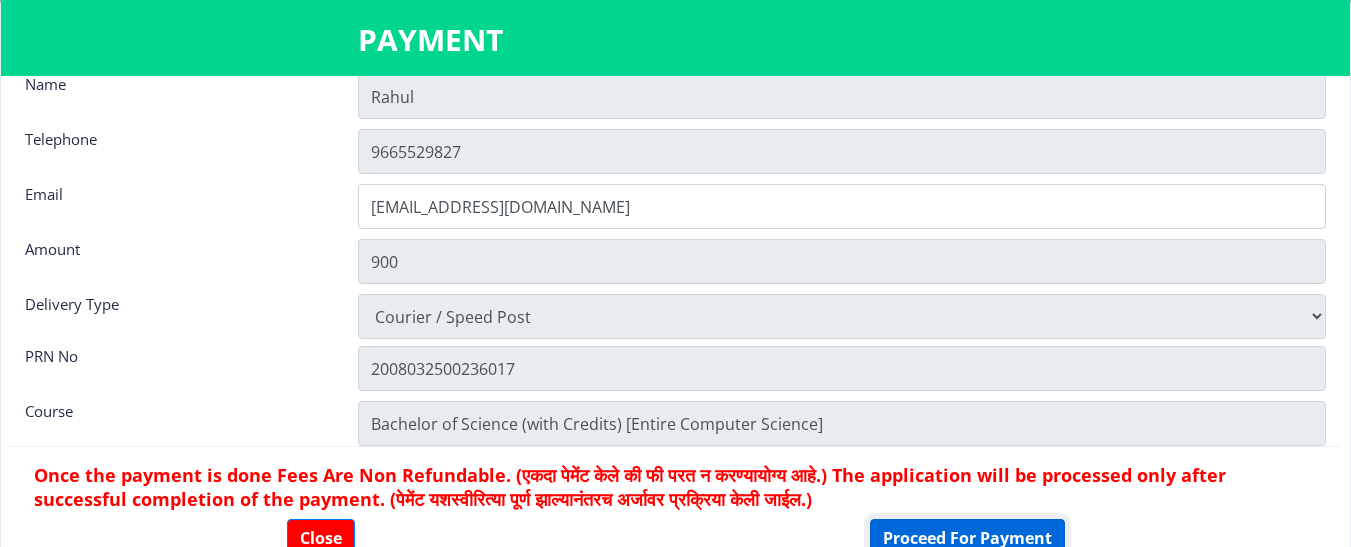 click on "Proceed For Payment" 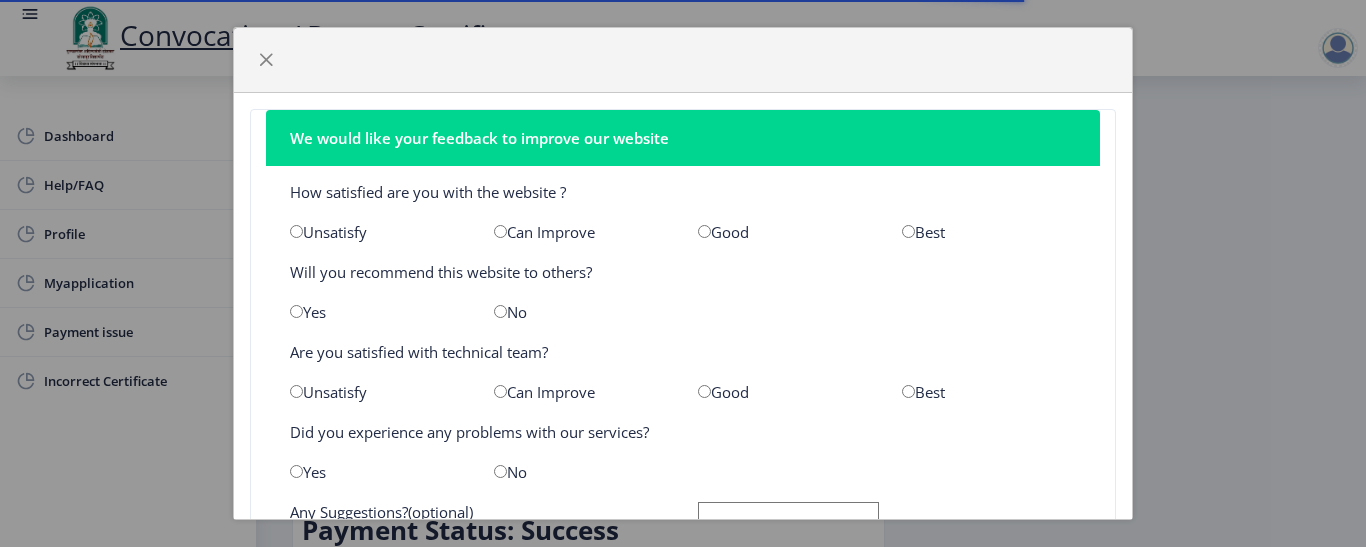 scroll, scrollTop: 0, scrollLeft: 0, axis: both 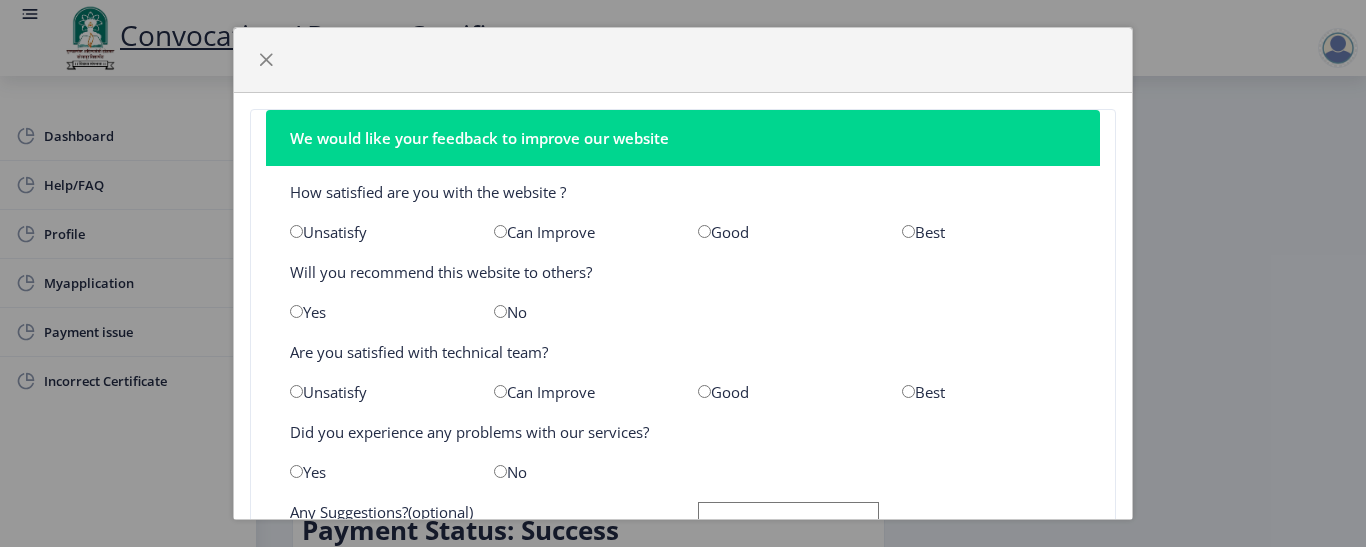 click at bounding box center [908, 231] 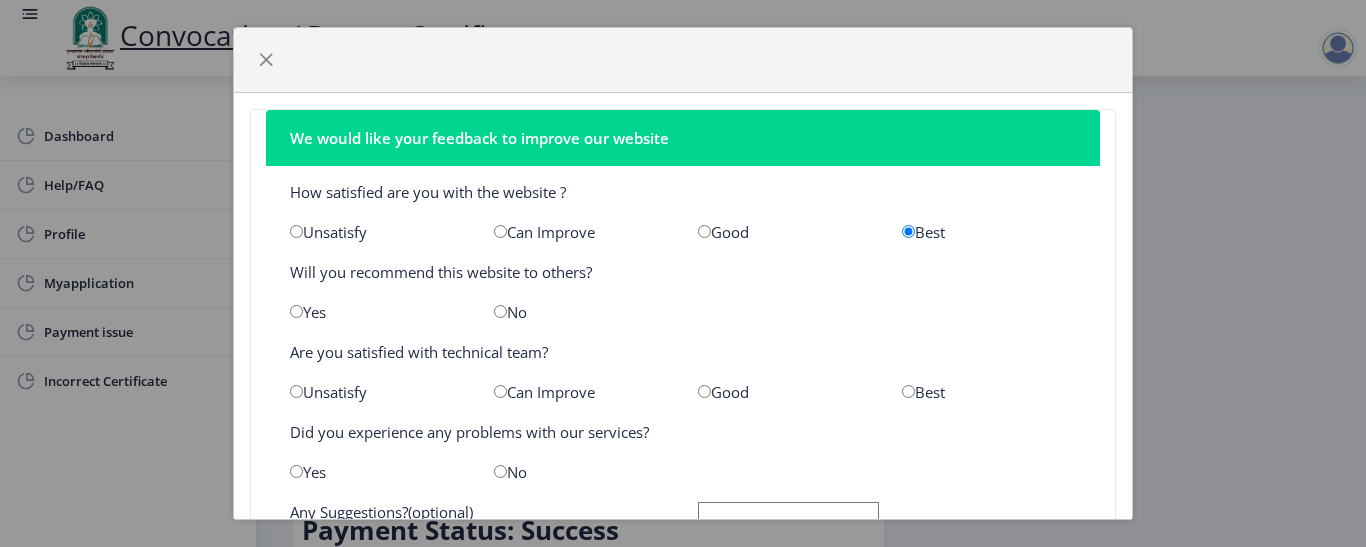 click at bounding box center (296, 311) 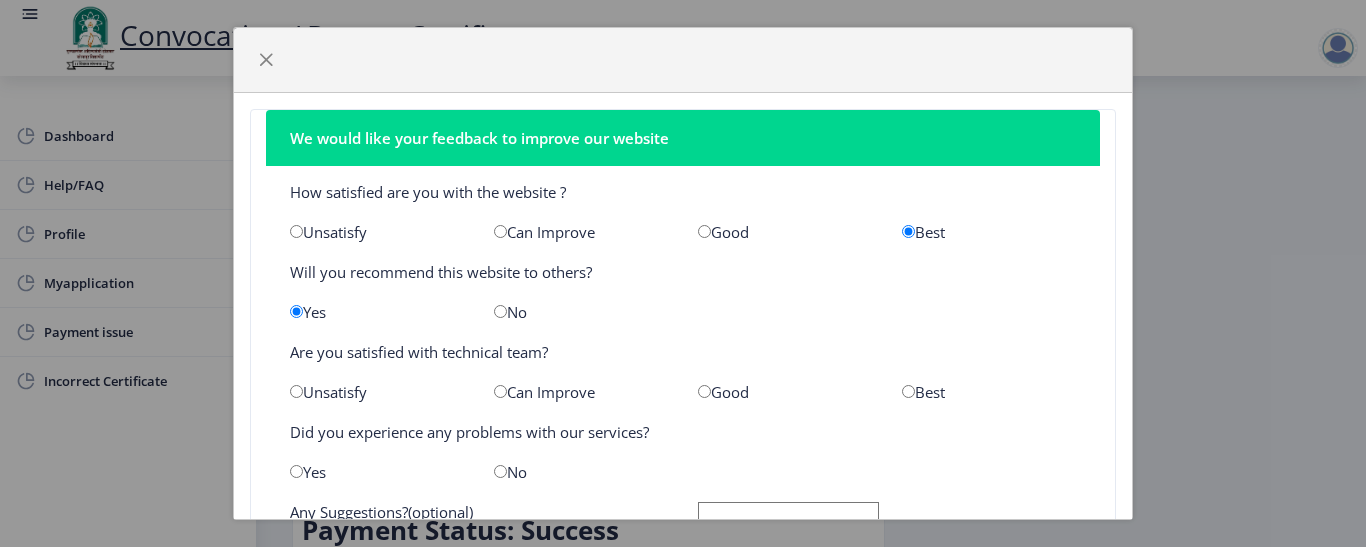 click on "Best" 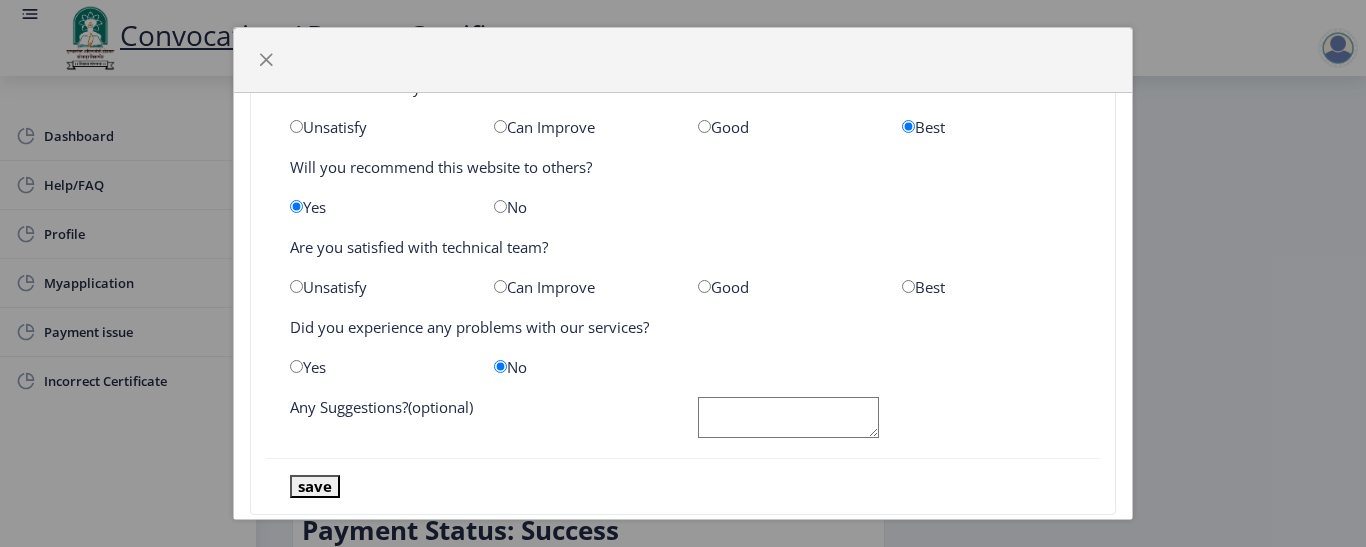 scroll, scrollTop: 147, scrollLeft: 0, axis: vertical 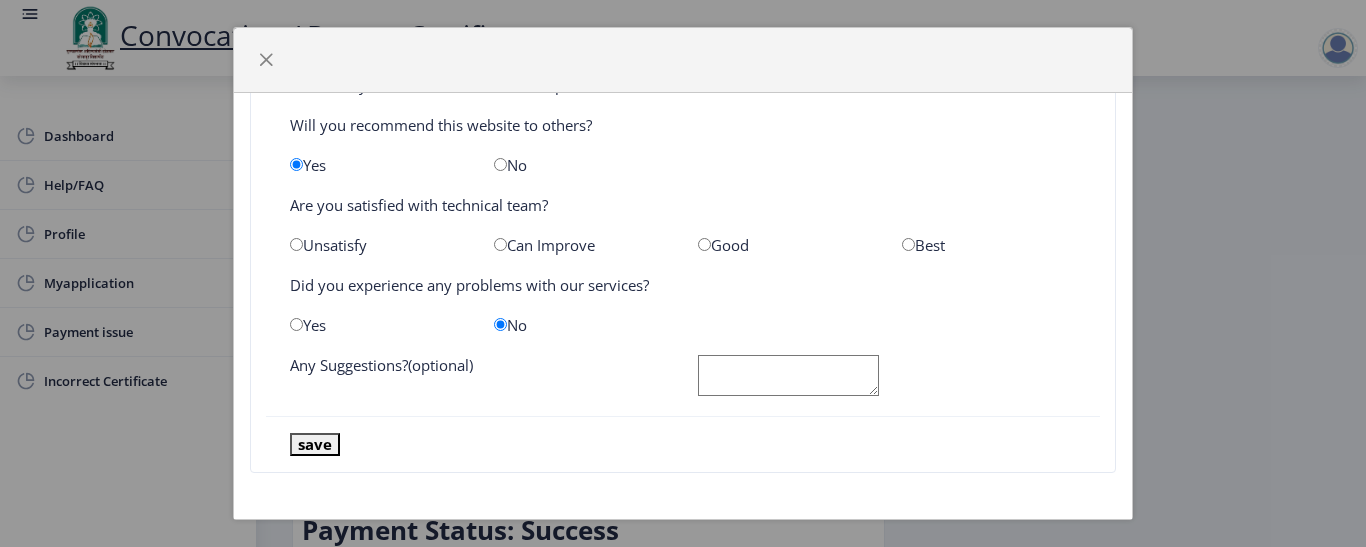 click 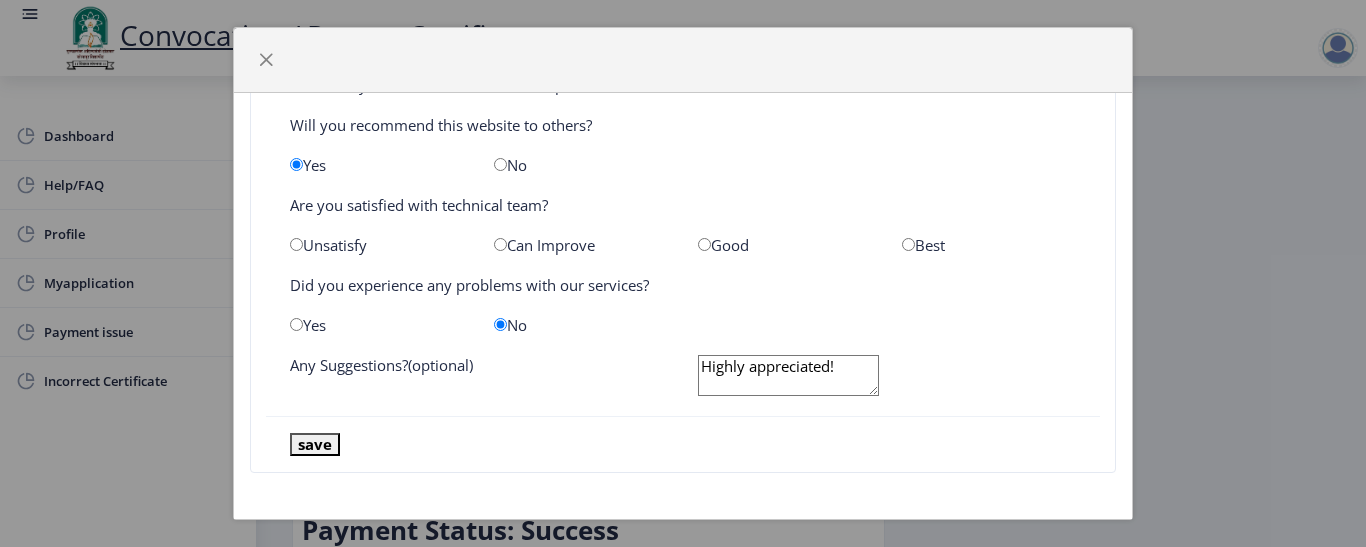 type on "Highly appreciated!" 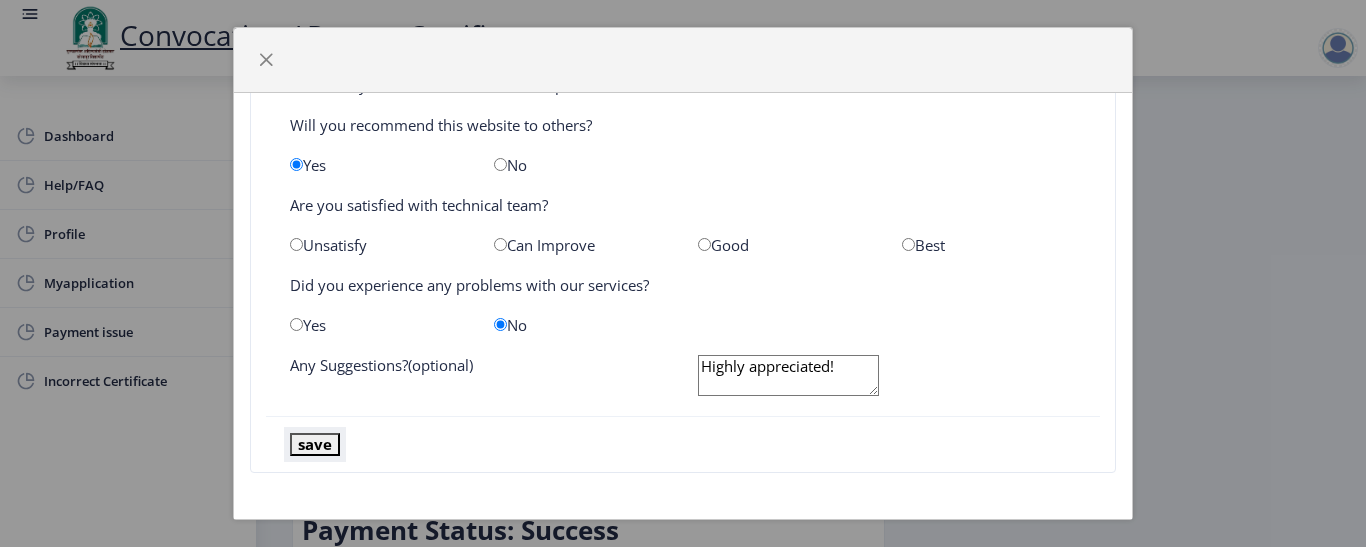 click on "save" 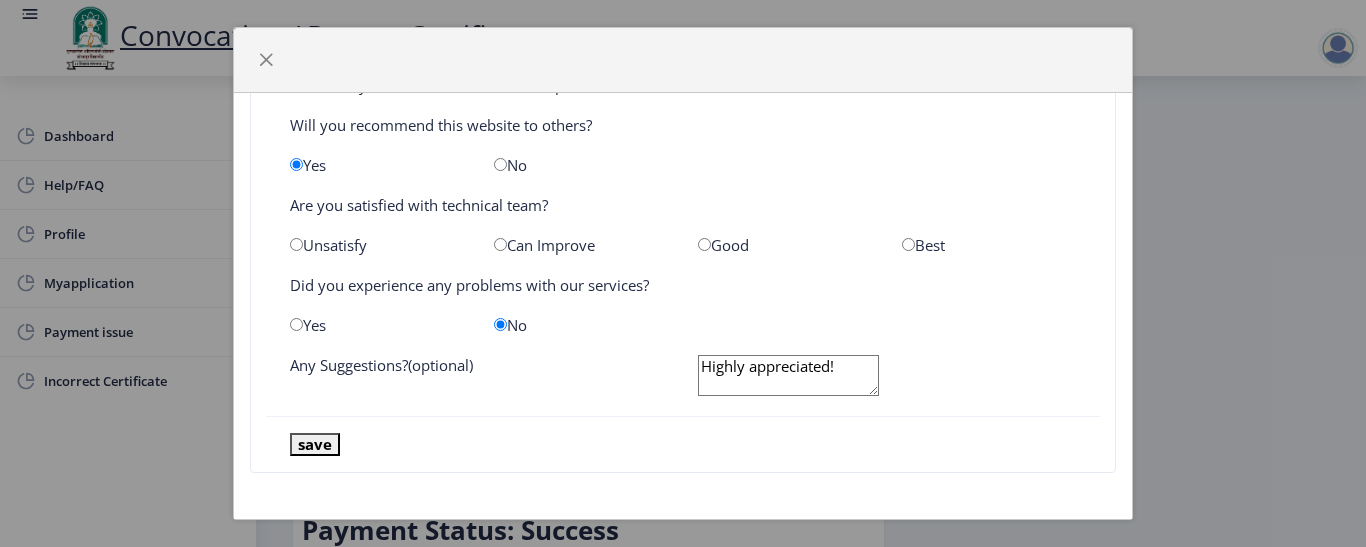 click at bounding box center (908, 244) 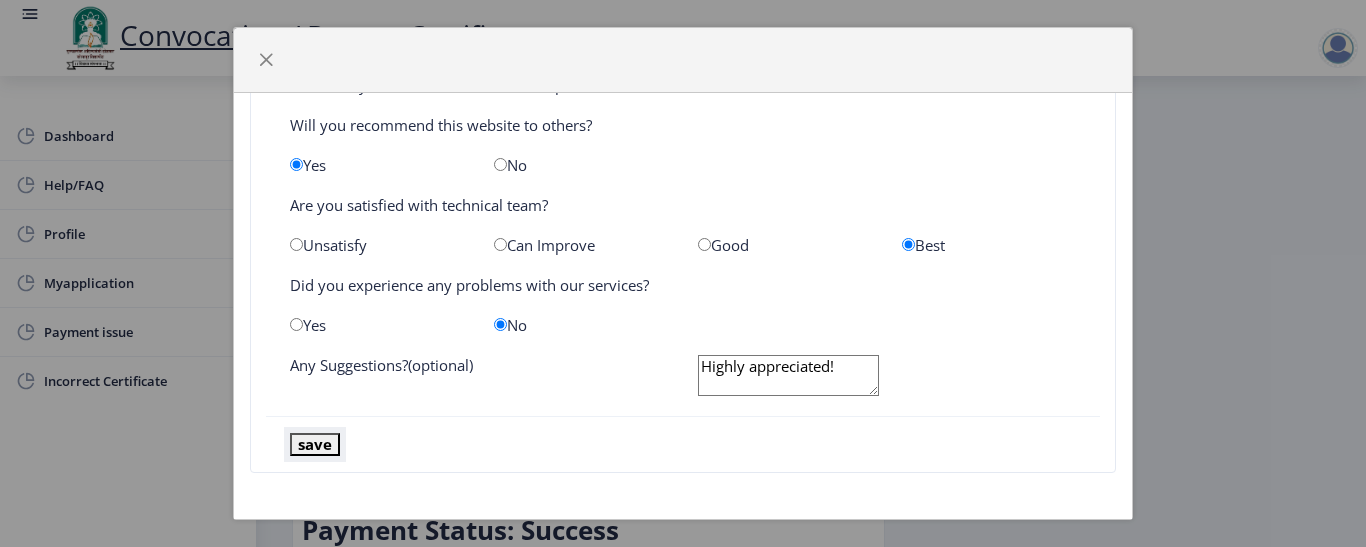 click on "save" 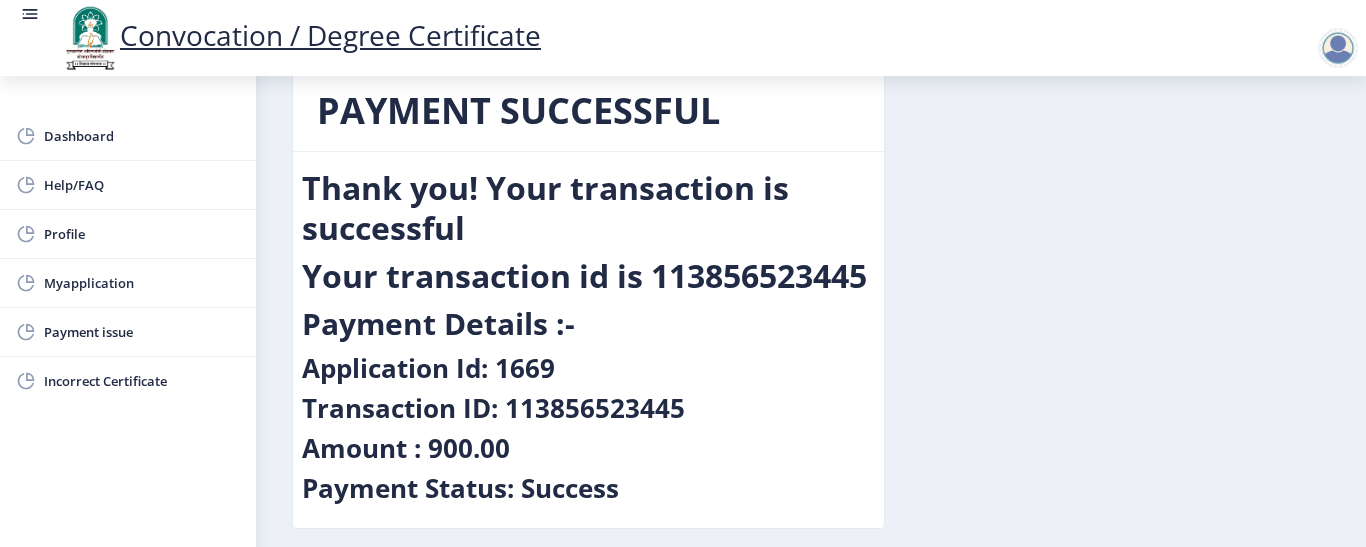scroll, scrollTop: 40, scrollLeft: 0, axis: vertical 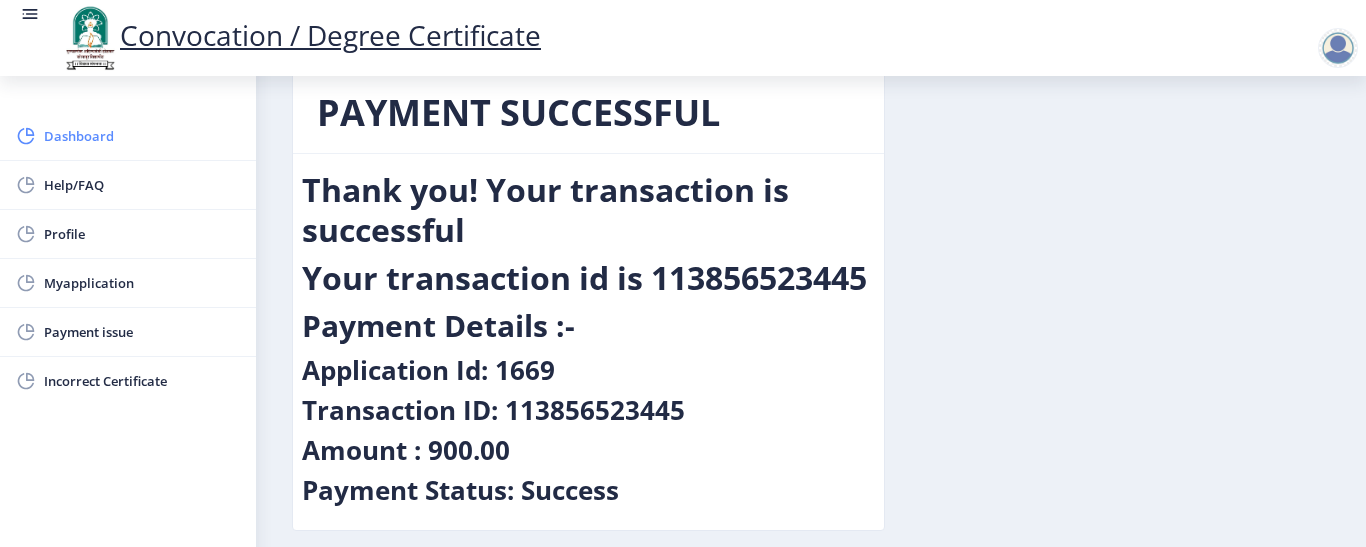 click on "Dashboard" 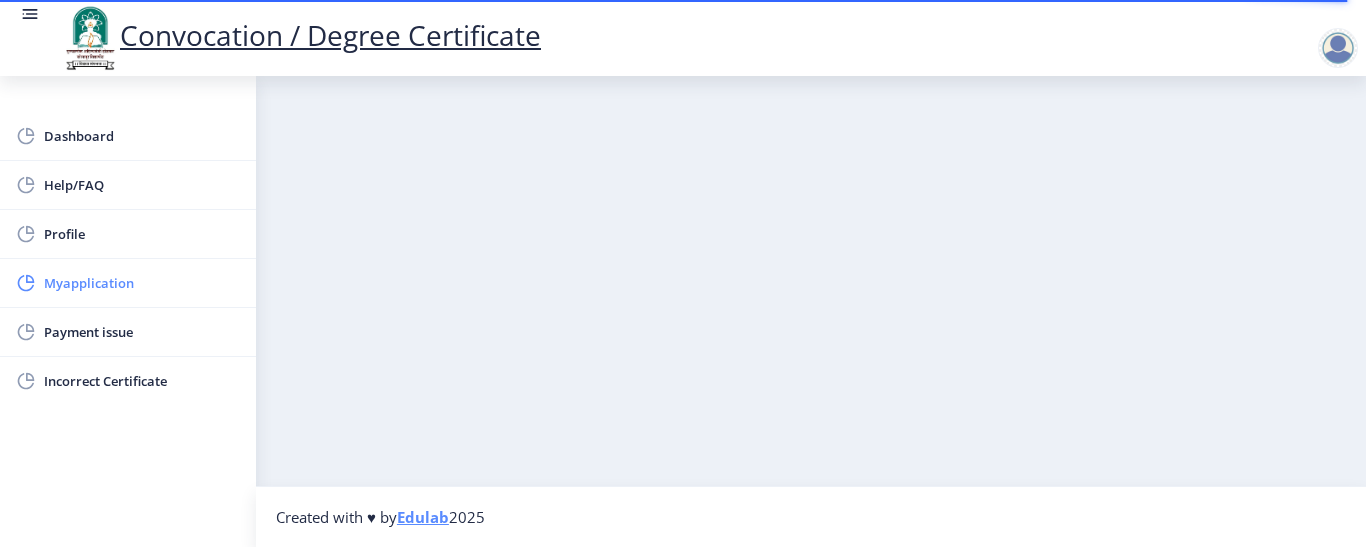 click on "Myapplication" 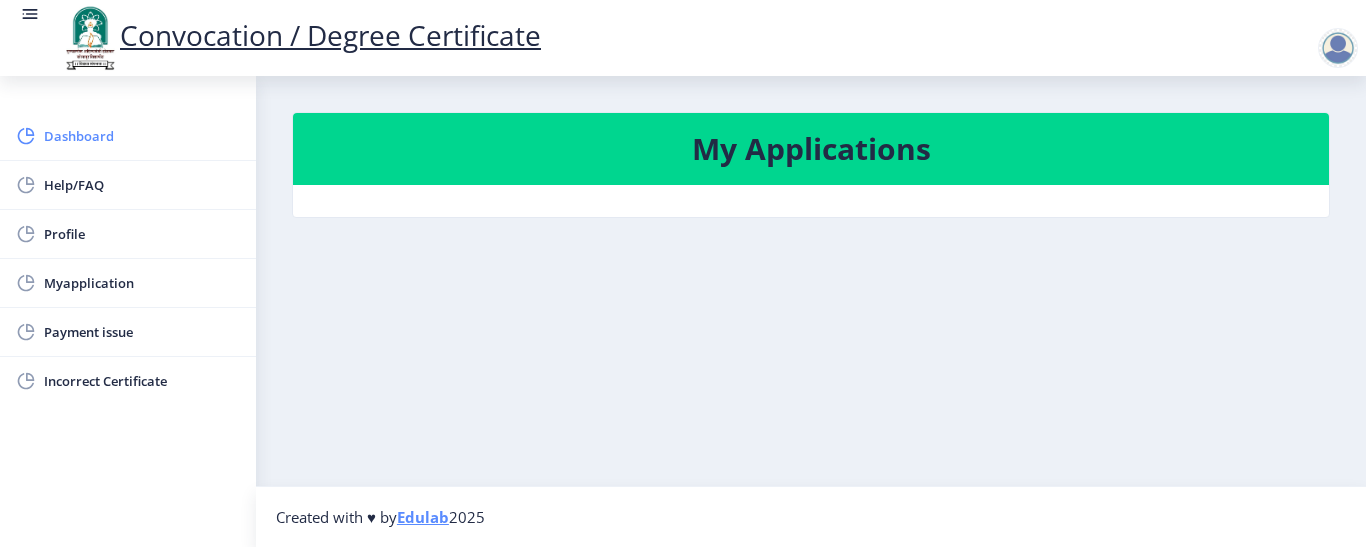click on "Dashboard" 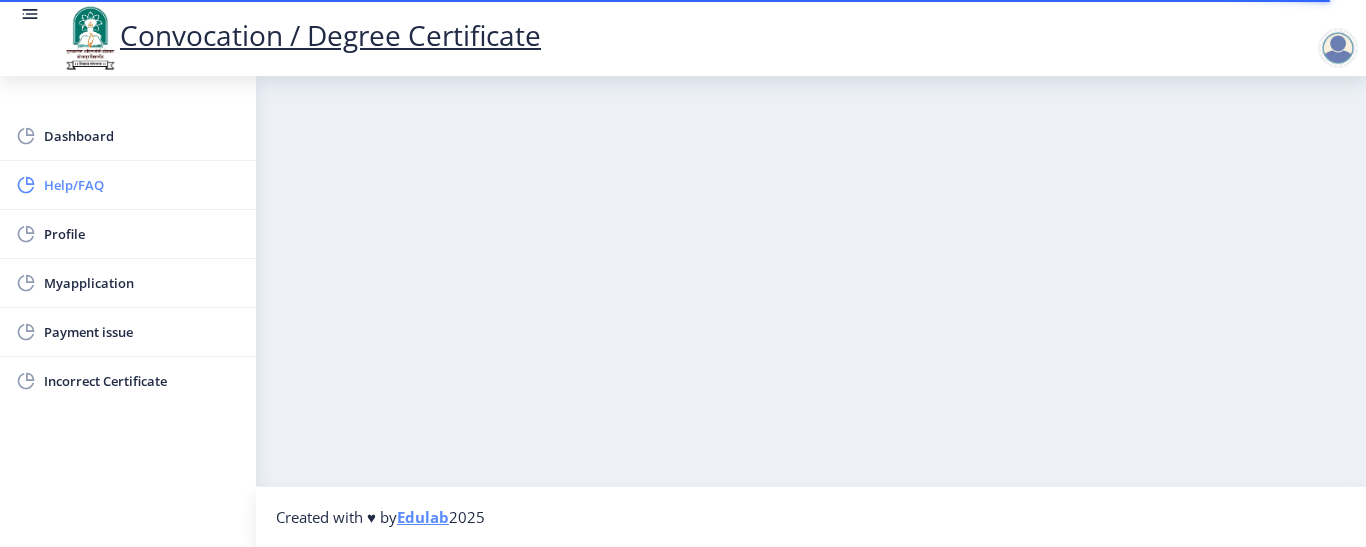 click on "Help/FAQ" 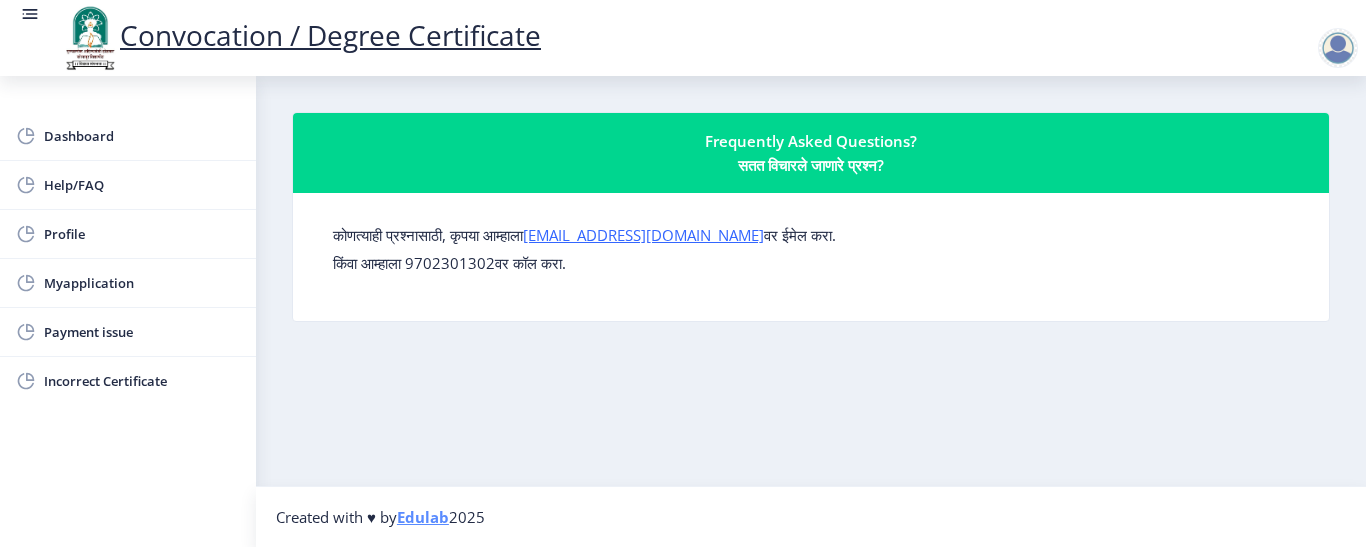 click on "किंवा आम्हाला 9702301302वर कॉल करा." 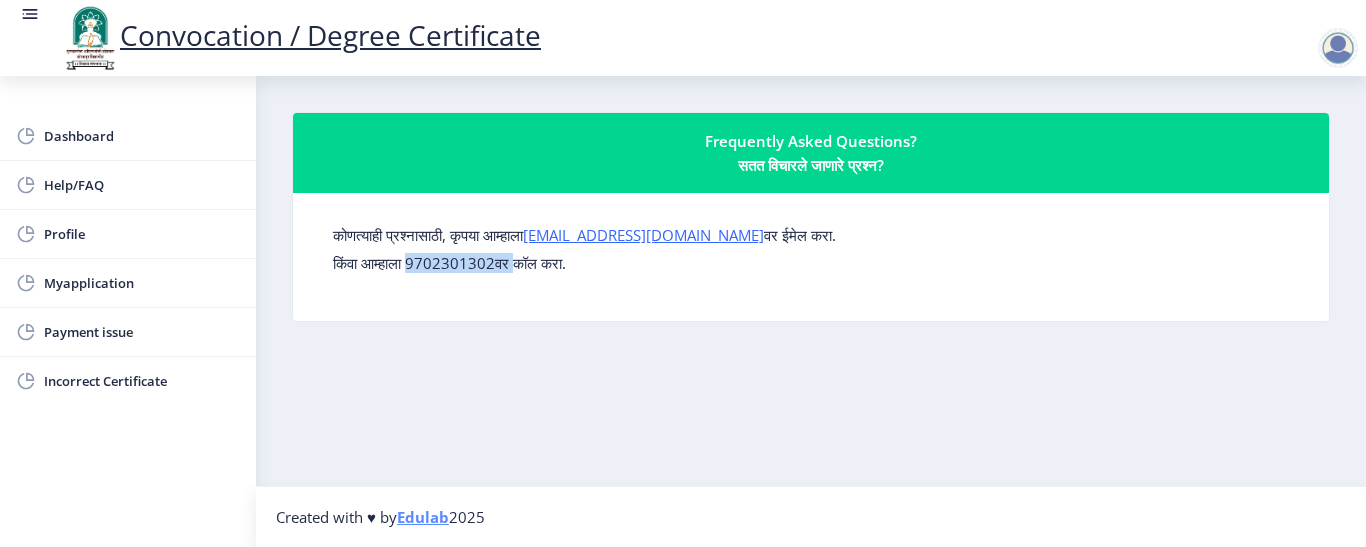 click on "किंवा आम्हाला 9702301302वर कॉल करा." 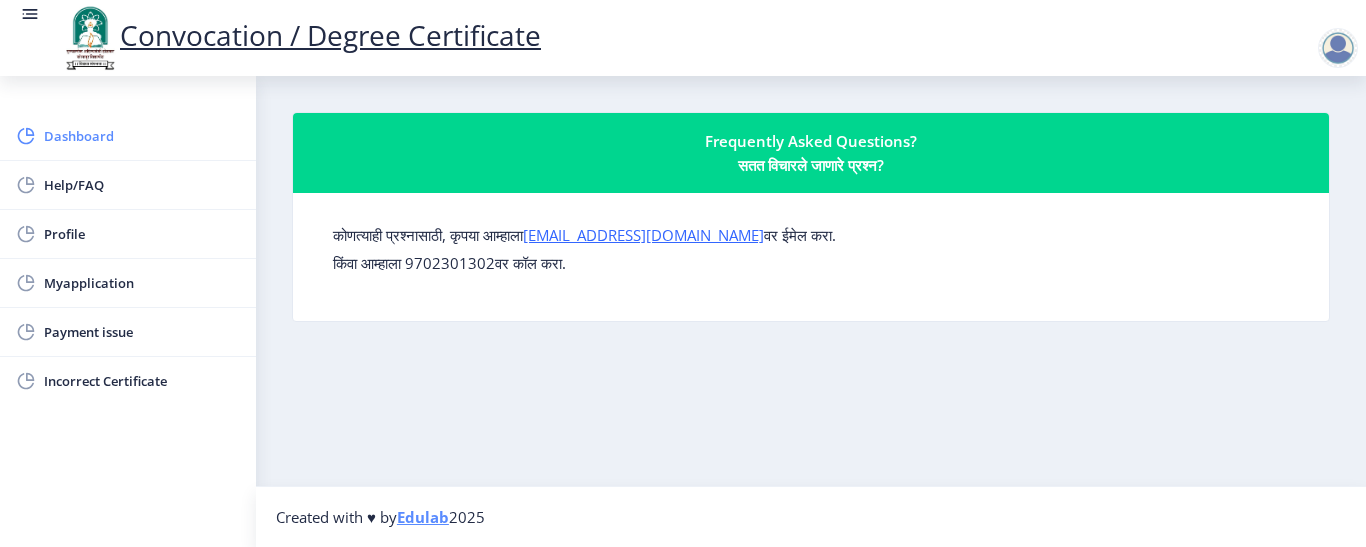 click on "Dashboard" 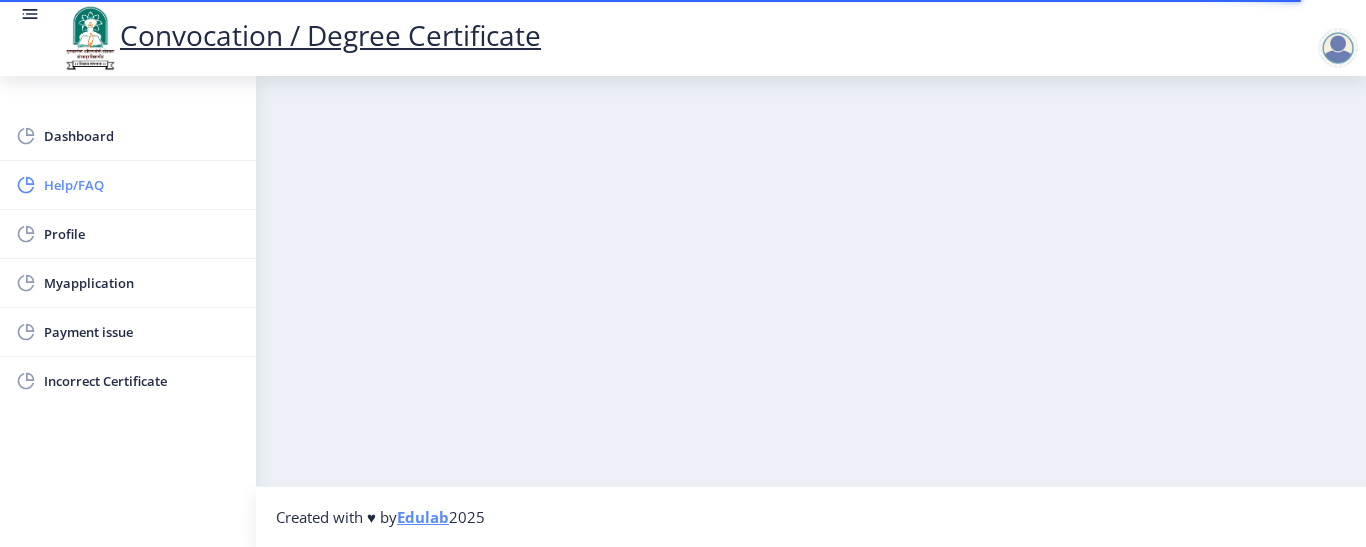 click on "Help/FAQ" 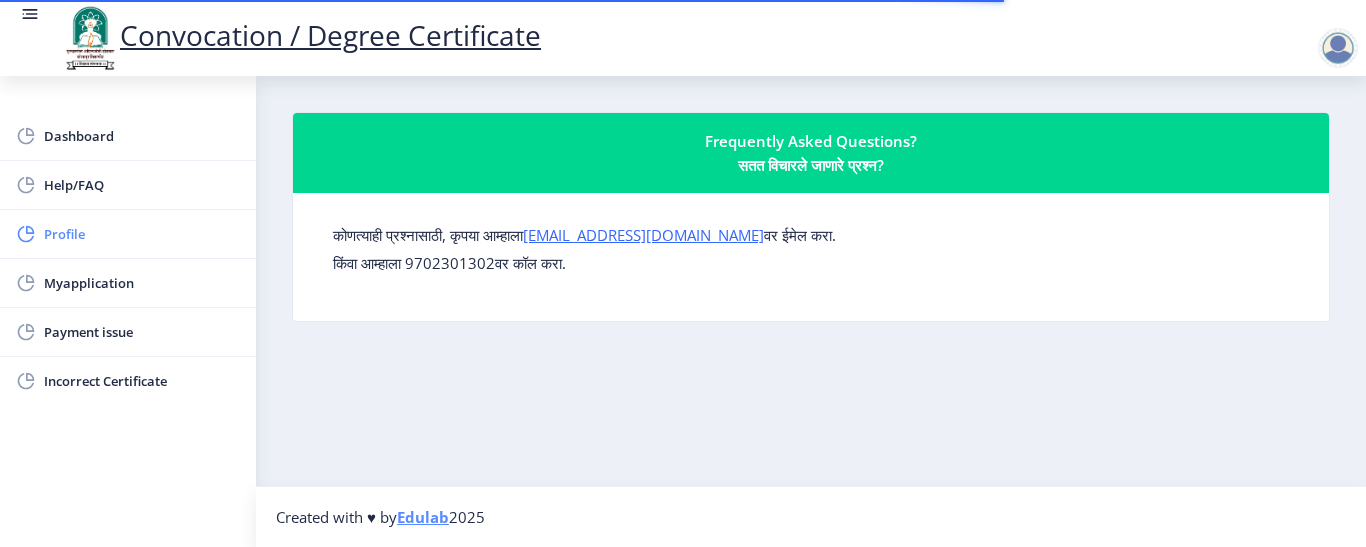 click on "Profile" 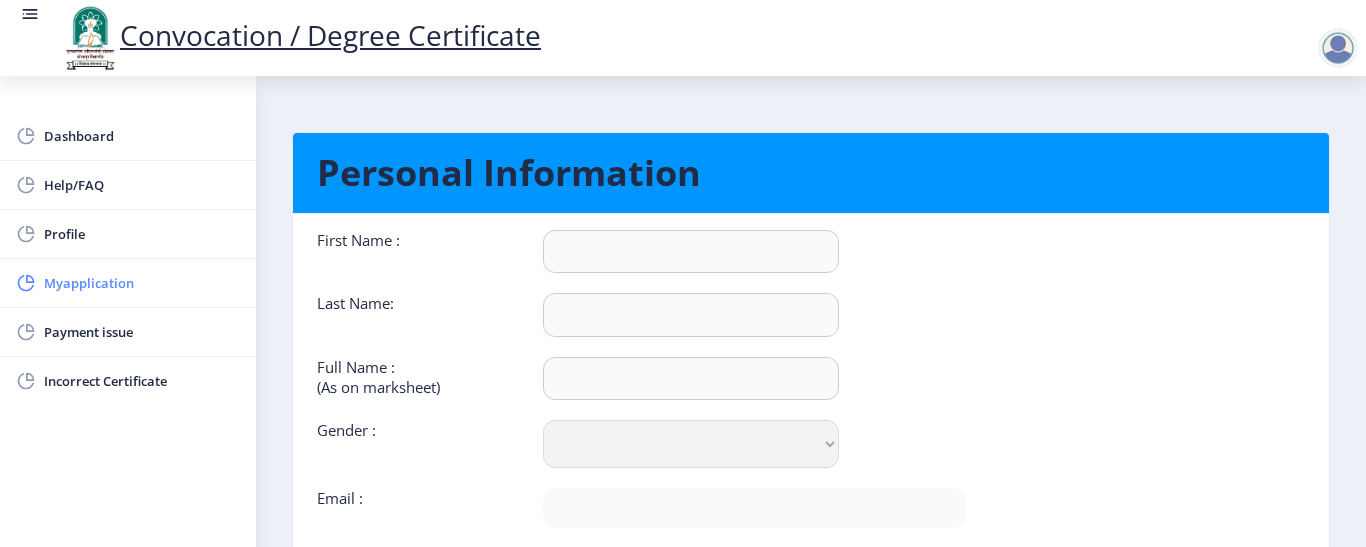 click on "Myapplication" 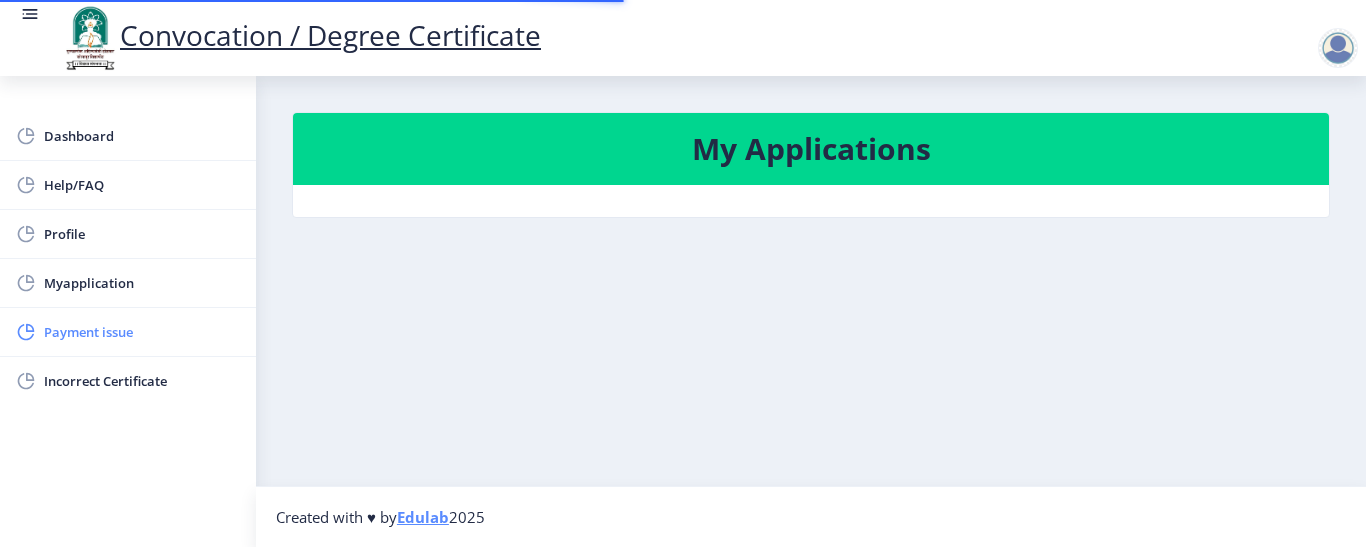 click on "Payment issue" 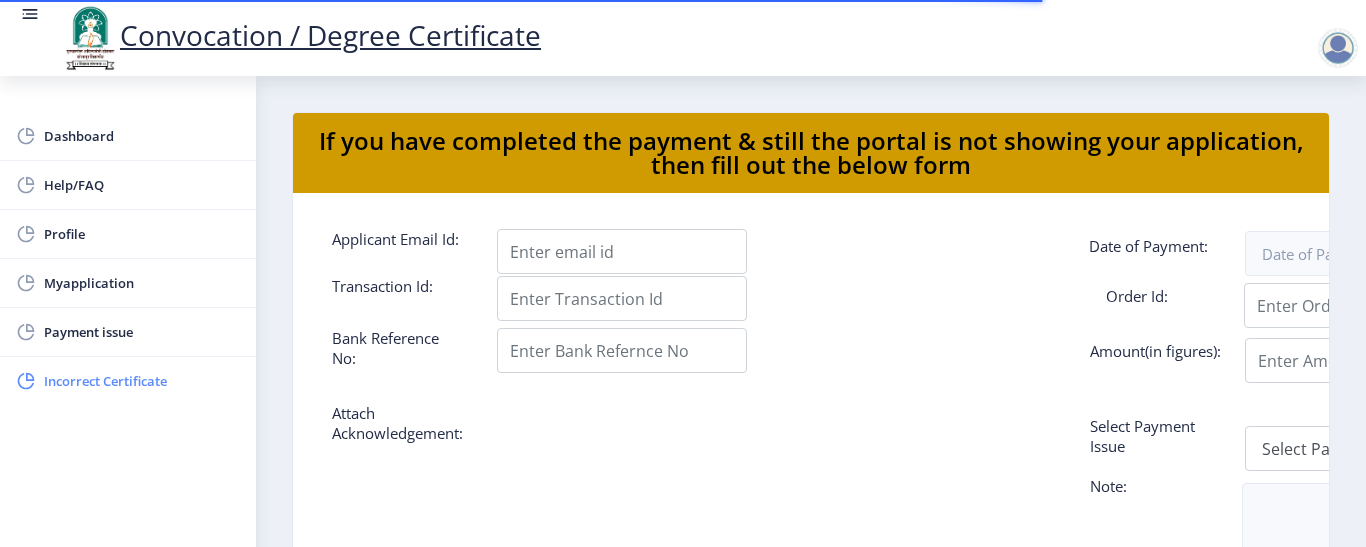 click on "Incorrect Certificate" 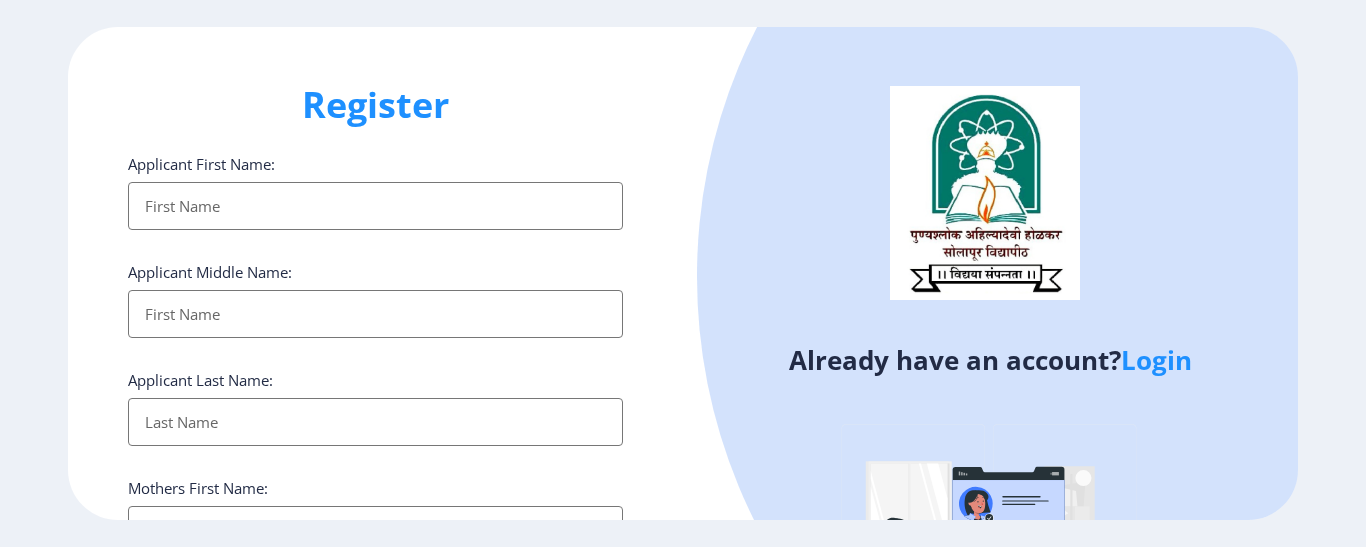 select 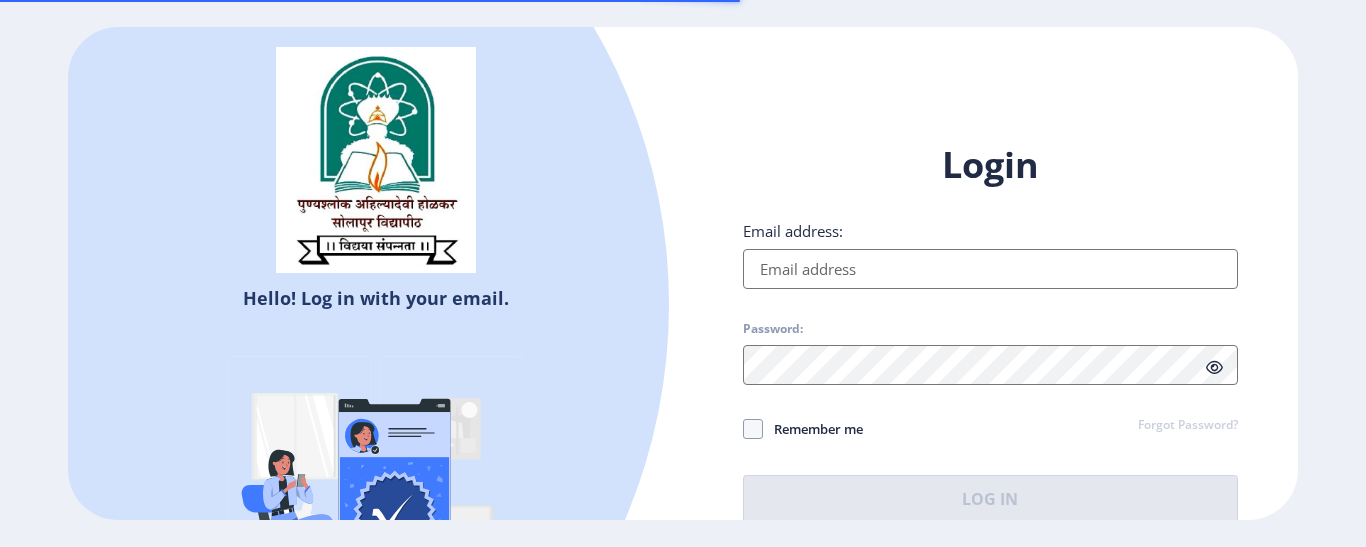 click on "Email address:" at bounding box center (990, 269) 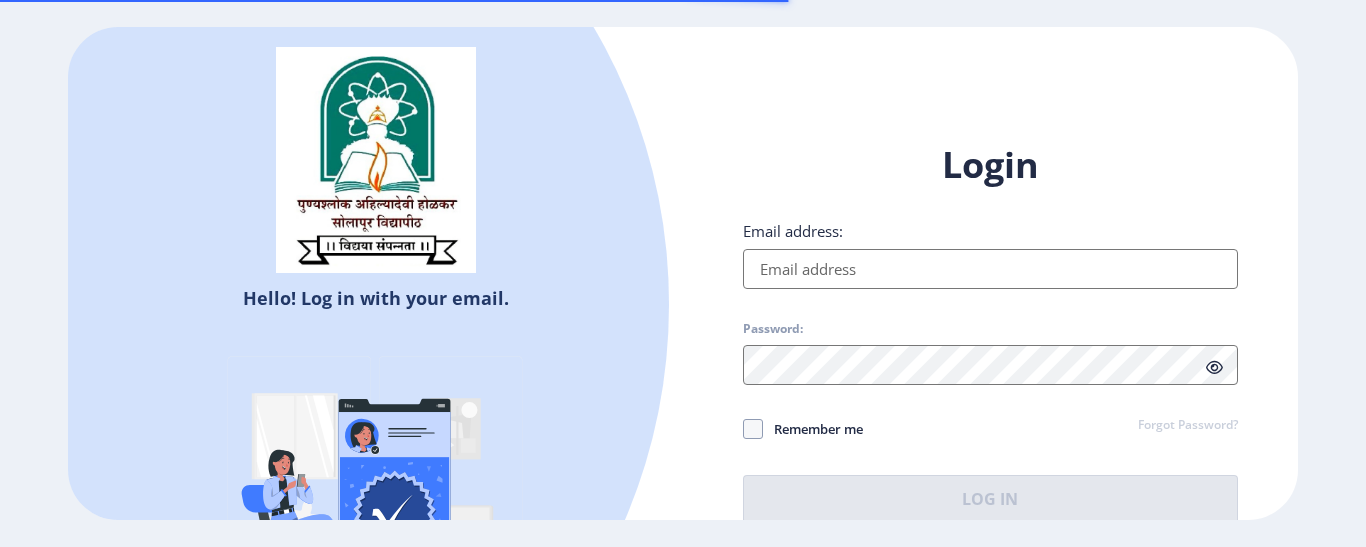 click on "Email address:" at bounding box center (990, 269) 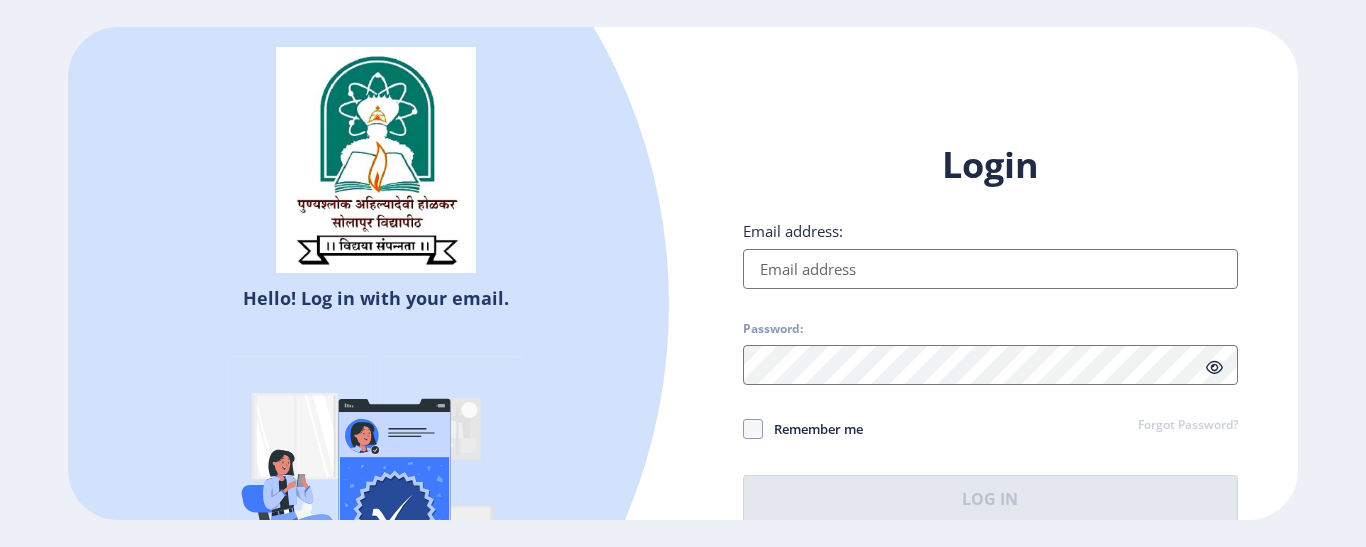 type on "[EMAIL_ADDRESS][DOMAIN_NAME]" 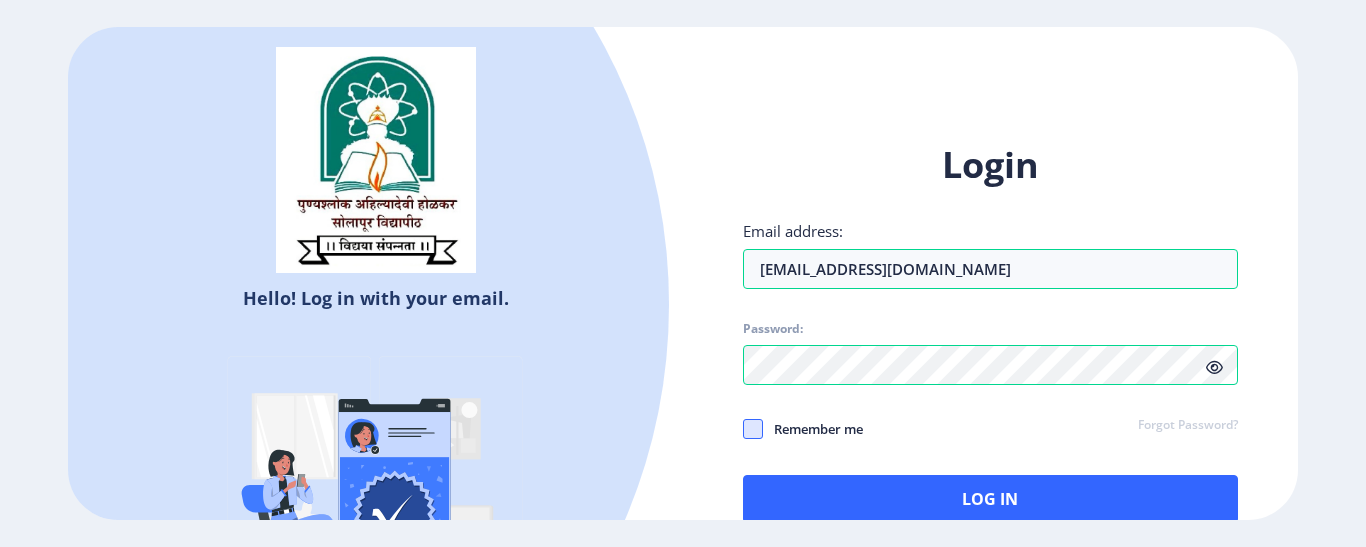 click 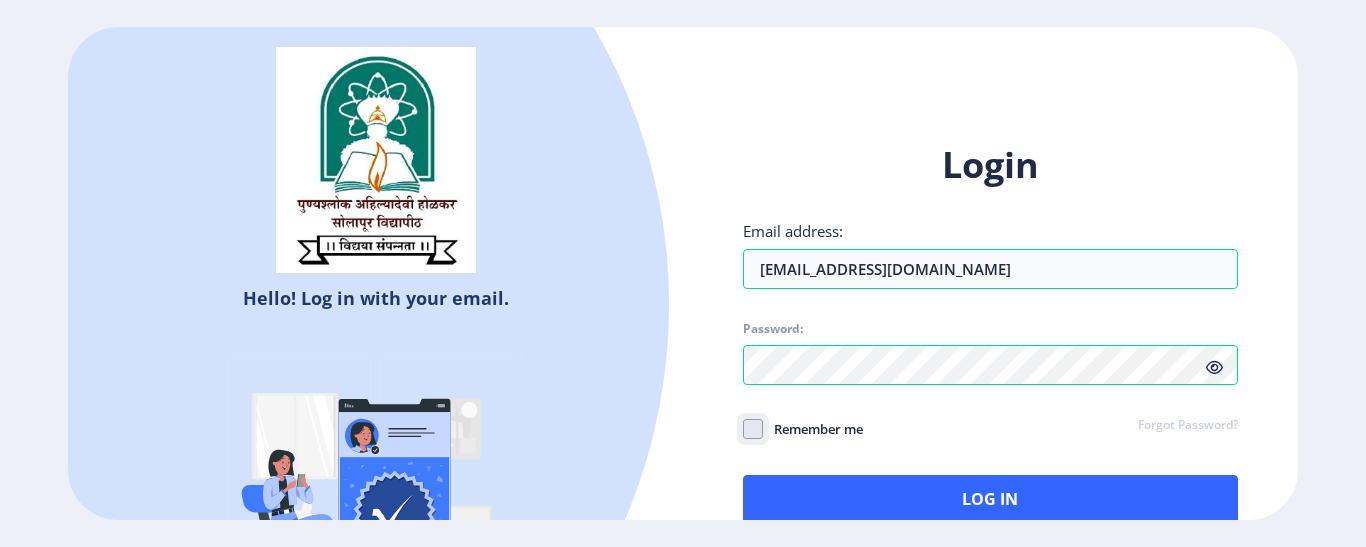 click on "Remember me" 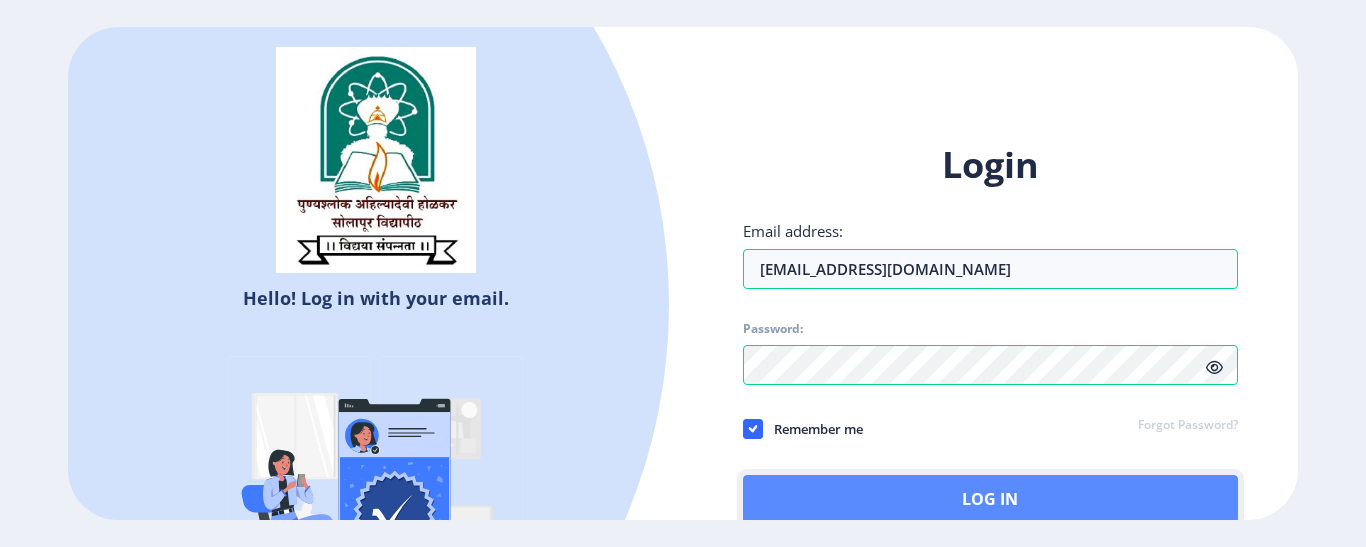 click on "Log In" 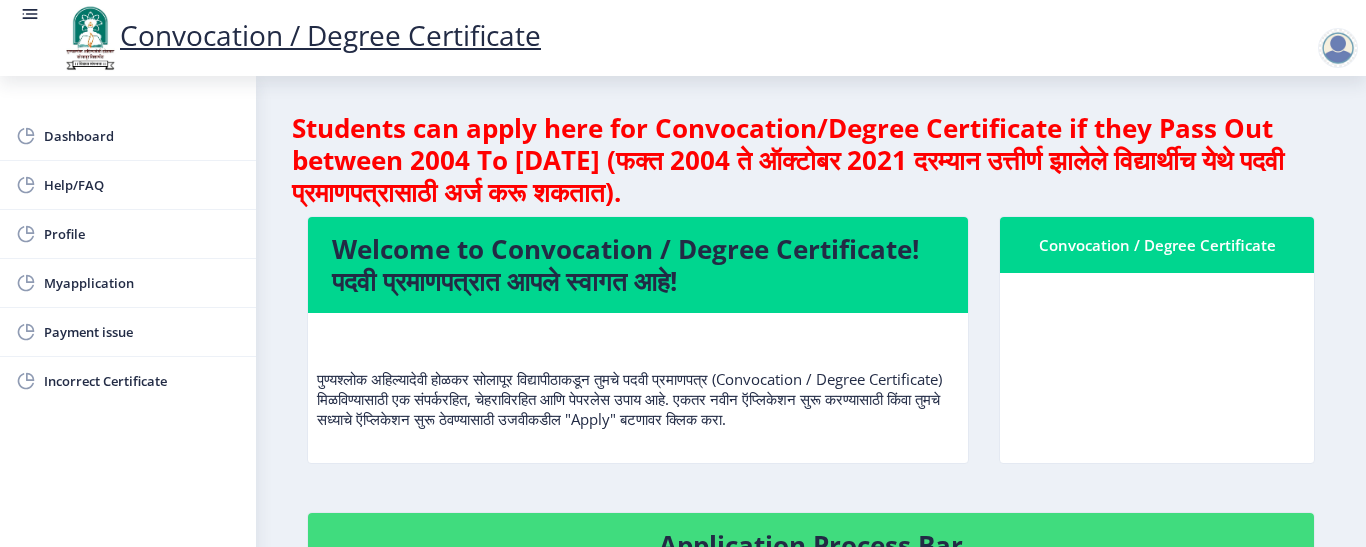 click on "पुण्यश्लोक अहिल्यादेवी होळकर सोलापूर विद्यापीठाकडून तुमचे पदवी प्रमाणपत्र (Convocation / Degree Certificate) मिळविण्यासाठी एक संपर्करहित, चेहराविरहित आणि पेपरलेस उपाय आहे. एकतर नवीन ऍप्लिकेशन सुरू करण्यासाठी किंवा तुमचे सध्याचे ऍप्लिकेशन सुरू ठेवण्यासाठी उजवीकडील "Apply" बटणावर क्लिक करा." 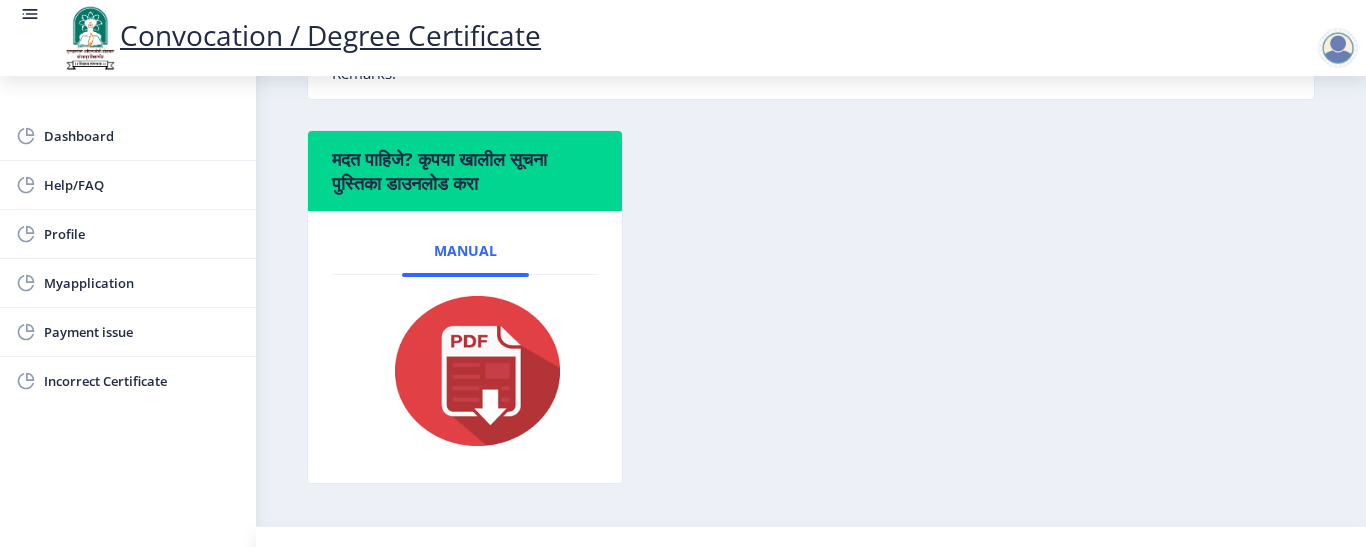 scroll, scrollTop: 619, scrollLeft: 0, axis: vertical 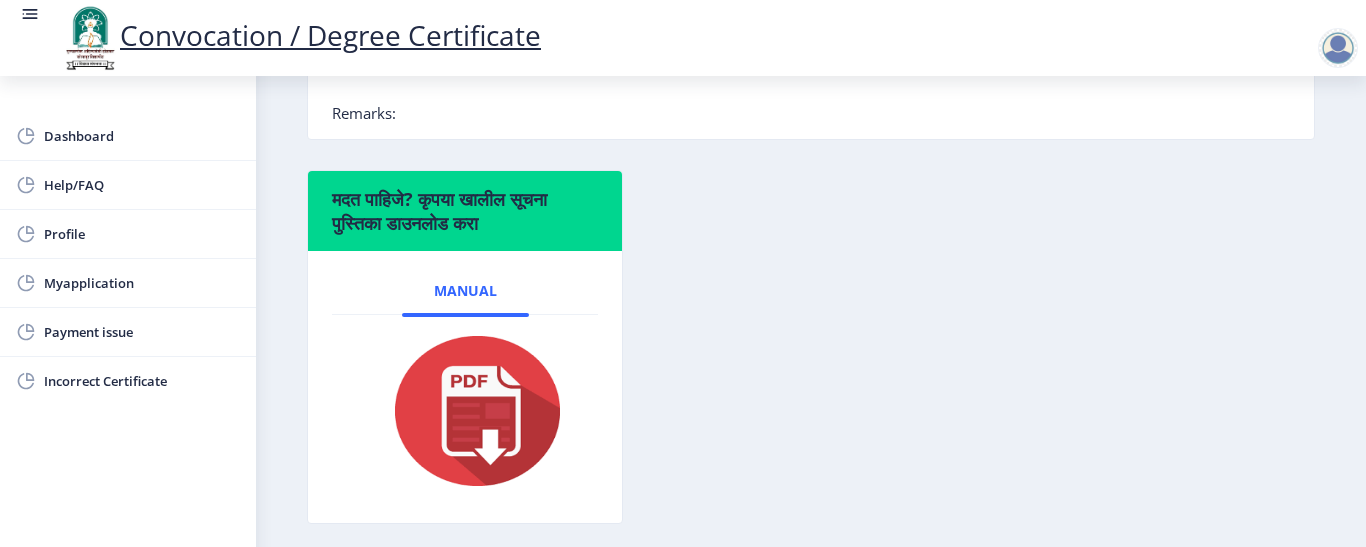 click on "मदत पाहिजे? कृपया खालील सूचना पुस्तिका डाउनलोड करा  Manual" 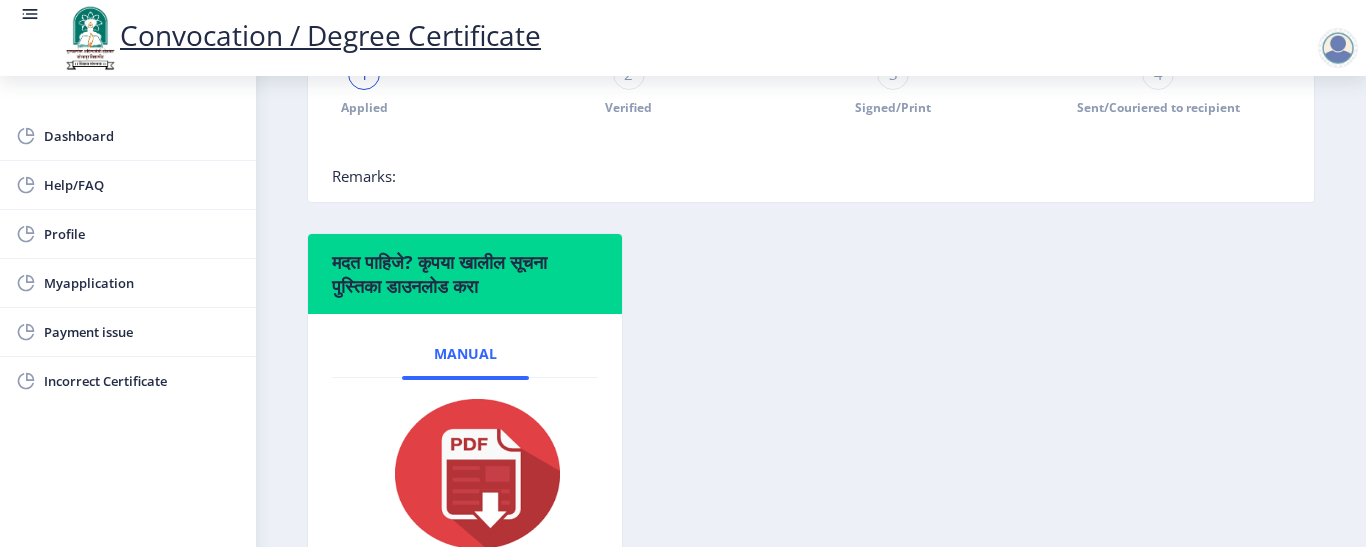 scroll, scrollTop: 560, scrollLeft: 0, axis: vertical 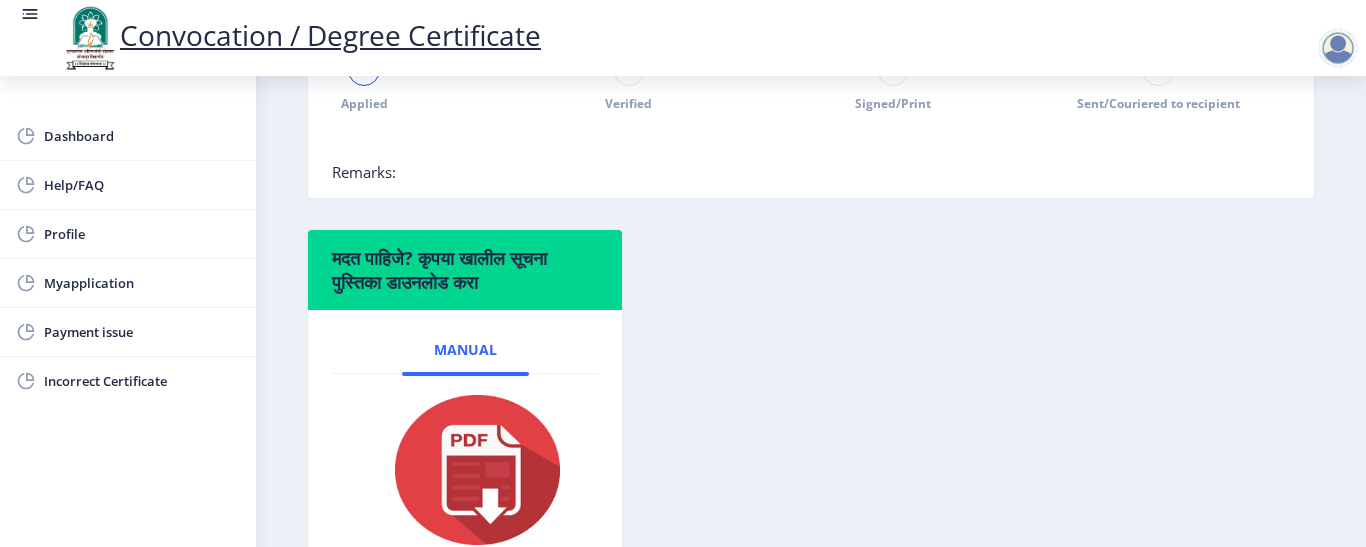 click 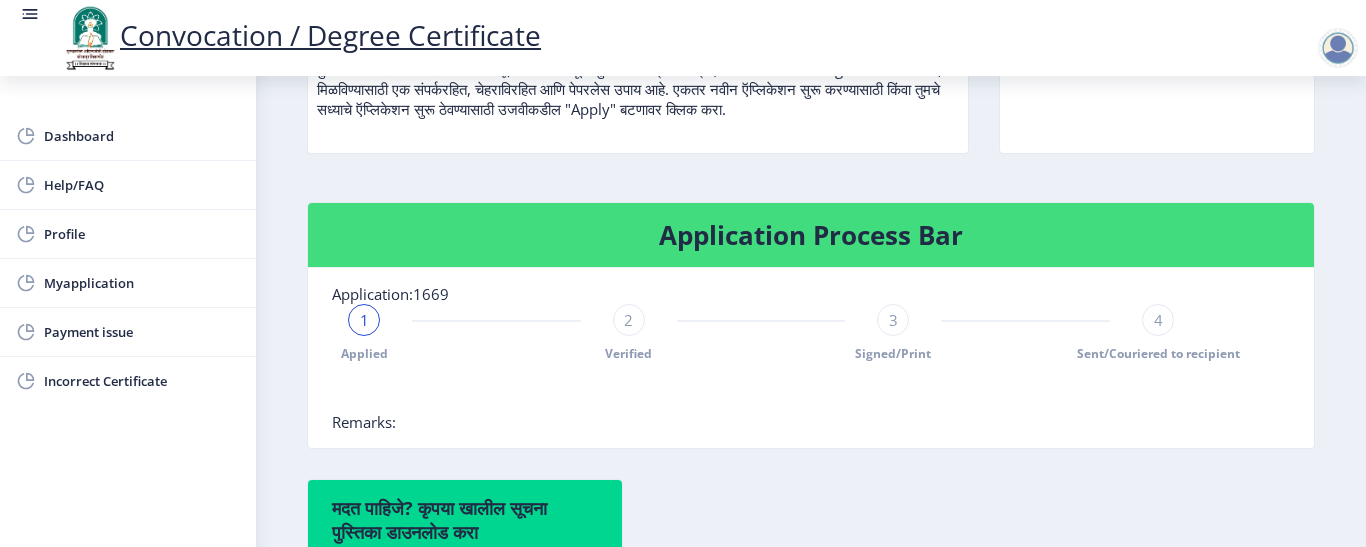 scroll, scrollTop: 280, scrollLeft: 0, axis: vertical 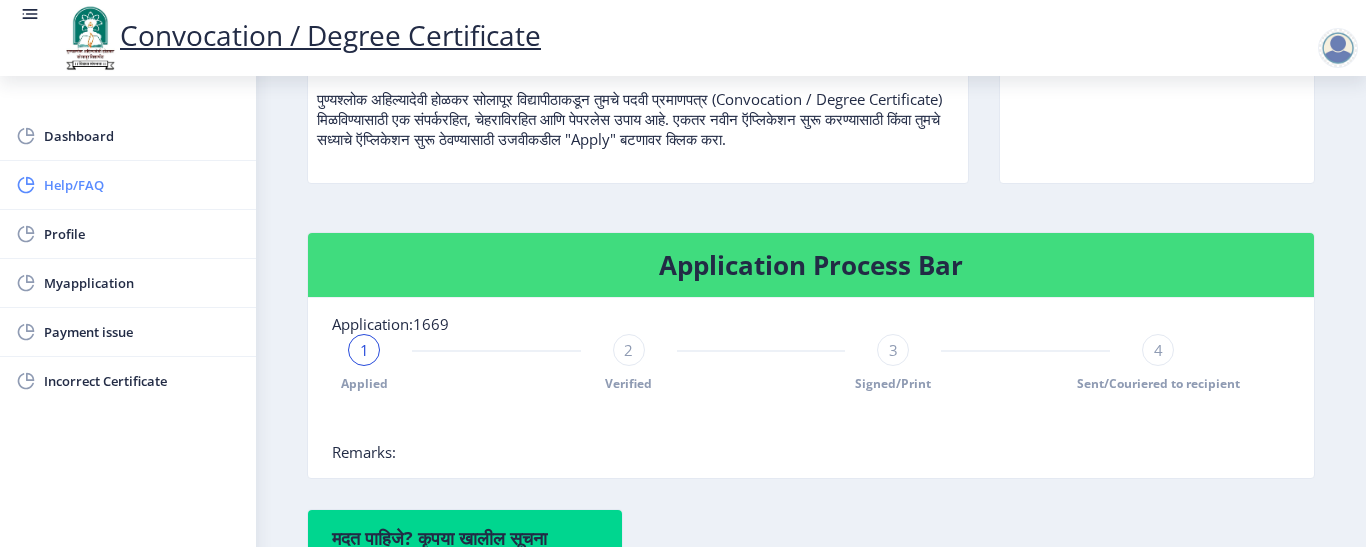 click on "Help/FAQ" 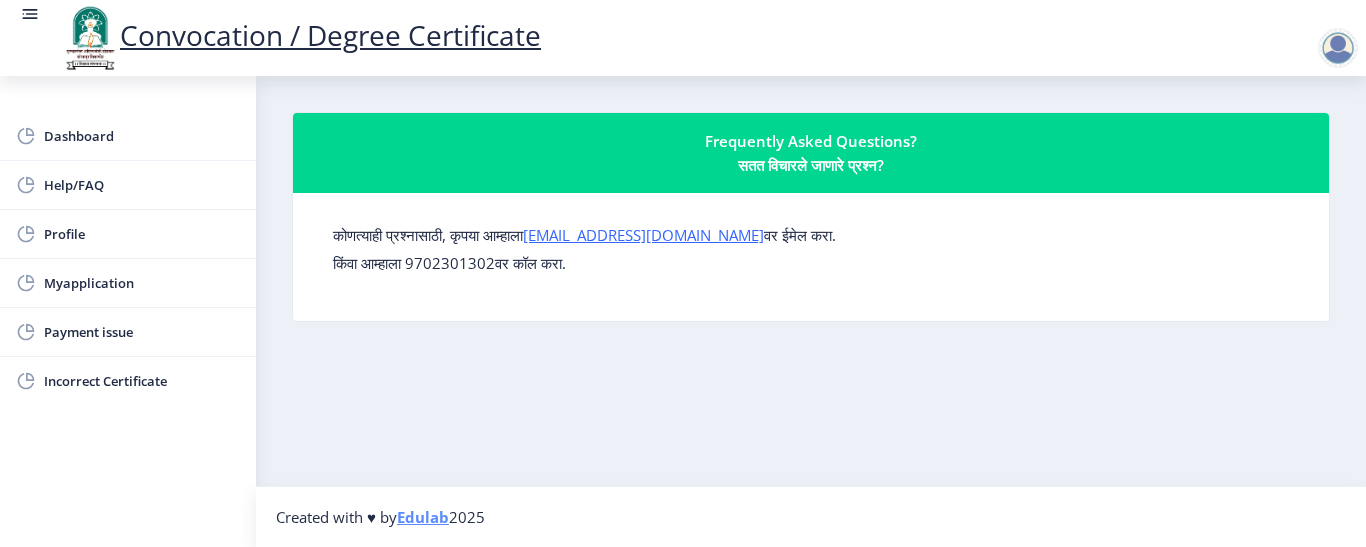 click on "Frequently Asked Questions?  सतत विचारले जाणारे प्रश्न?  कोणत्याही प्रश्नासाठी, कृपया आम्हाला  [EMAIL_ADDRESS][DOMAIN_NAME]  वर ईमेल करा. किंवा आम्हाला 9702301302वर कॉल करा." 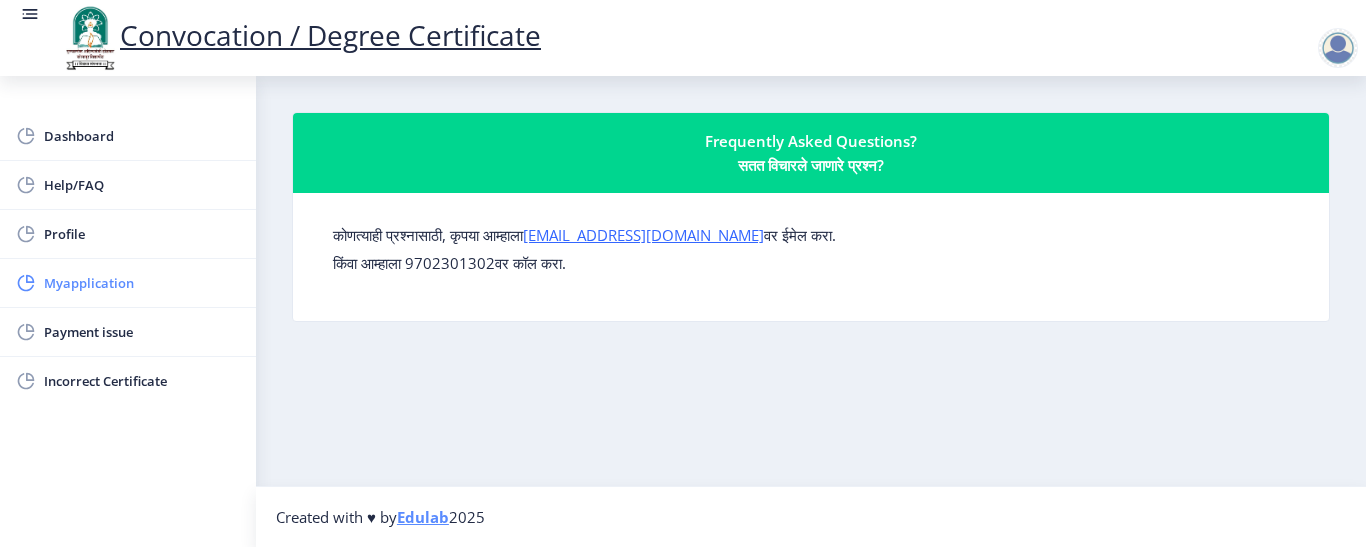 click on "Myapplication" 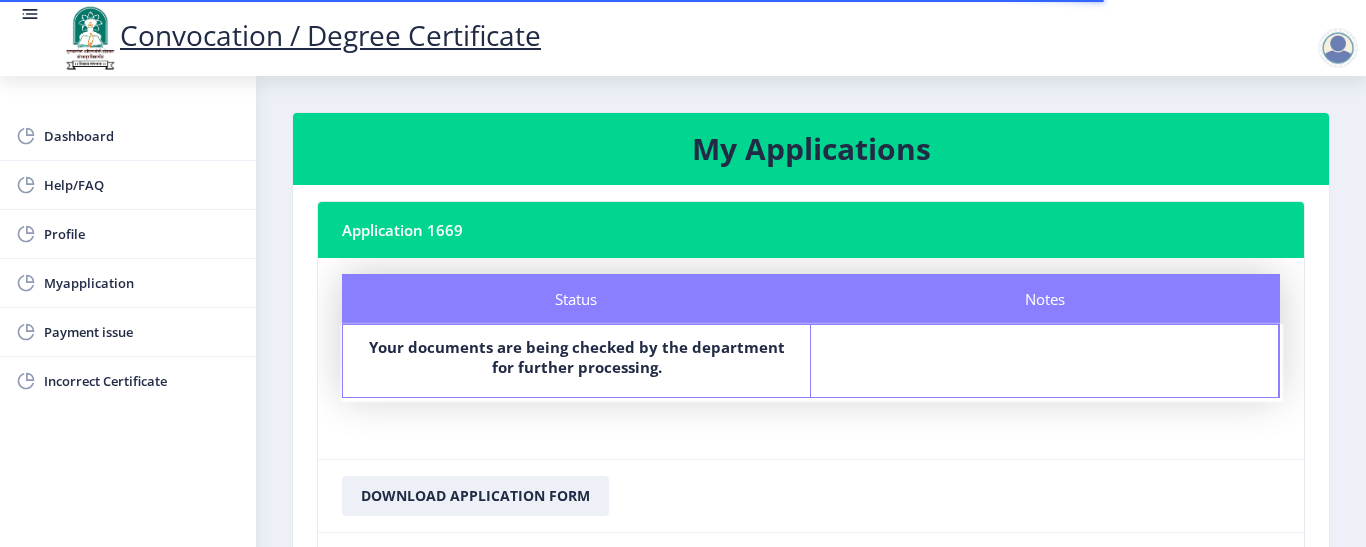 click on "Status Notes Status Your documents are being checked by the department for further processing. Notes" 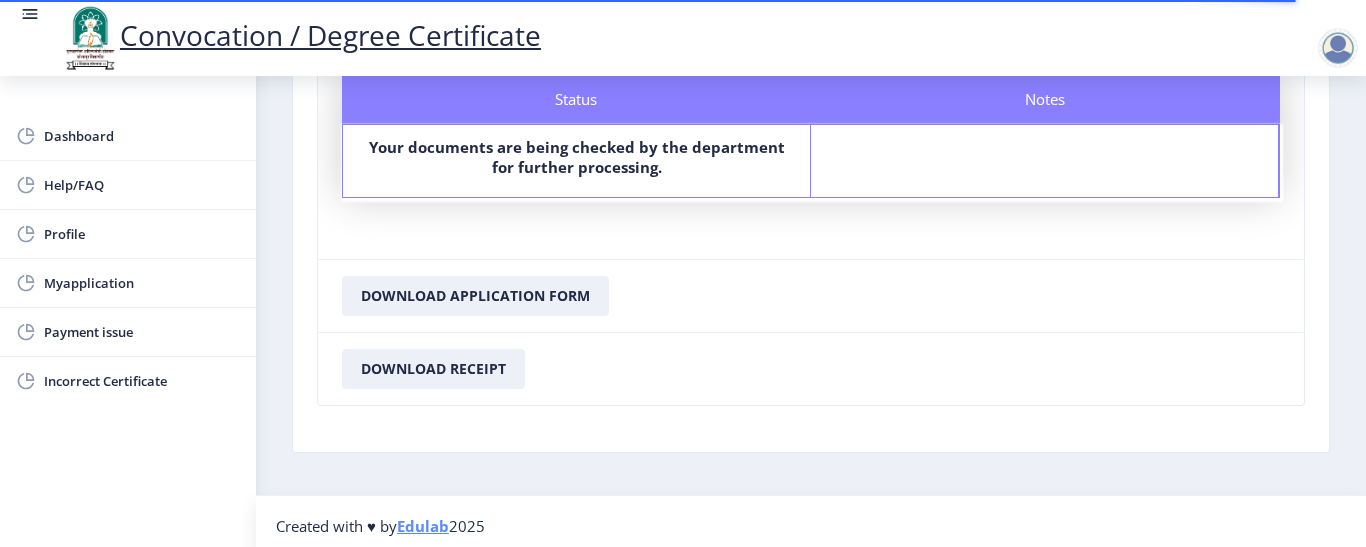 scroll, scrollTop: 209, scrollLeft: 0, axis: vertical 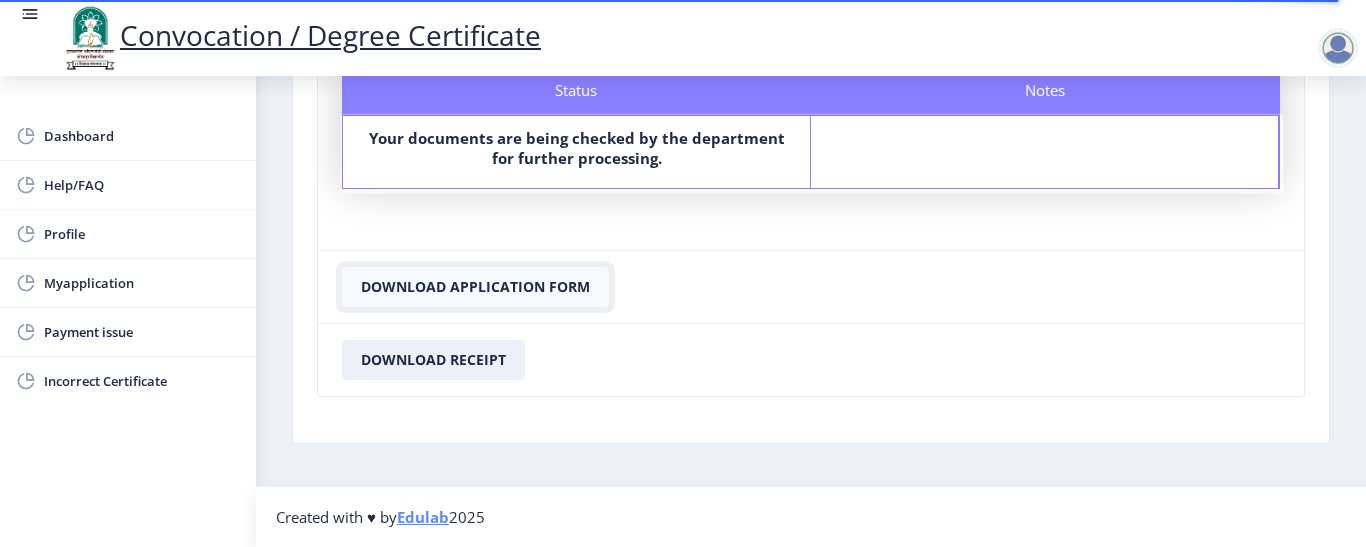 click on "Download Application Form" 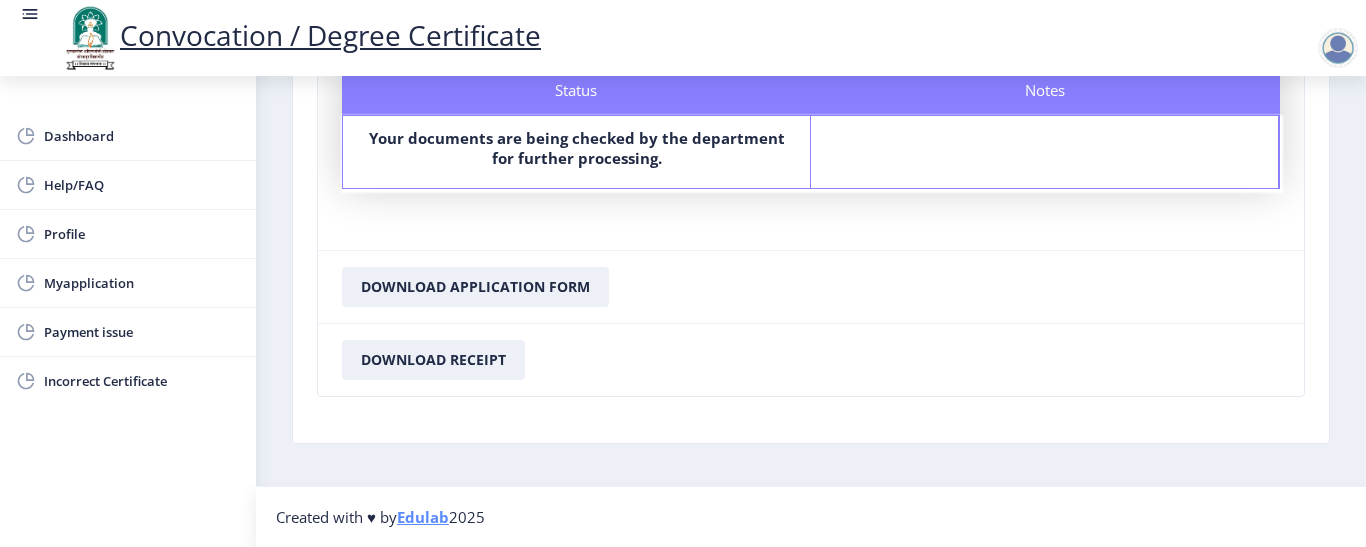 click on "Download Application Form" 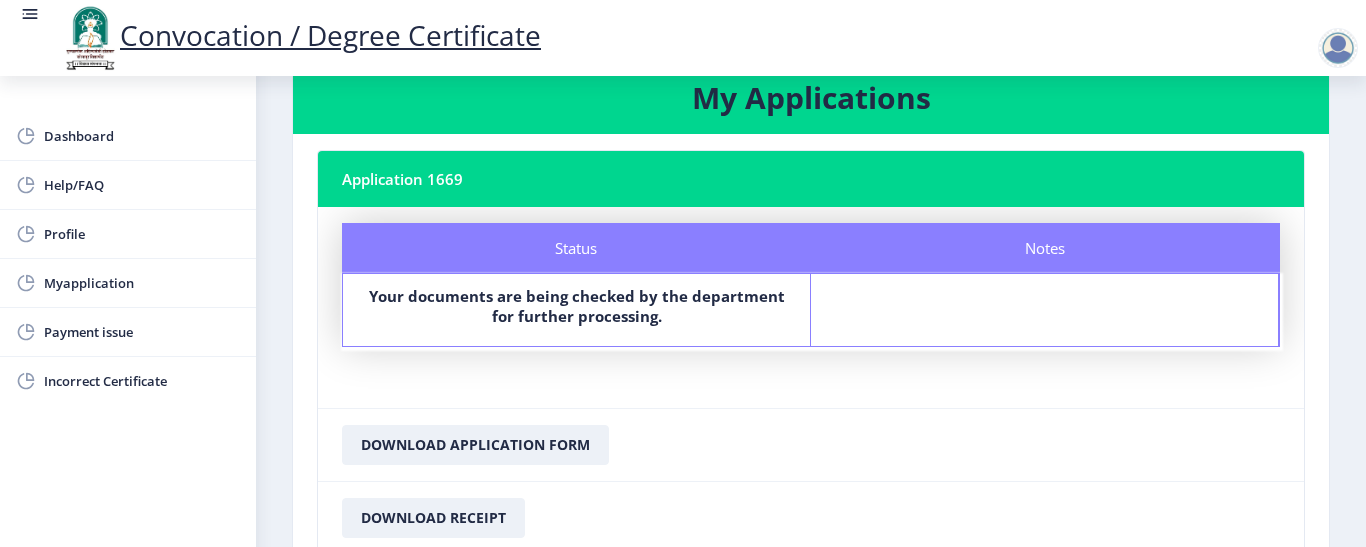 scroll, scrollTop: 49, scrollLeft: 0, axis: vertical 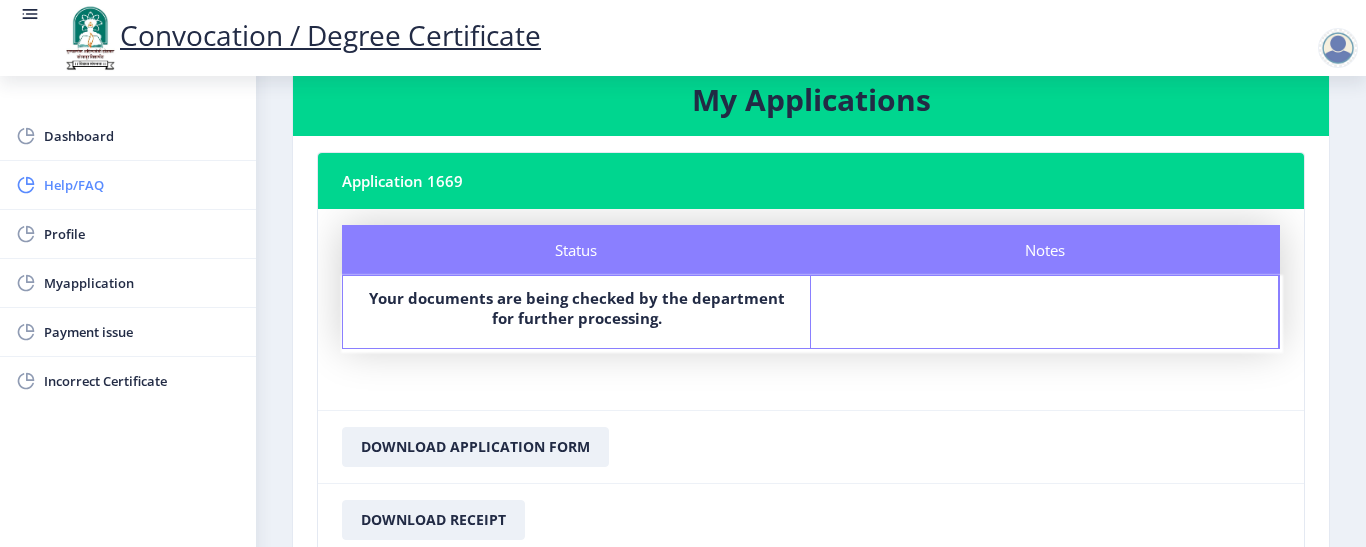 click on "Help/FAQ" 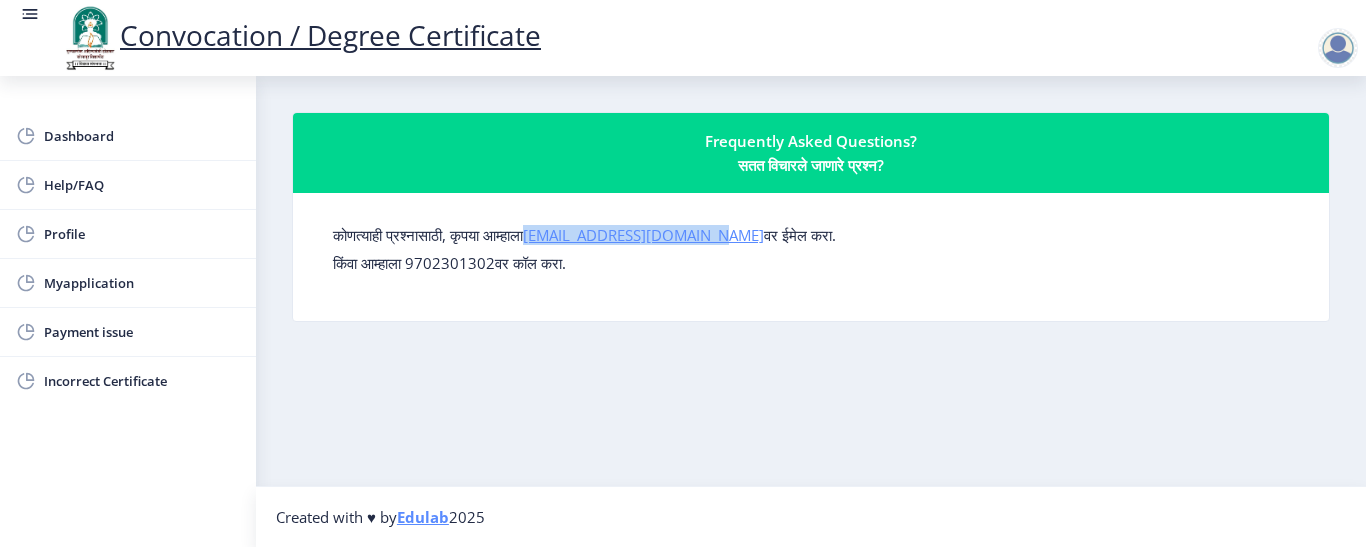 drag, startPoint x: 723, startPoint y: 237, endPoint x: 547, endPoint y: 234, distance: 176.02557 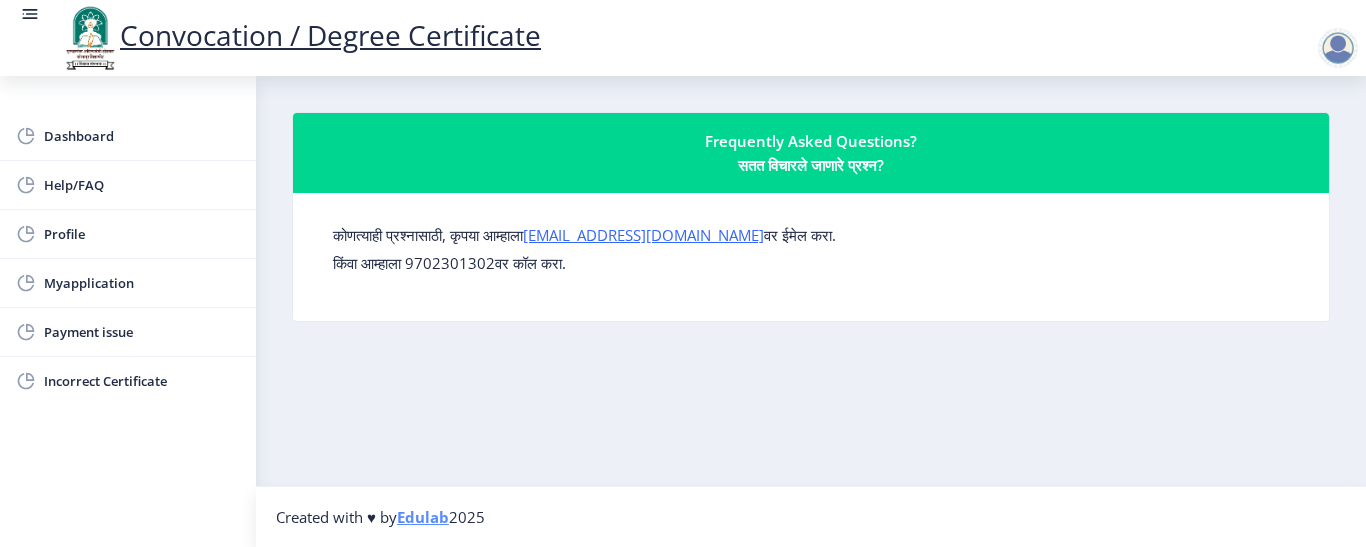 click on "कोणत्याही प्रश्नासाठी, कृपया आम्हाला  [EMAIL_ADDRESS][DOMAIN_NAME]  वर ईमेल करा. किंवा आम्हाला 9702301302वर कॉल करा." 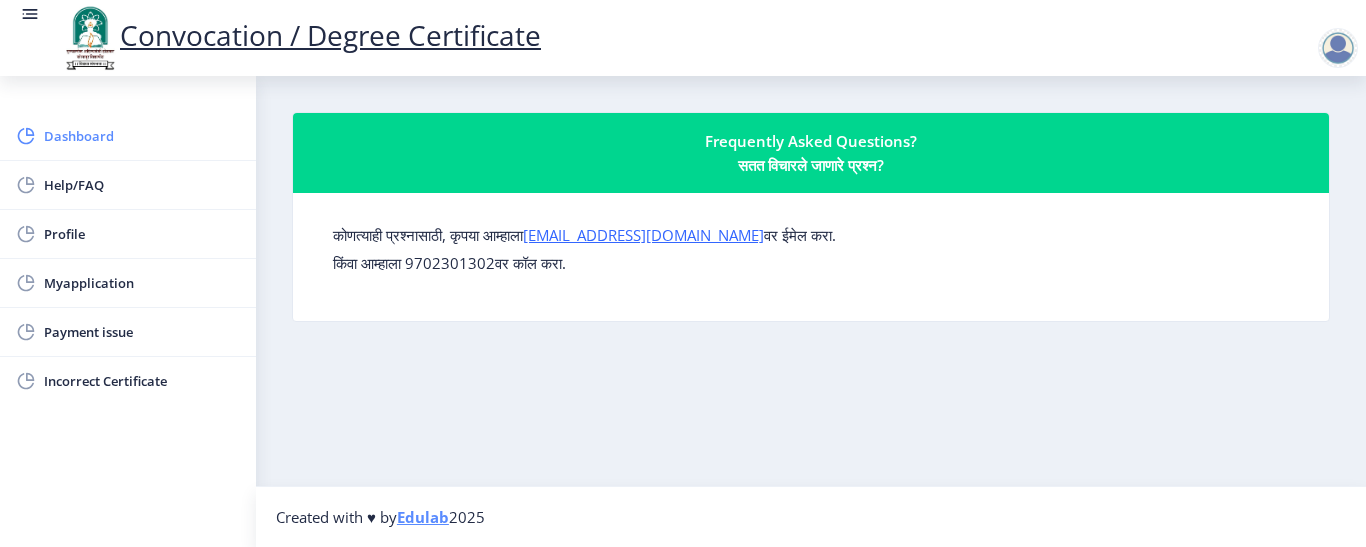 click on "Dashboard" 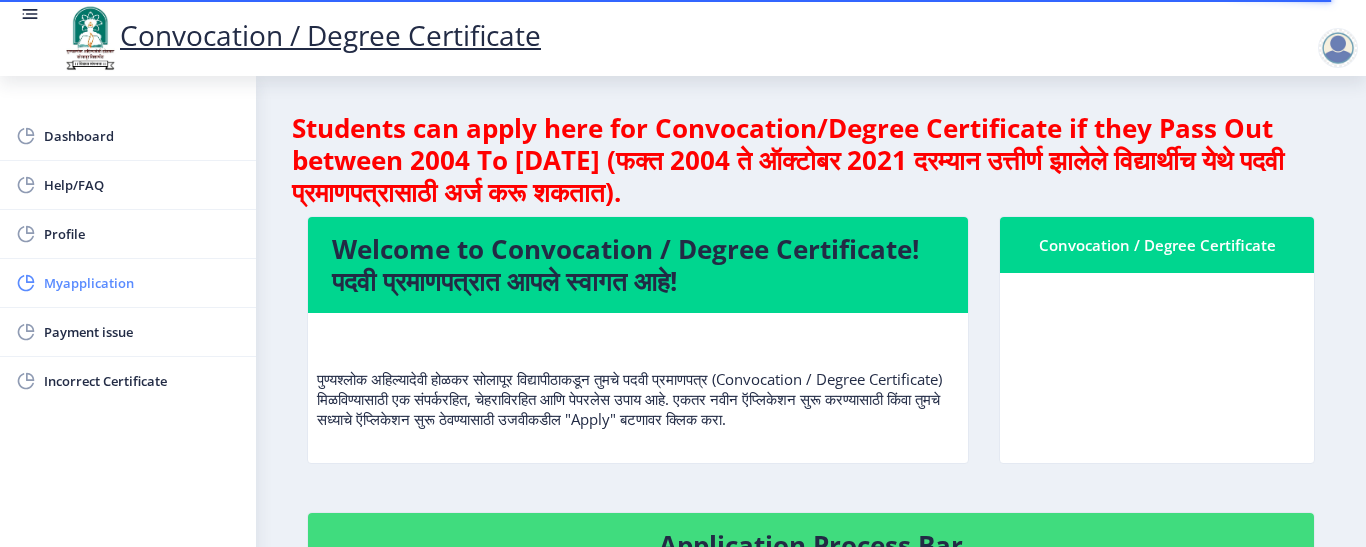 click on "Myapplication" 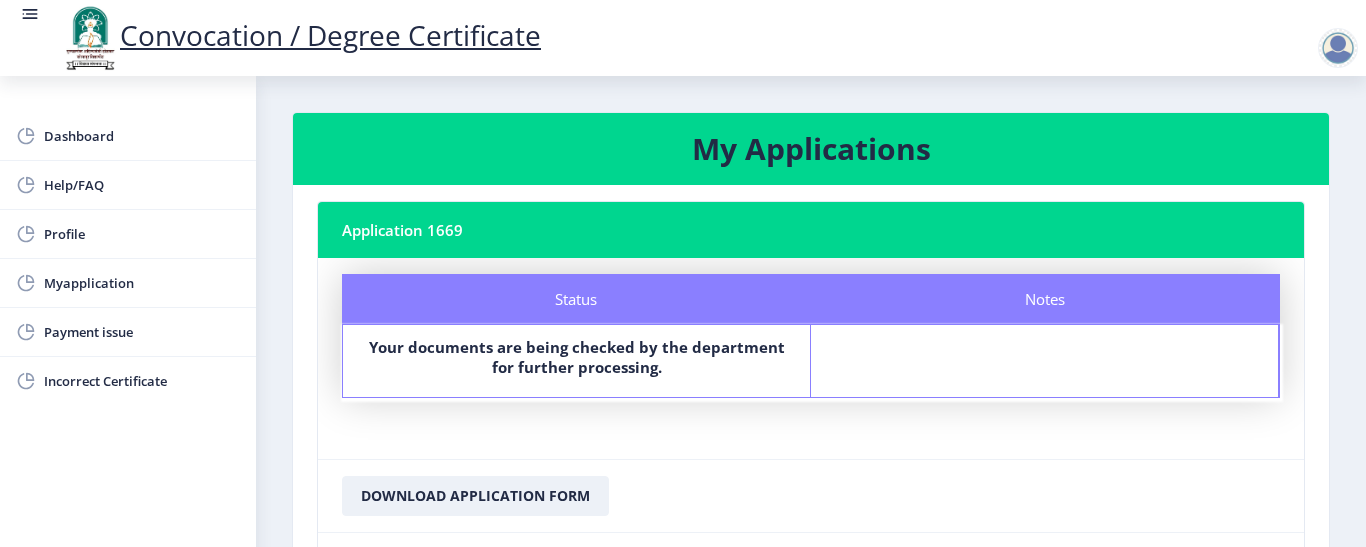 click on "Application 1669" 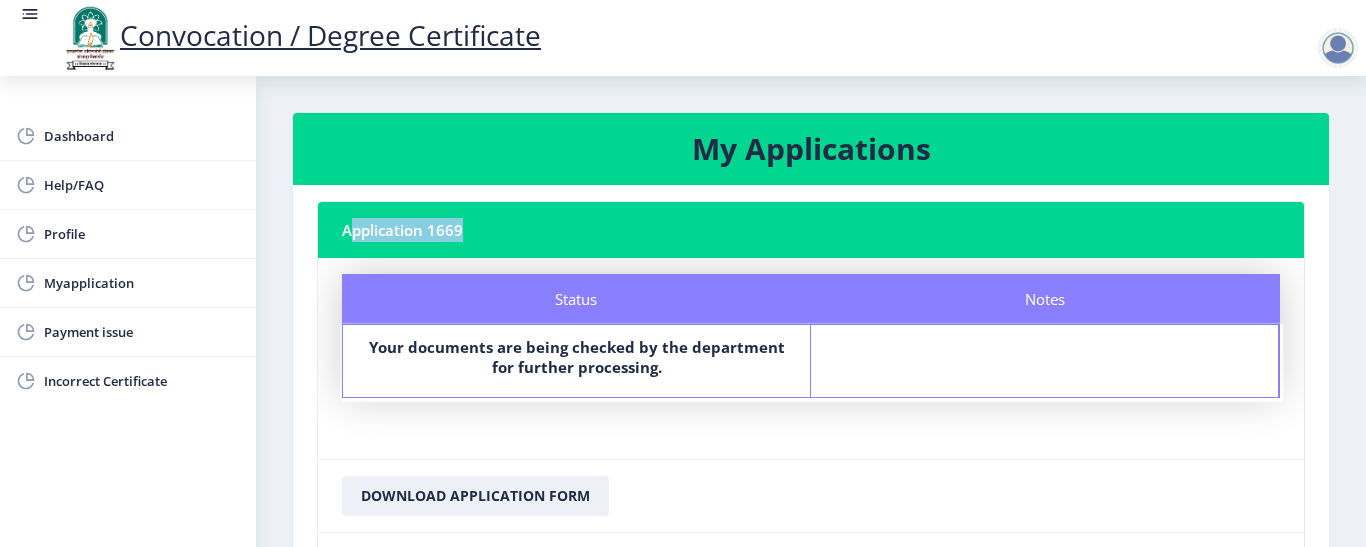 click on "Application 1669" 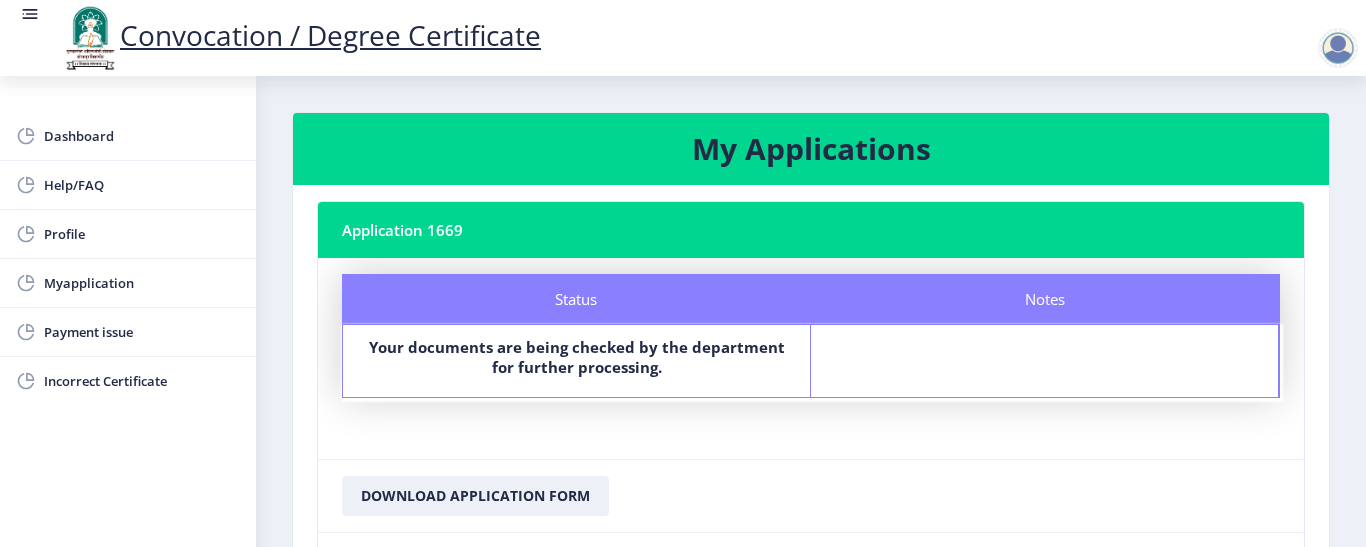 click on "Convocation / Degree Certificate" 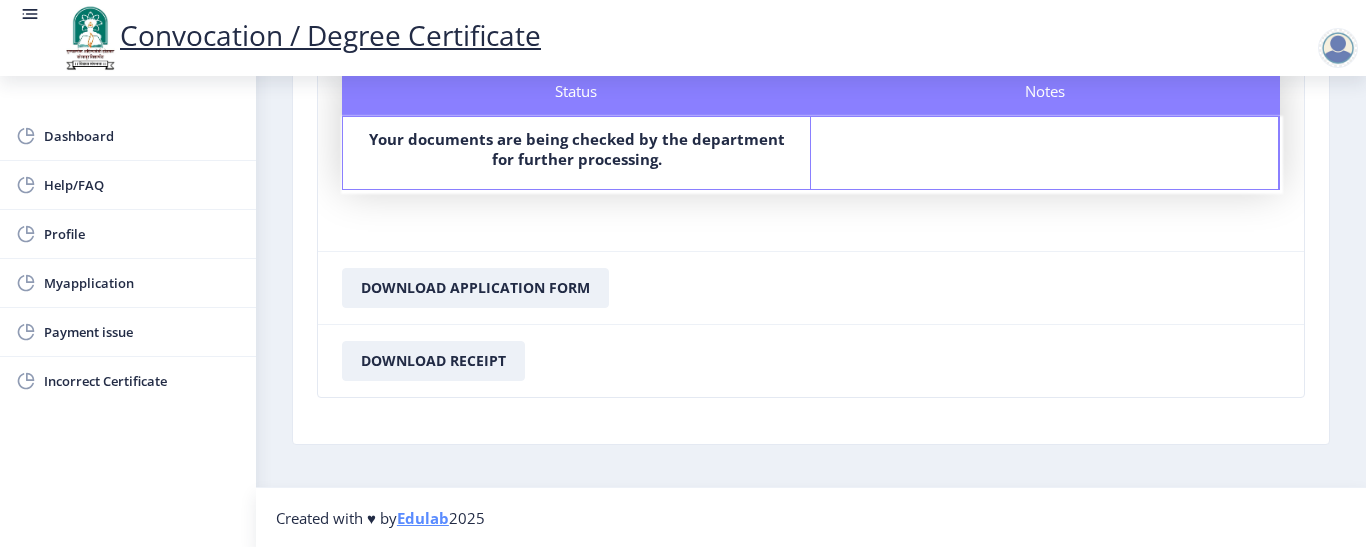 scroll, scrollTop: 209, scrollLeft: 0, axis: vertical 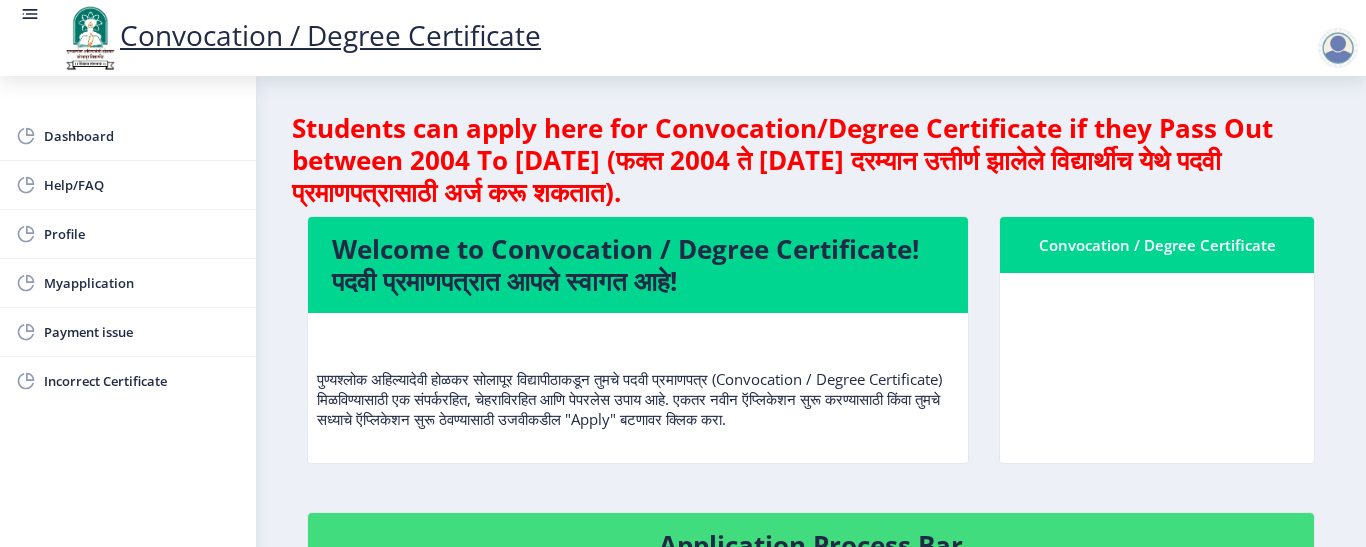 click on "Convocation / Degree Certificate" 